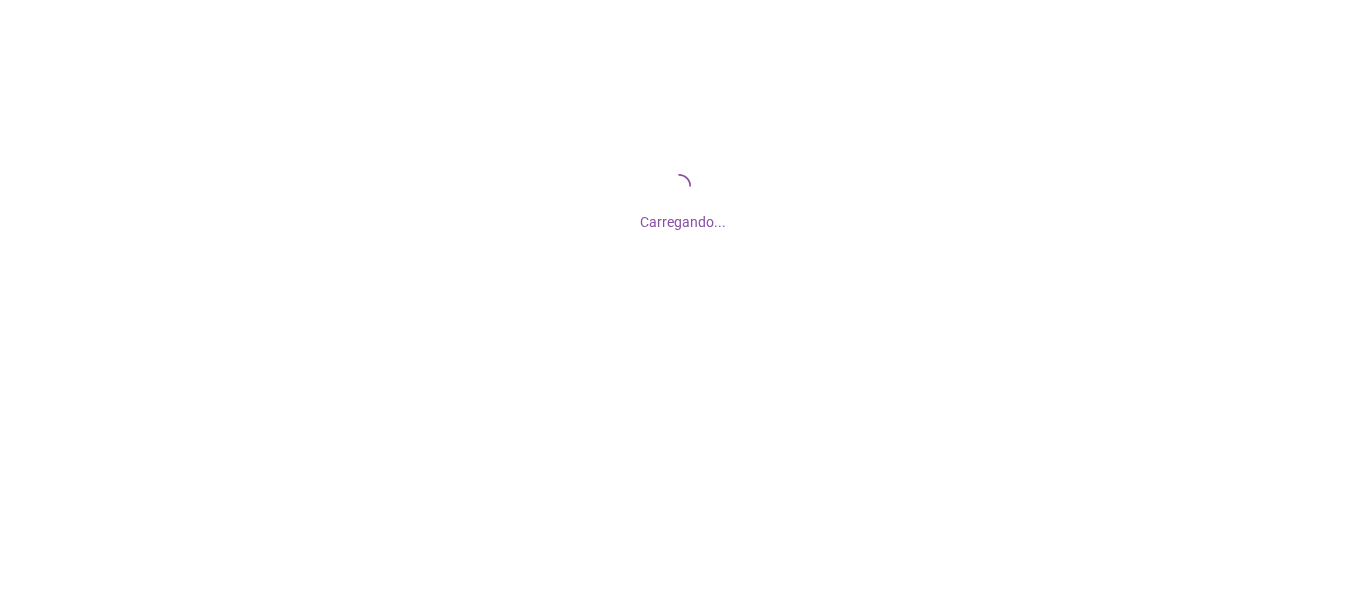 scroll, scrollTop: 0, scrollLeft: 0, axis: both 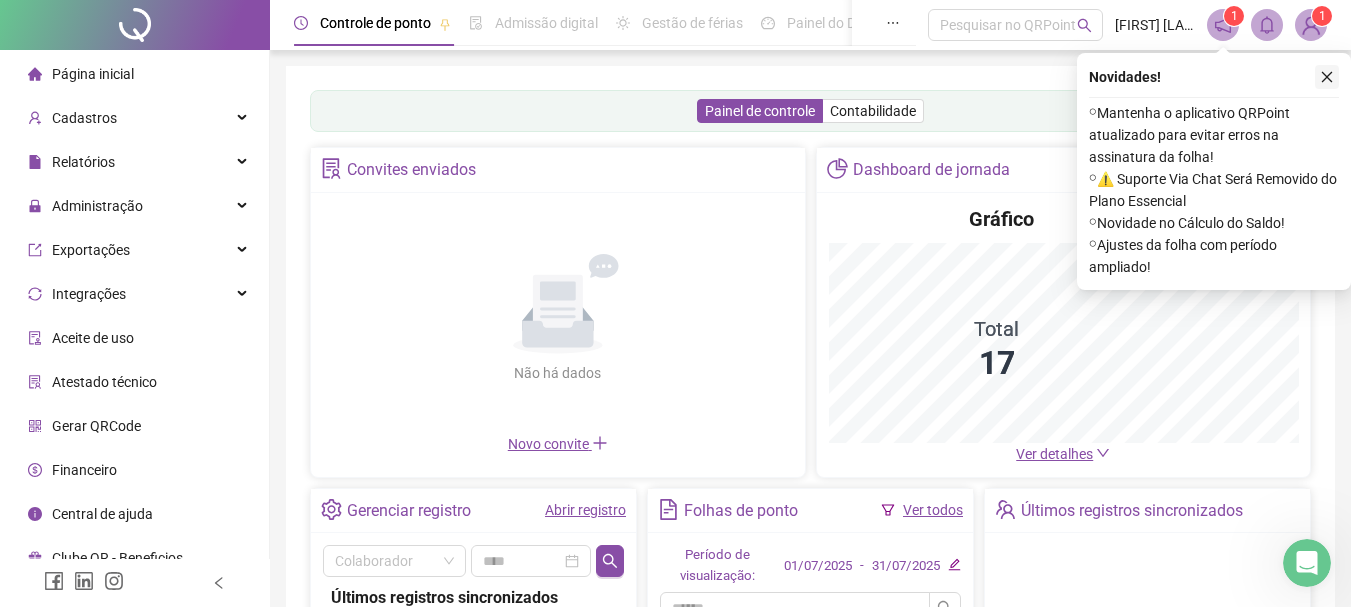 click 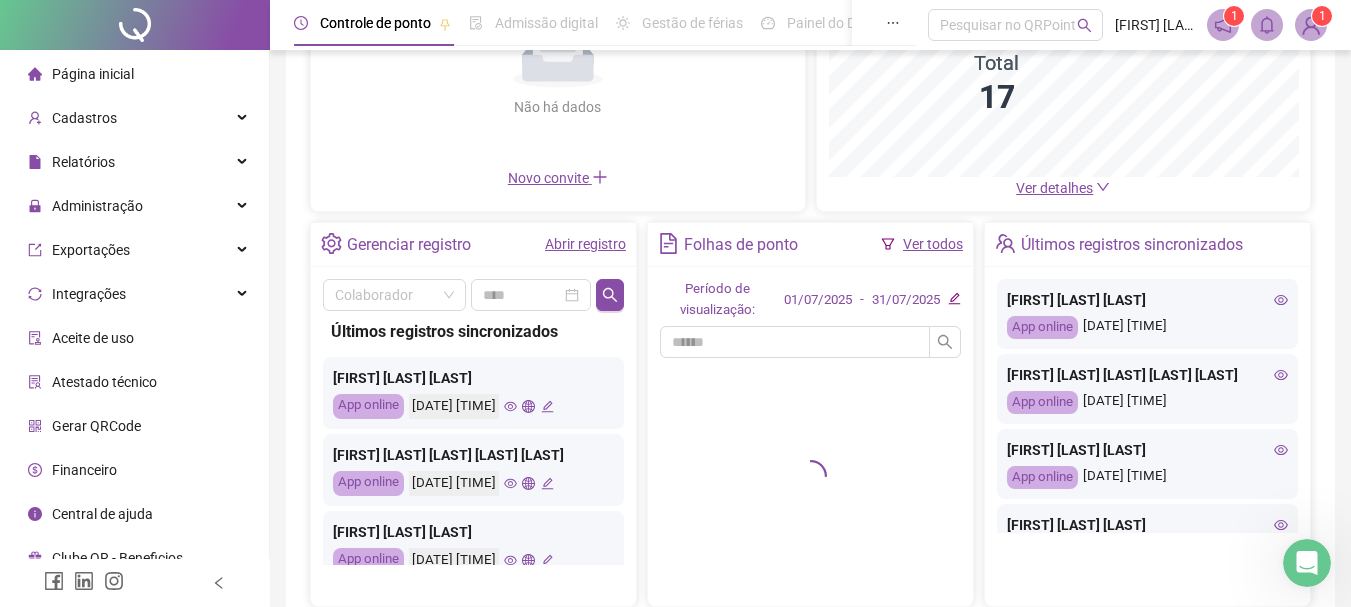 scroll, scrollTop: 376, scrollLeft: 0, axis: vertical 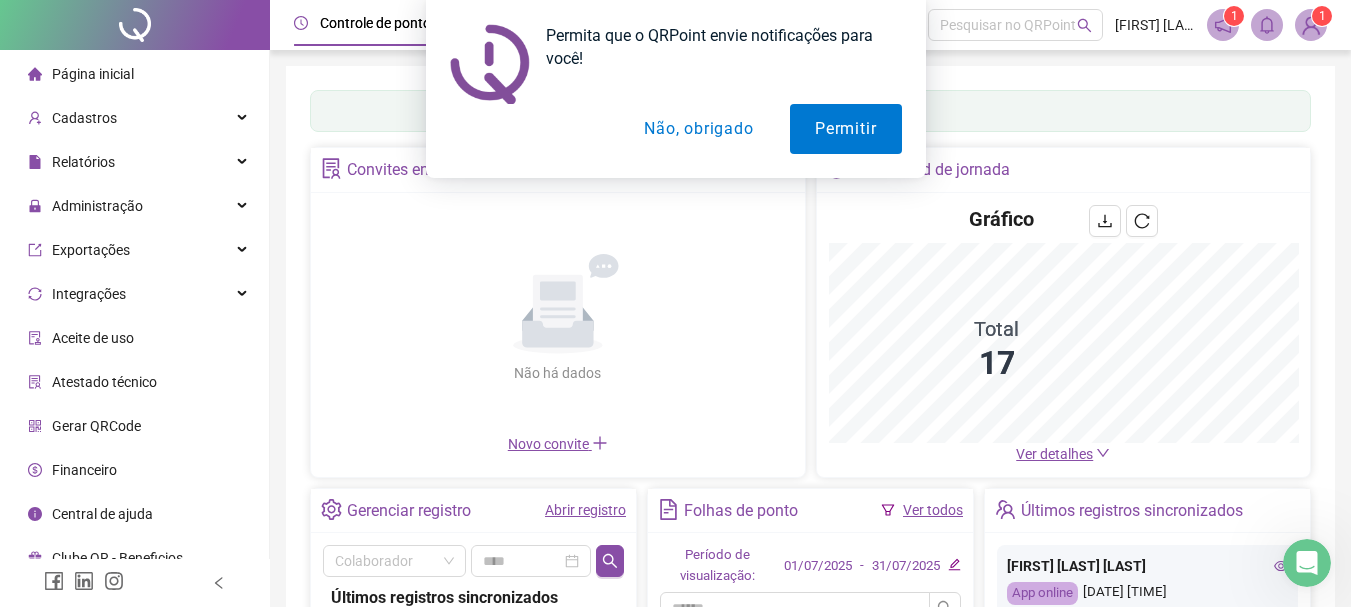 click on "Não, obrigado" at bounding box center [698, 129] 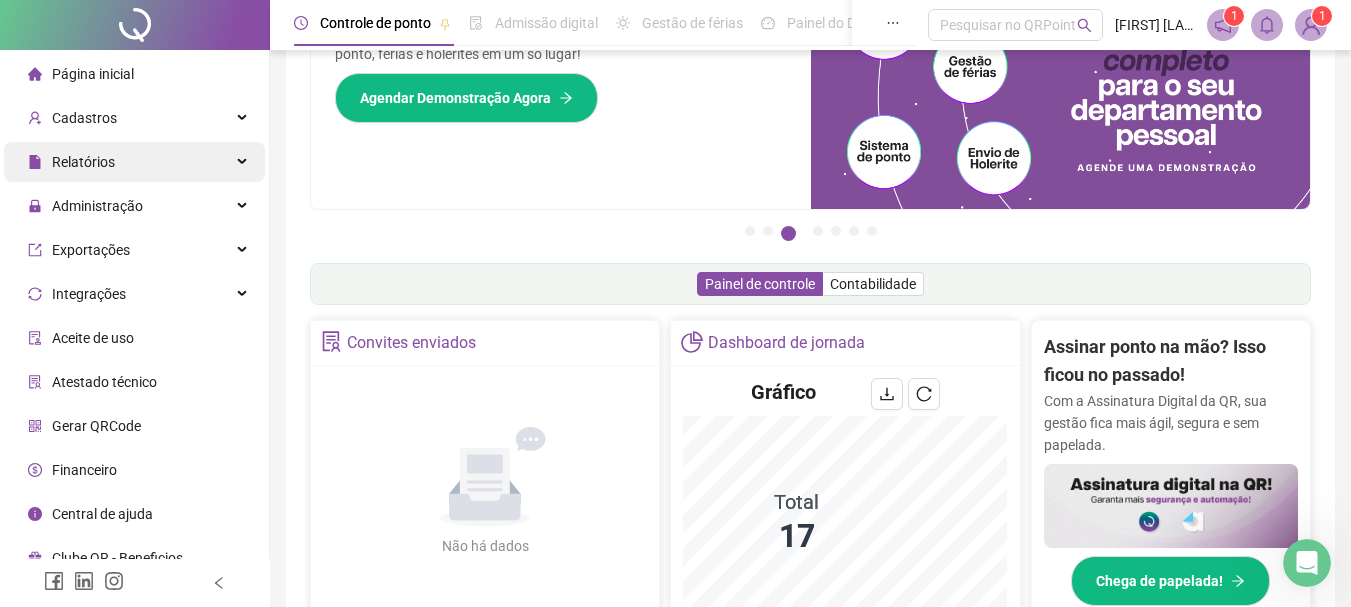 scroll, scrollTop: 100, scrollLeft: 0, axis: vertical 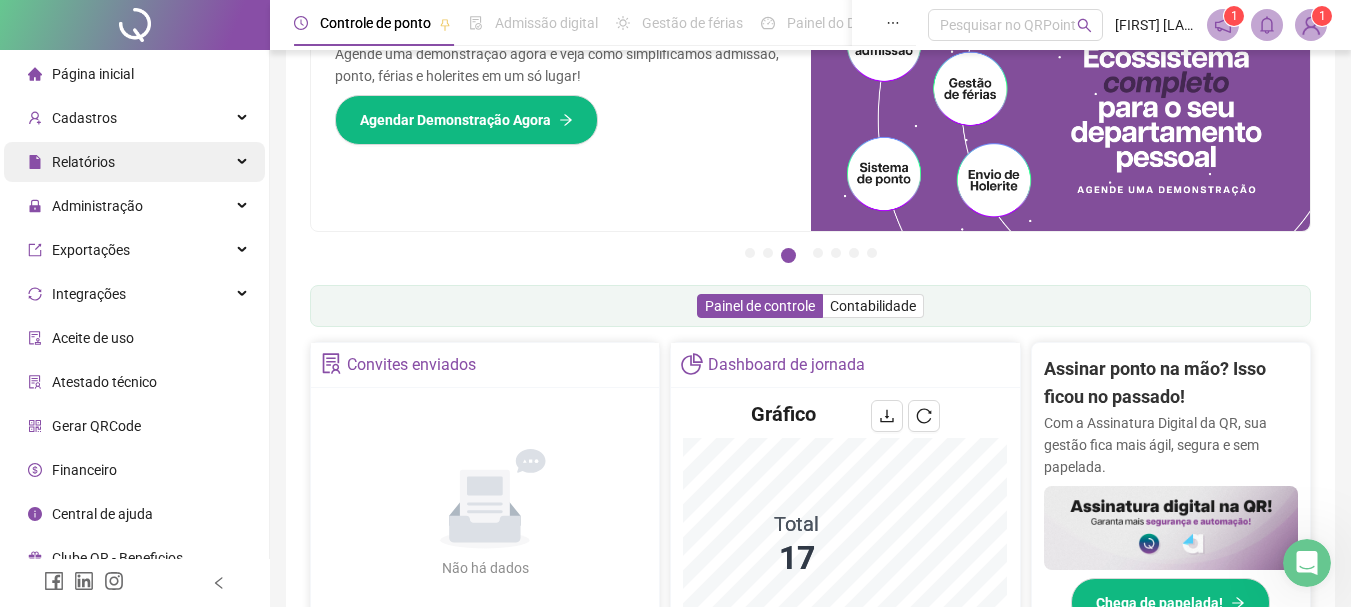 click on "Relatórios" at bounding box center (83, 162) 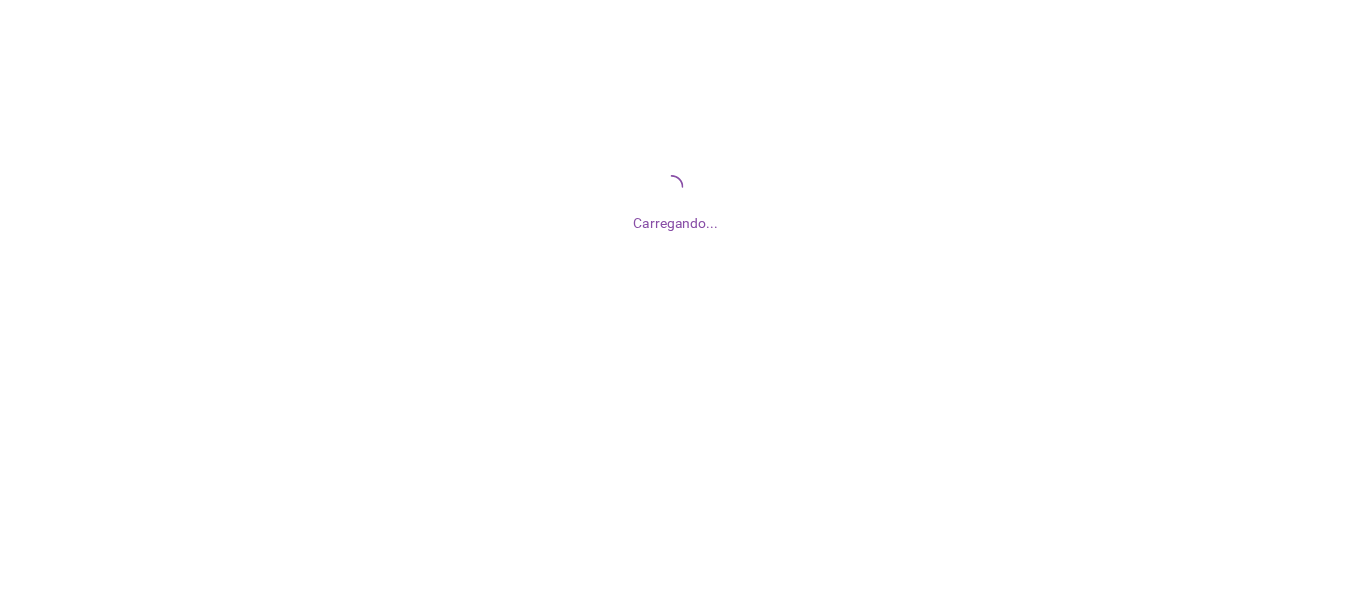 scroll, scrollTop: 0, scrollLeft: 0, axis: both 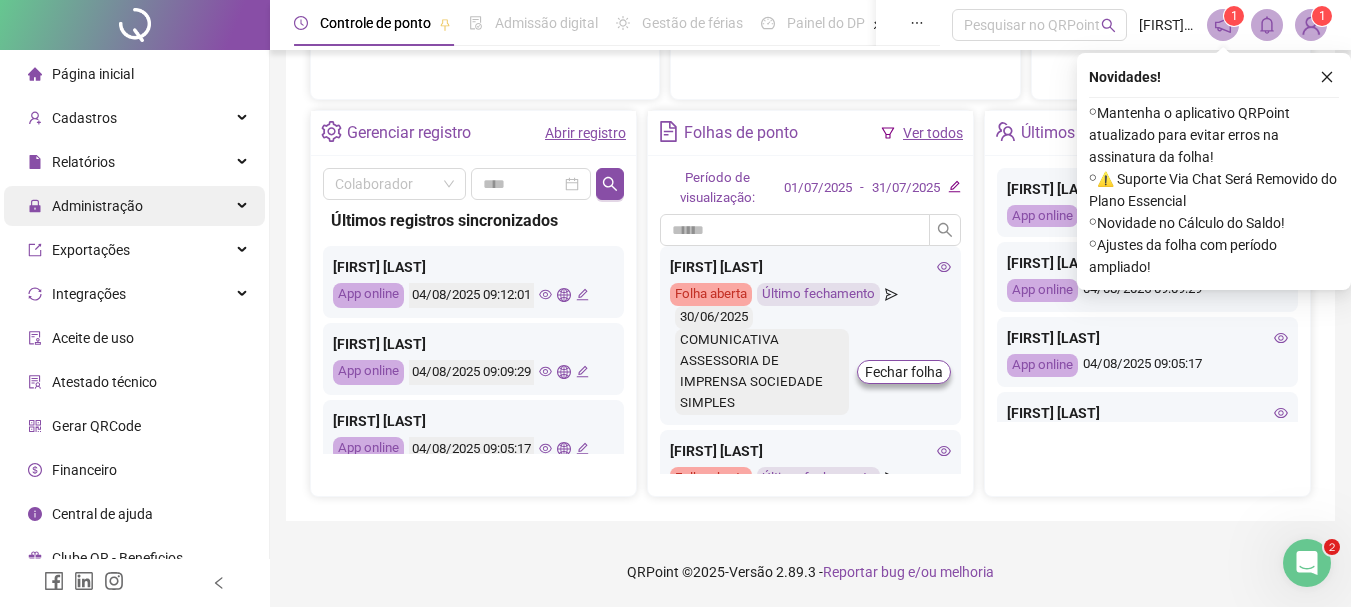 click on "Administração" at bounding box center (134, 206) 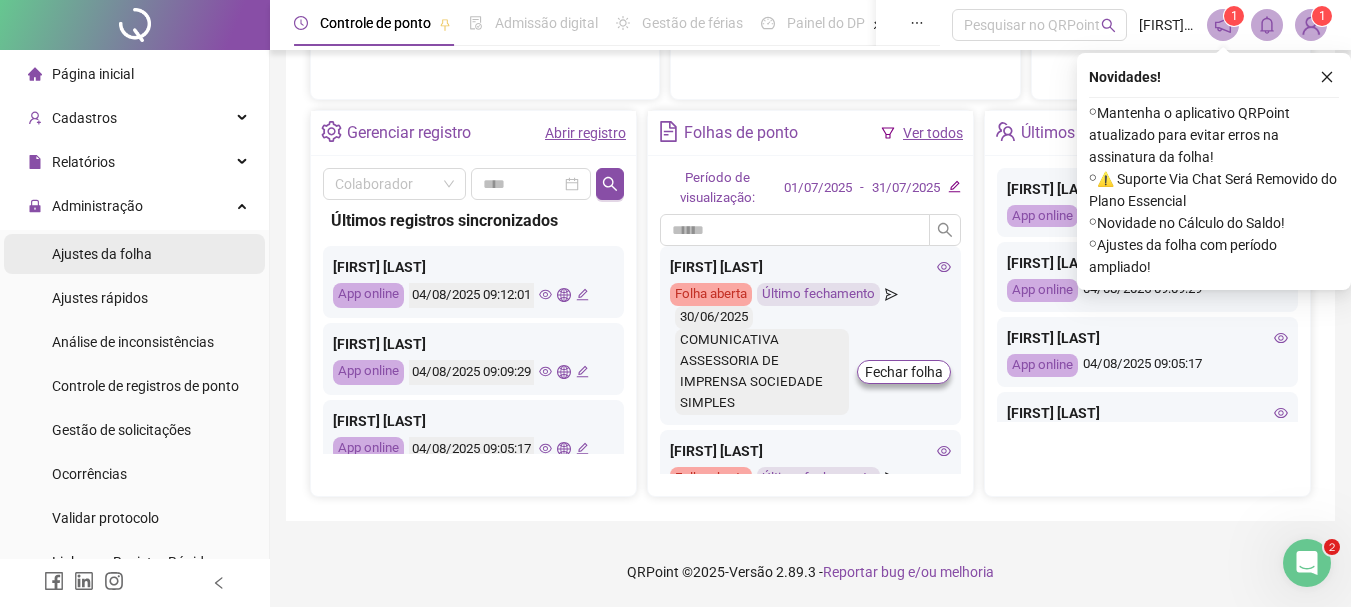 click on "Ajustes da folha" at bounding box center [102, 254] 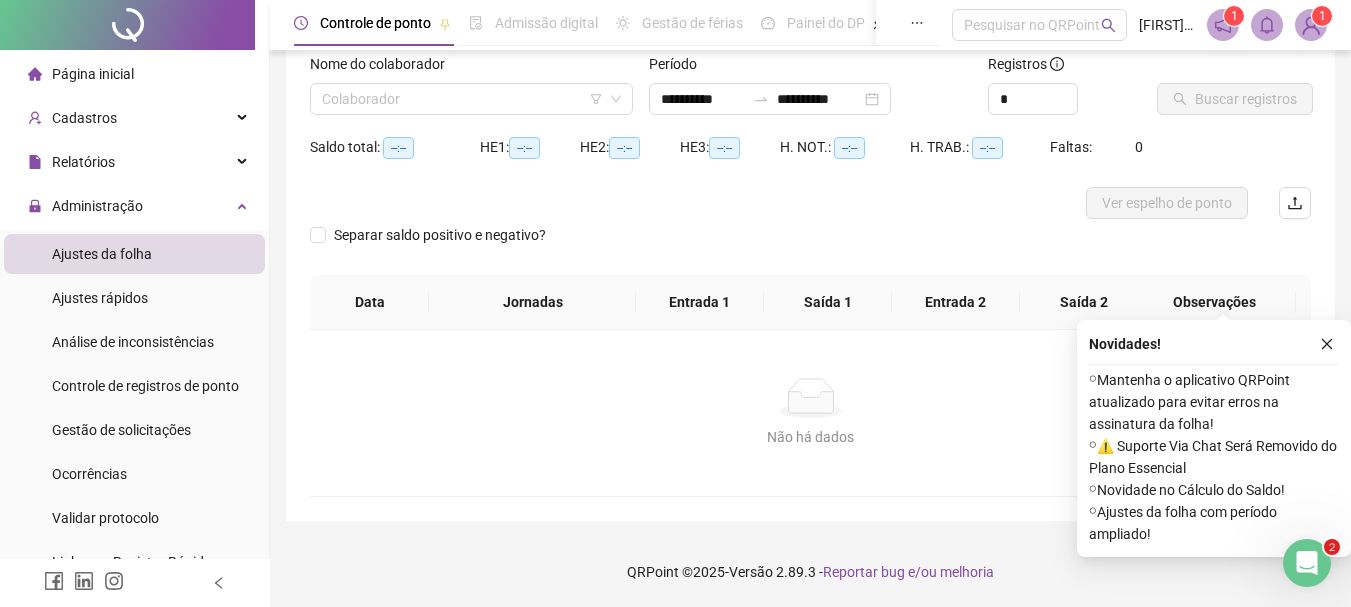 scroll, scrollTop: 131, scrollLeft: 0, axis: vertical 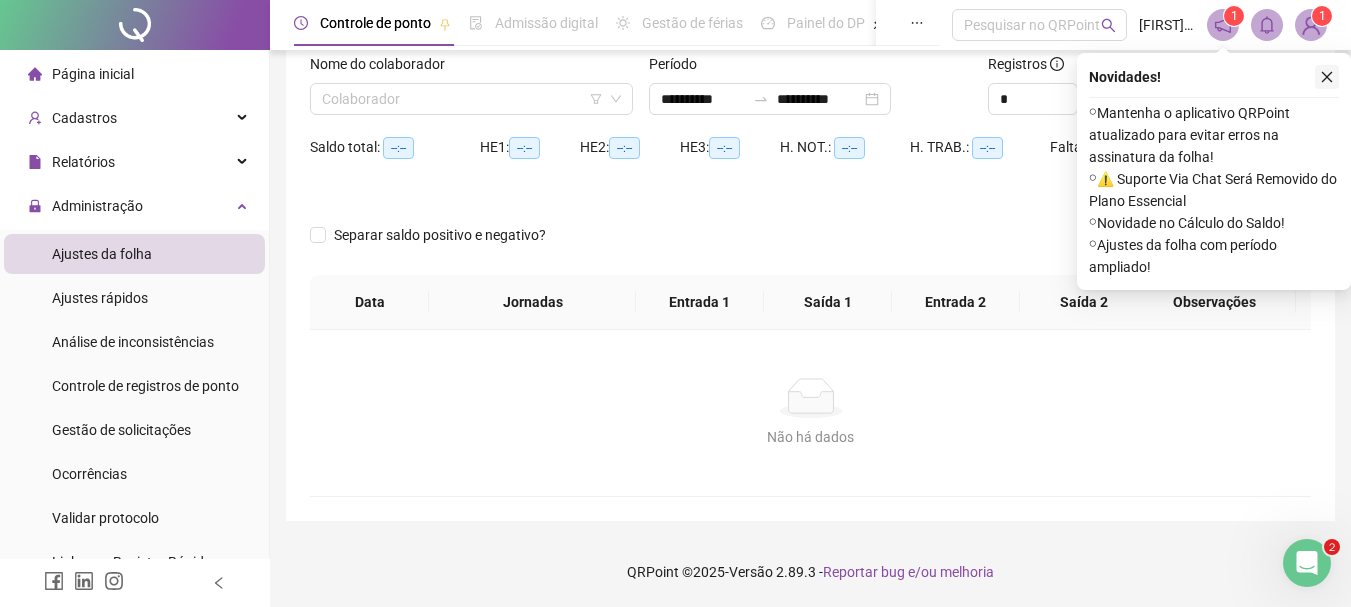 click at bounding box center (1327, 77) 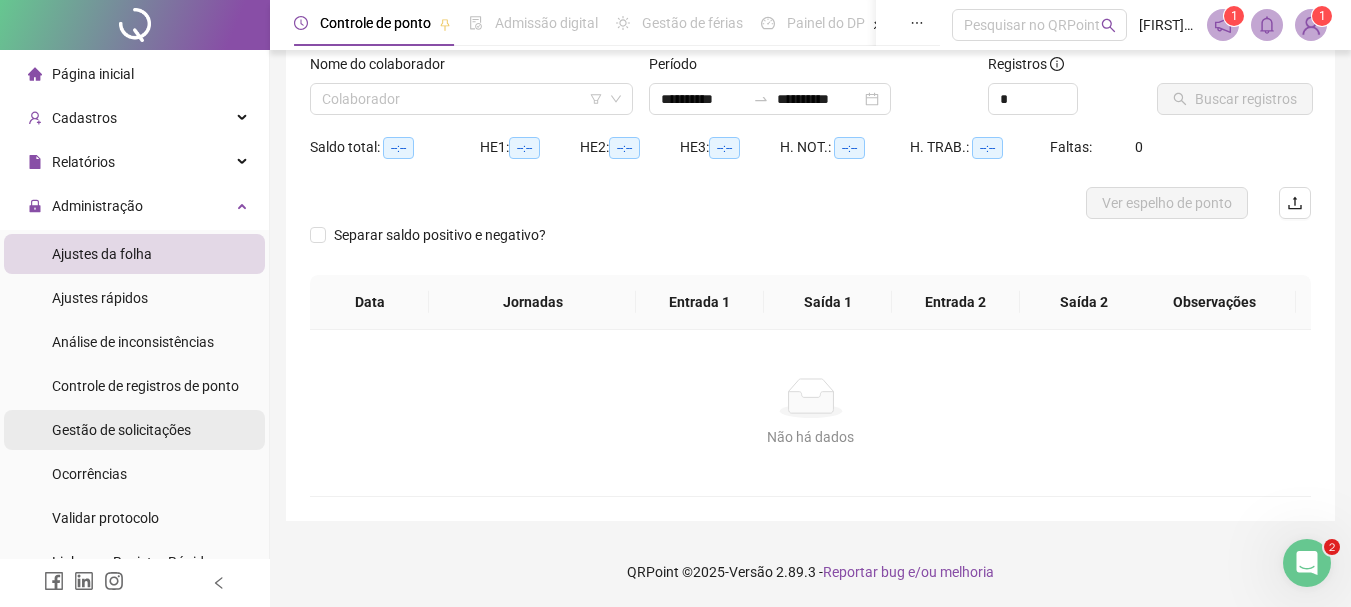 click on "Gestão de solicitações" at bounding box center (121, 430) 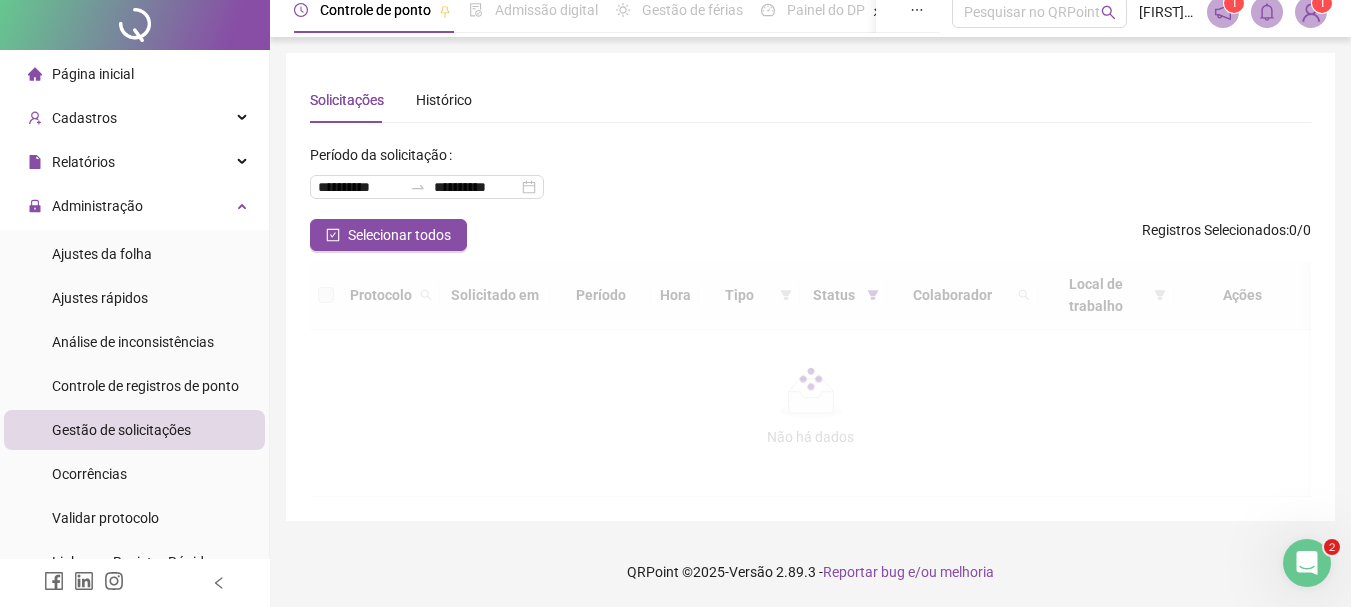 scroll, scrollTop: 0, scrollLeft: 0, axis: both 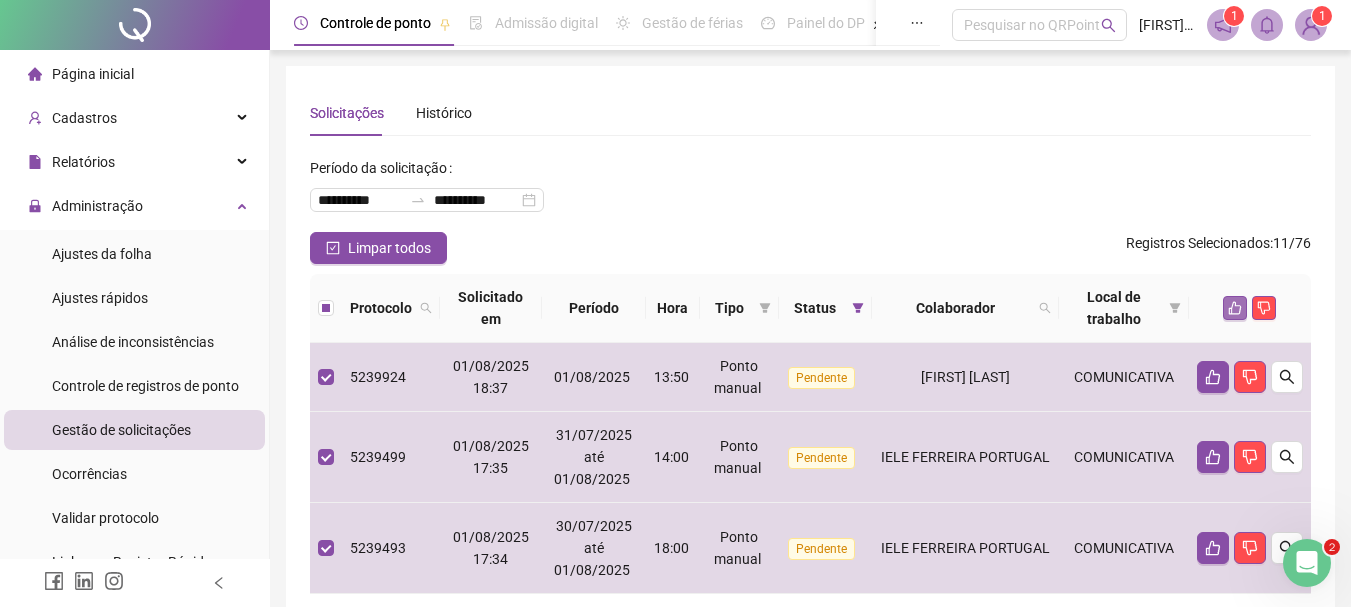 click at bounding box center (1235, 308) 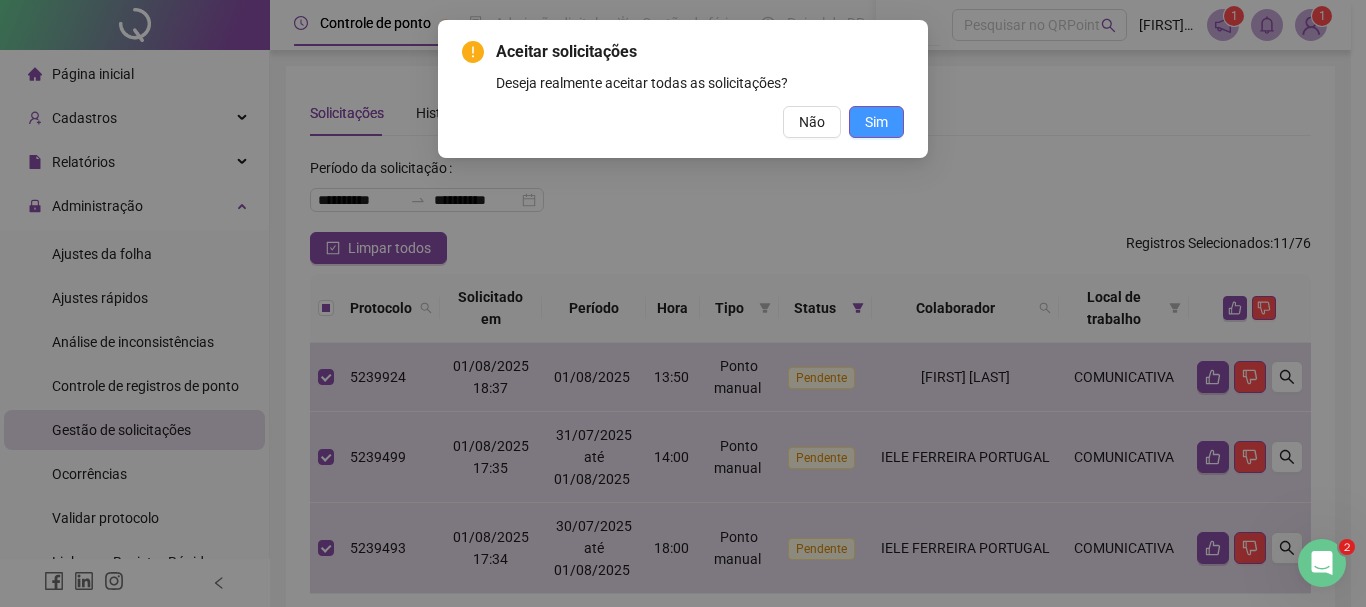 click on "Sim" at bounding box center (876, 122) 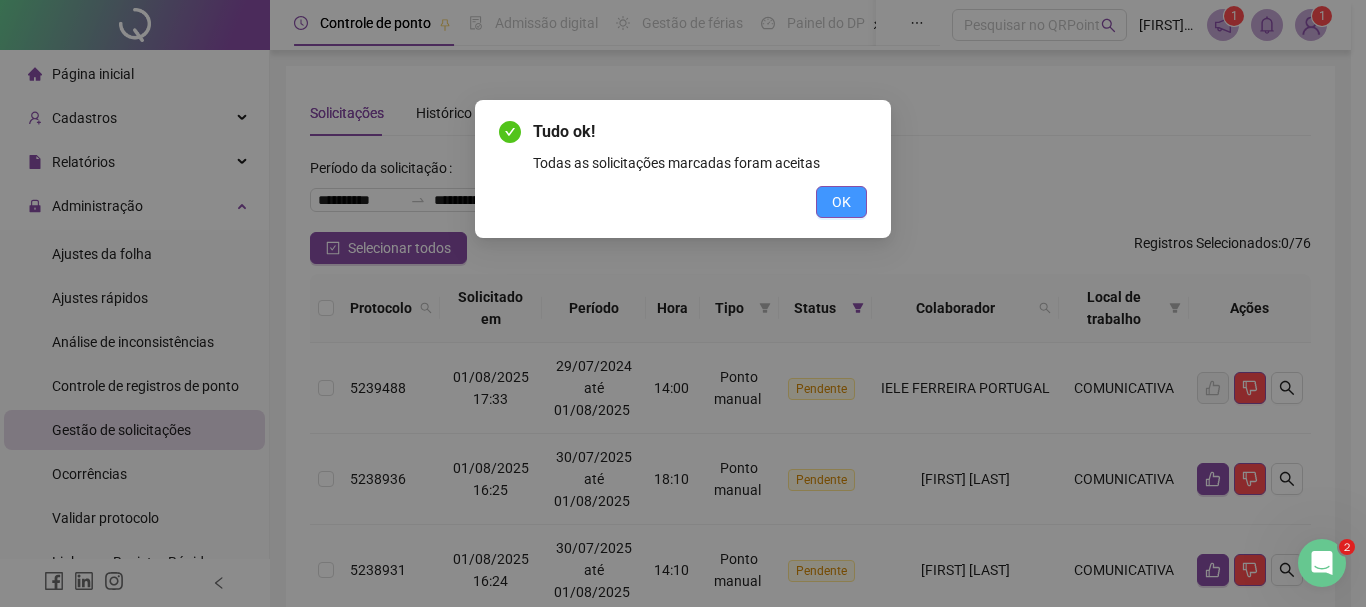 click on "OK" at bounding box center (841, 202) 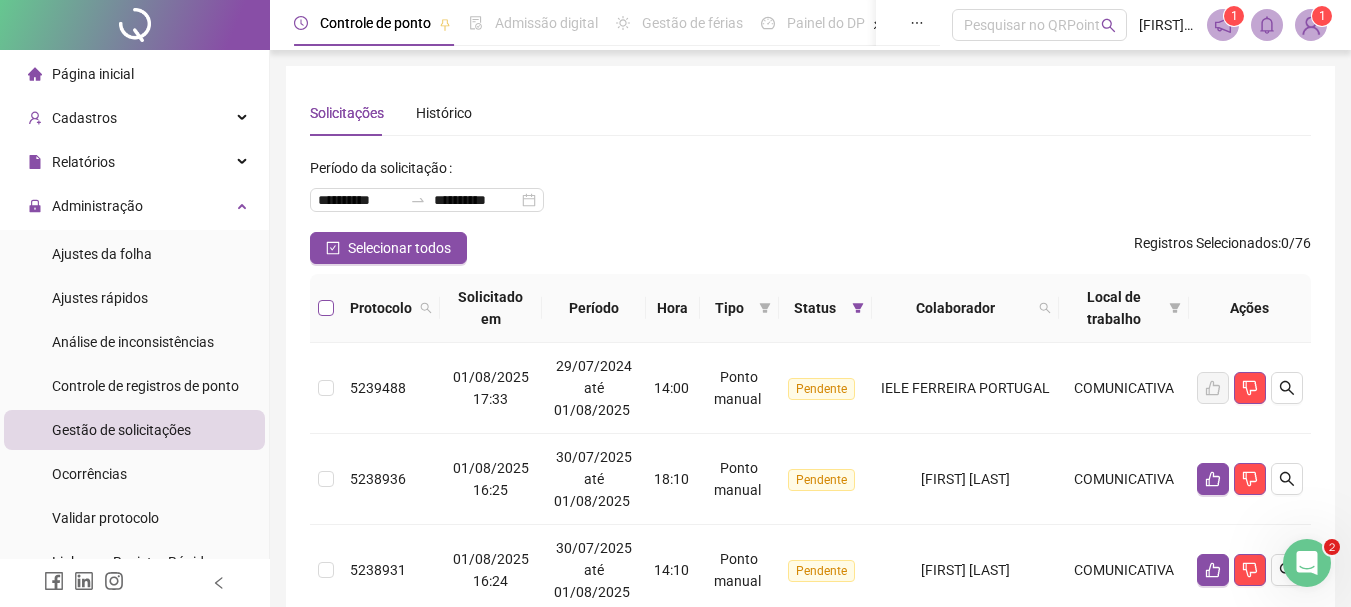 click at bounding box center (326, 308) 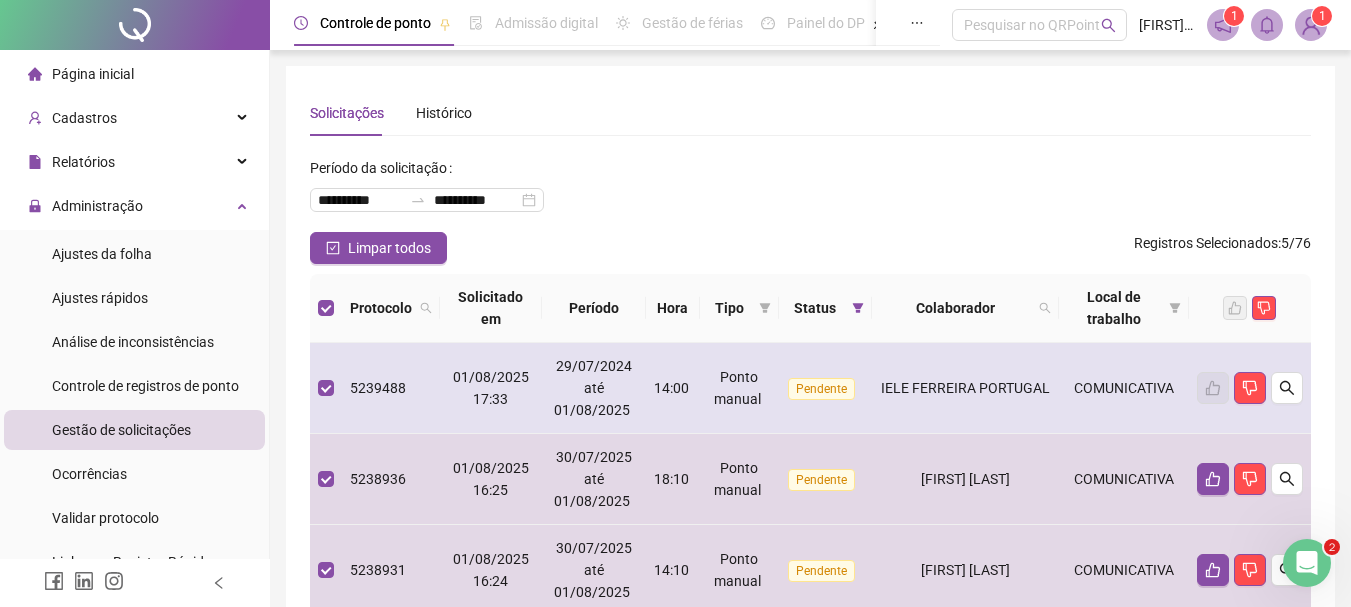 click at bounding box center (326, 388) 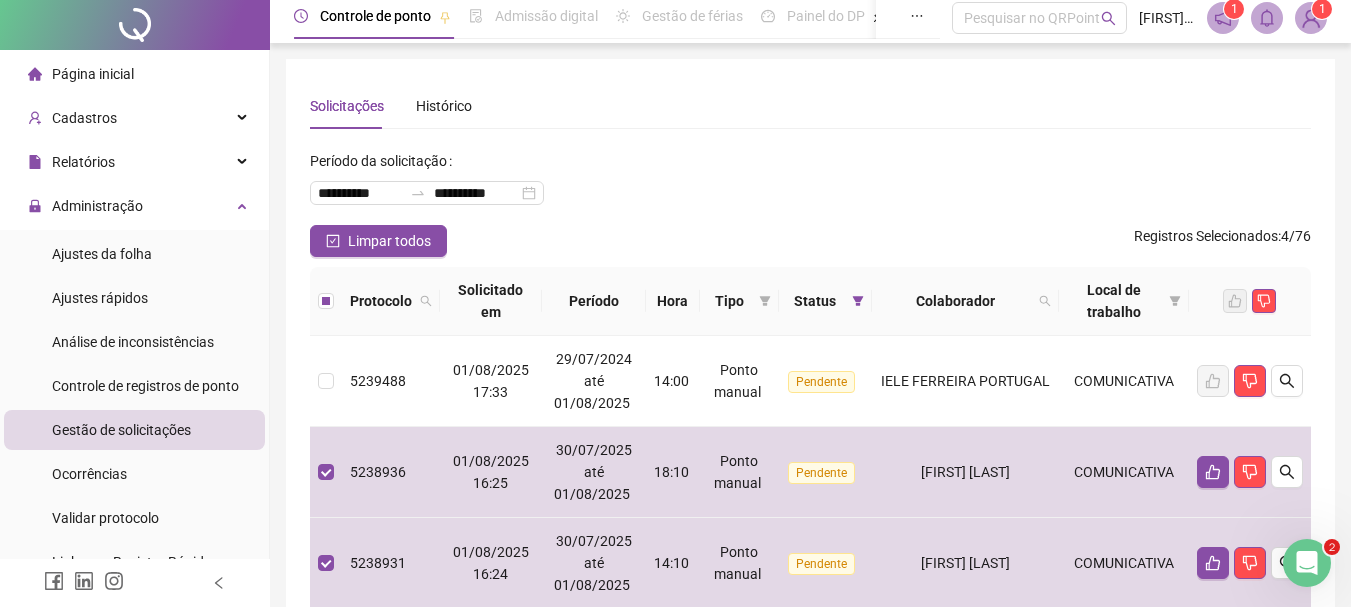 scroll, scrollTop: 0, scrollLeft: 0, axis: both 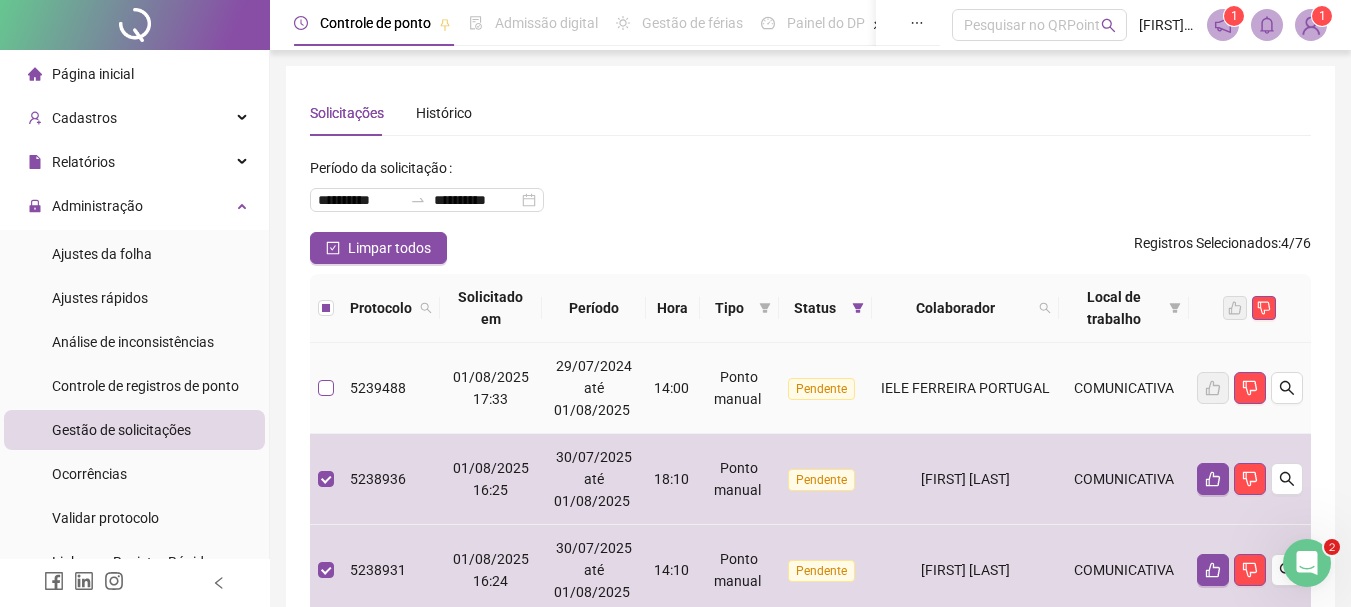 click at bounding box center [326, 388] 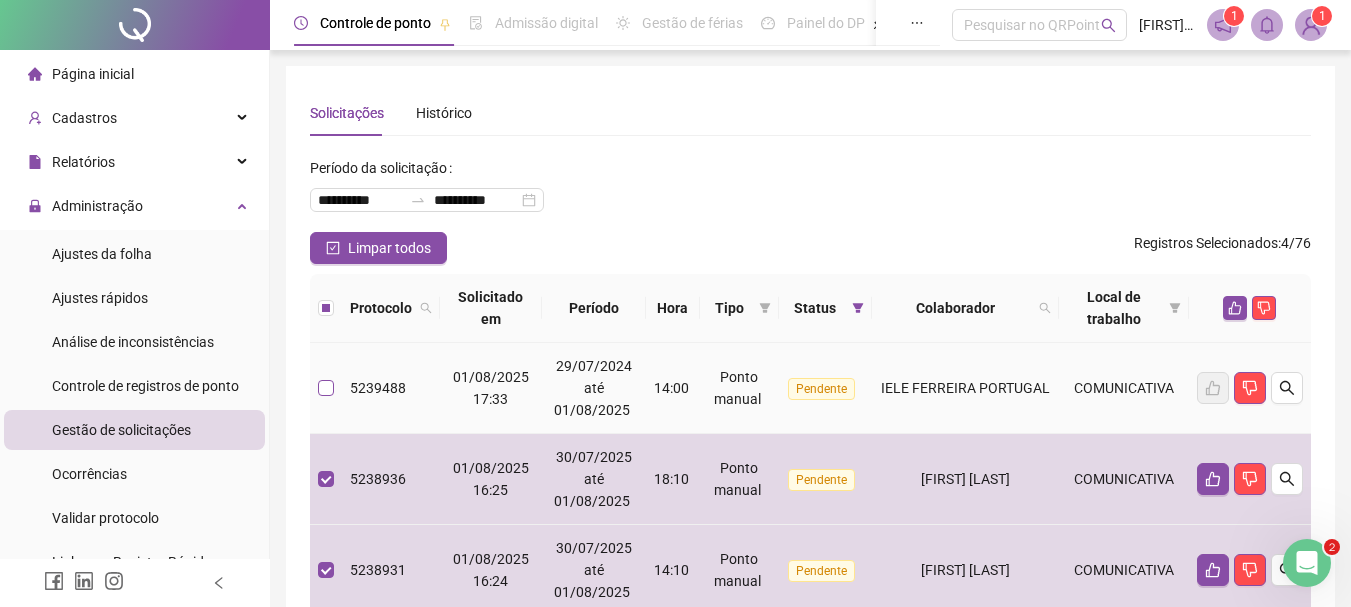 click at bounding box center (326, 388) 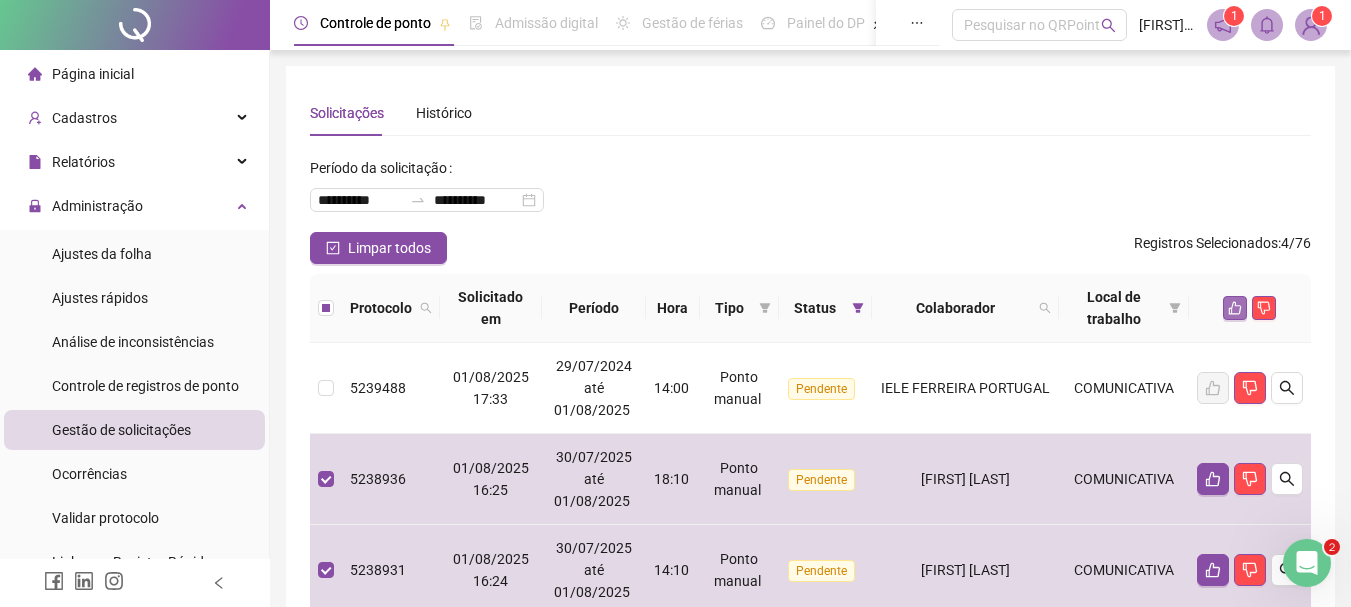 click at bounding box center (1250, 308) 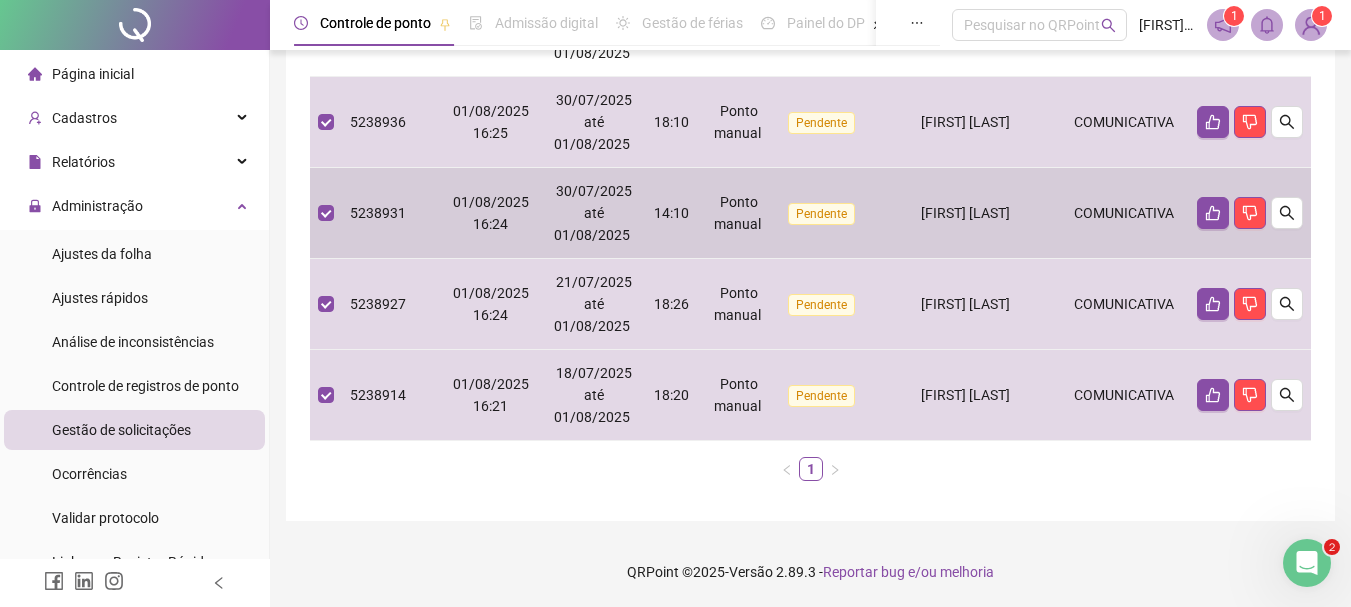 scroll, scrollTop: 0, scrollLeft: 0, axis: both 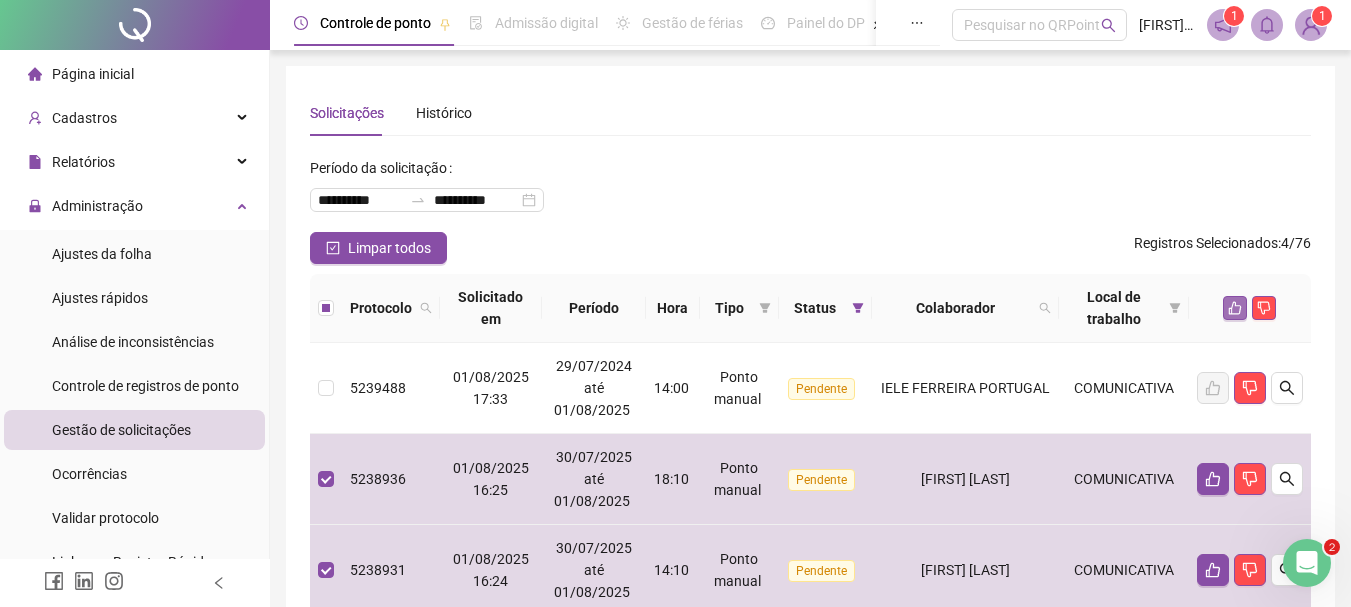click 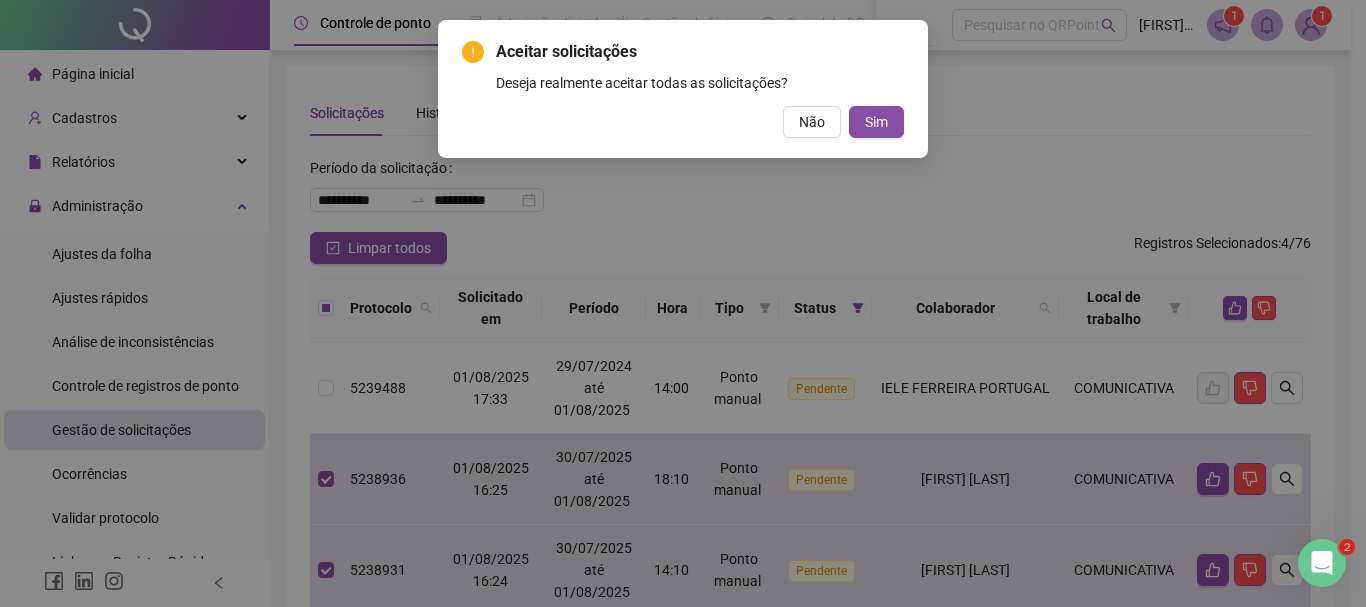 click on "Sim" at bounding box center [876, 122] 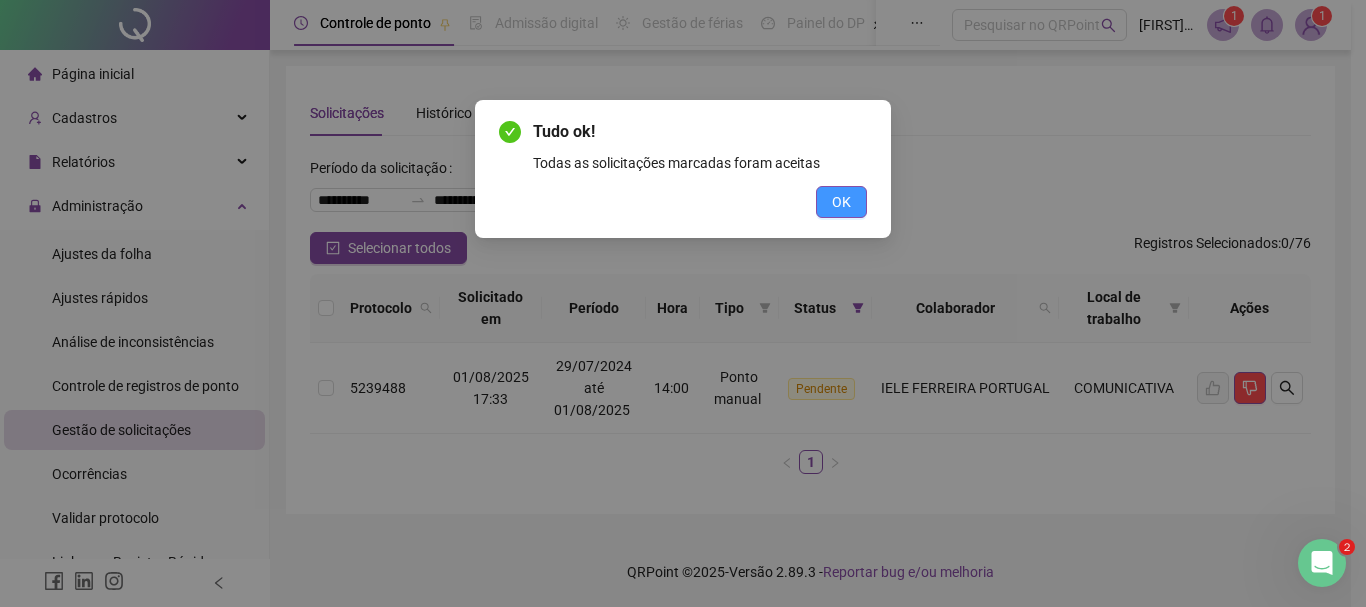 click on "OK" at bounding box center (841, 202) 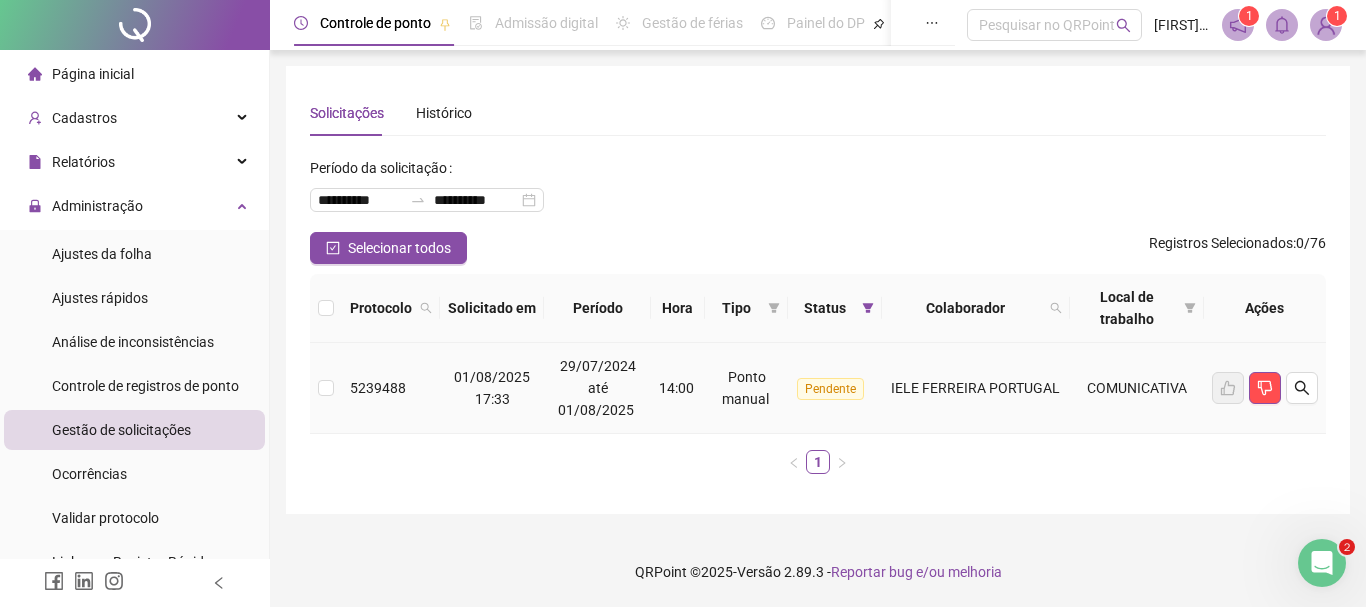 click at bounding box center [326, 388] 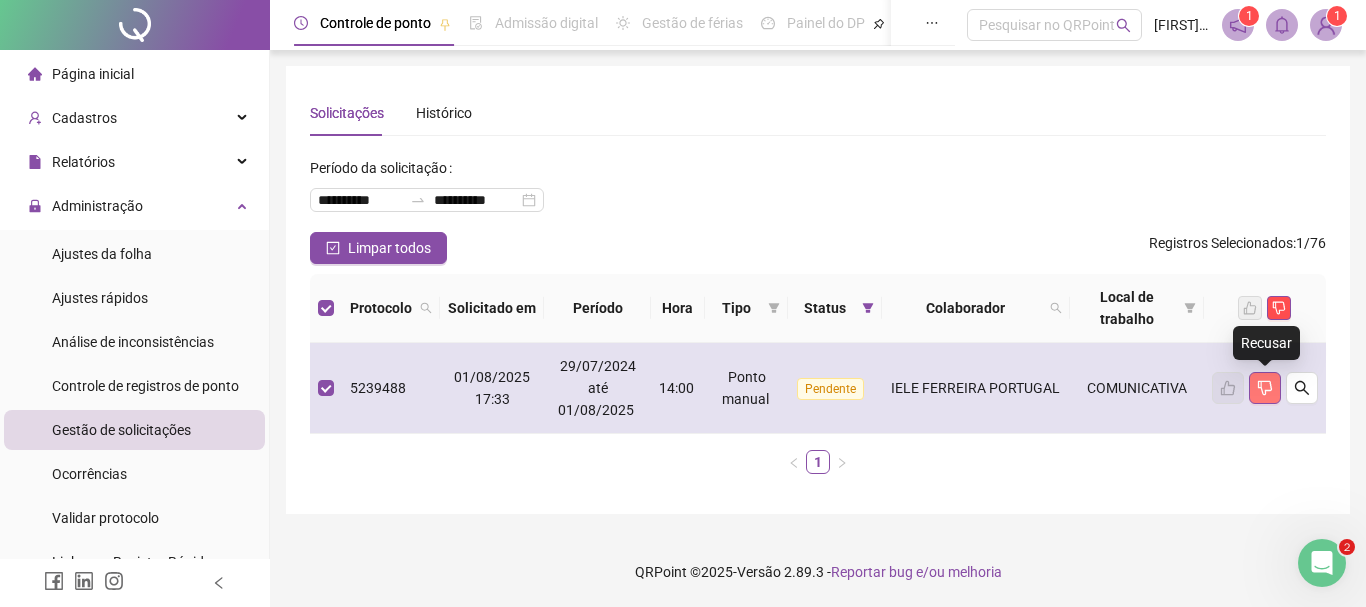 click 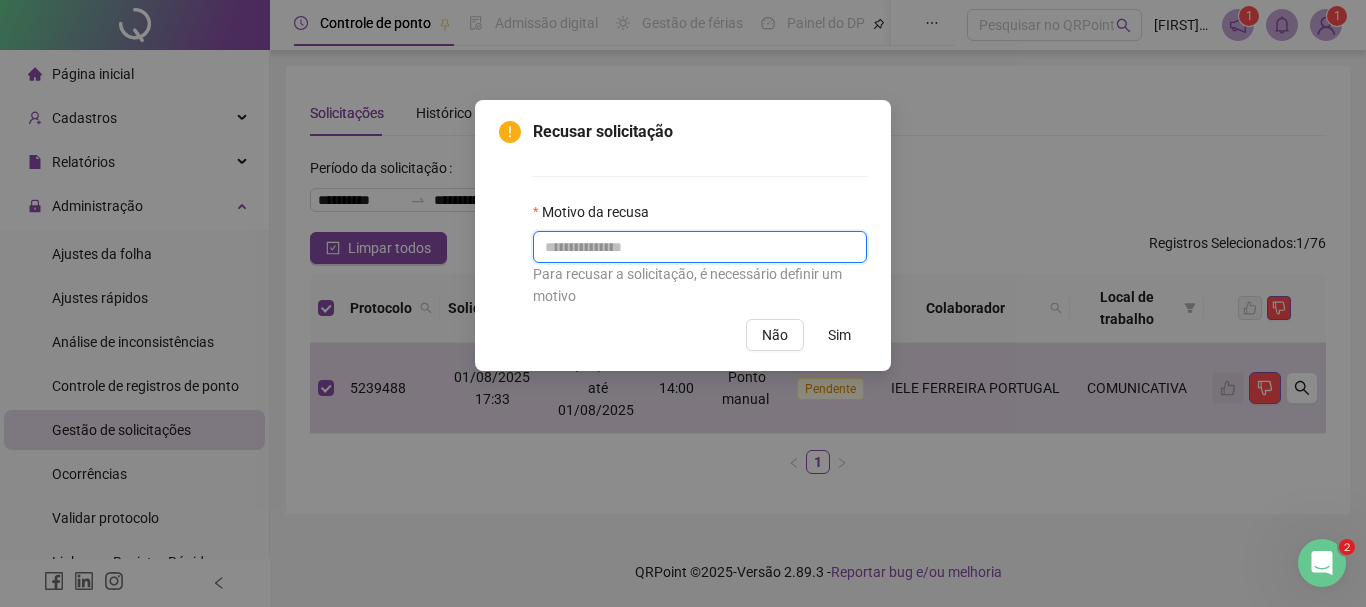 click at bounding box center (700, 247) 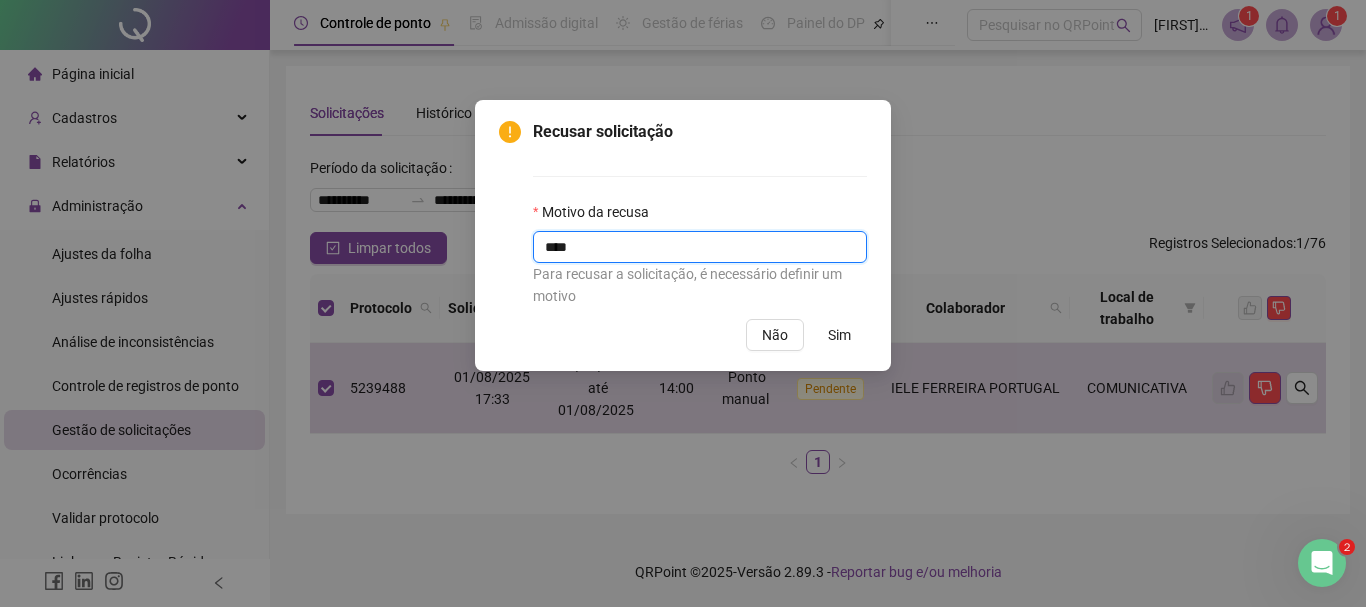 type on "****" 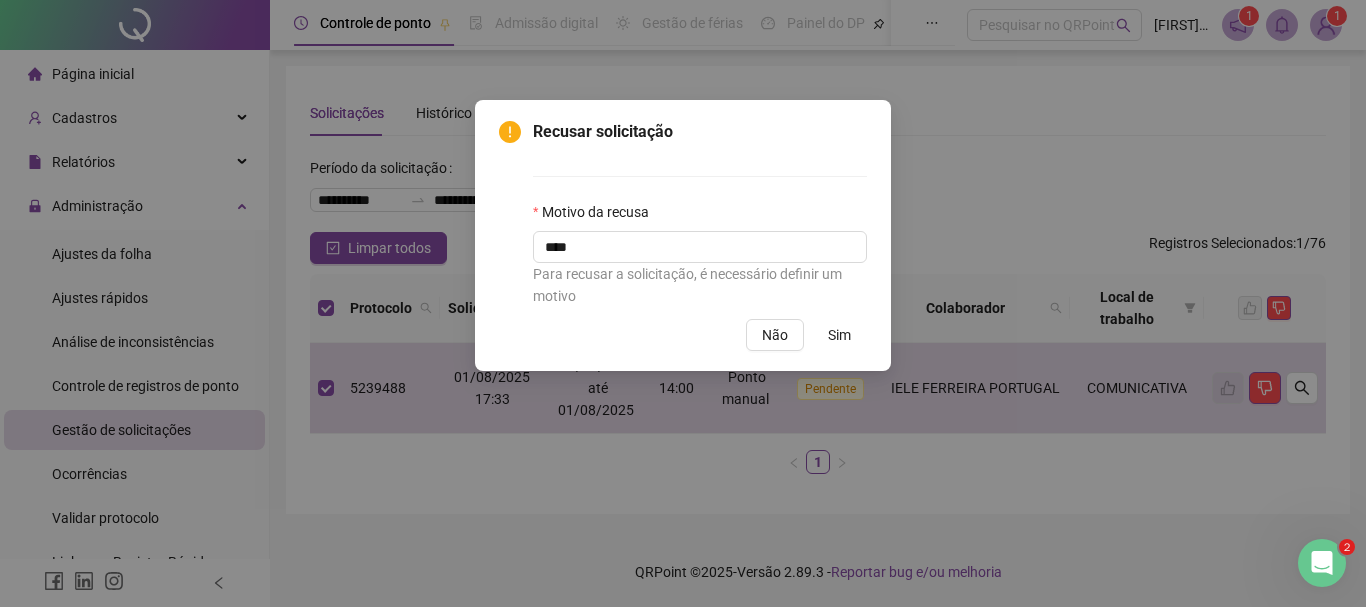 click on "Sim" at bounding box center (839, 335) 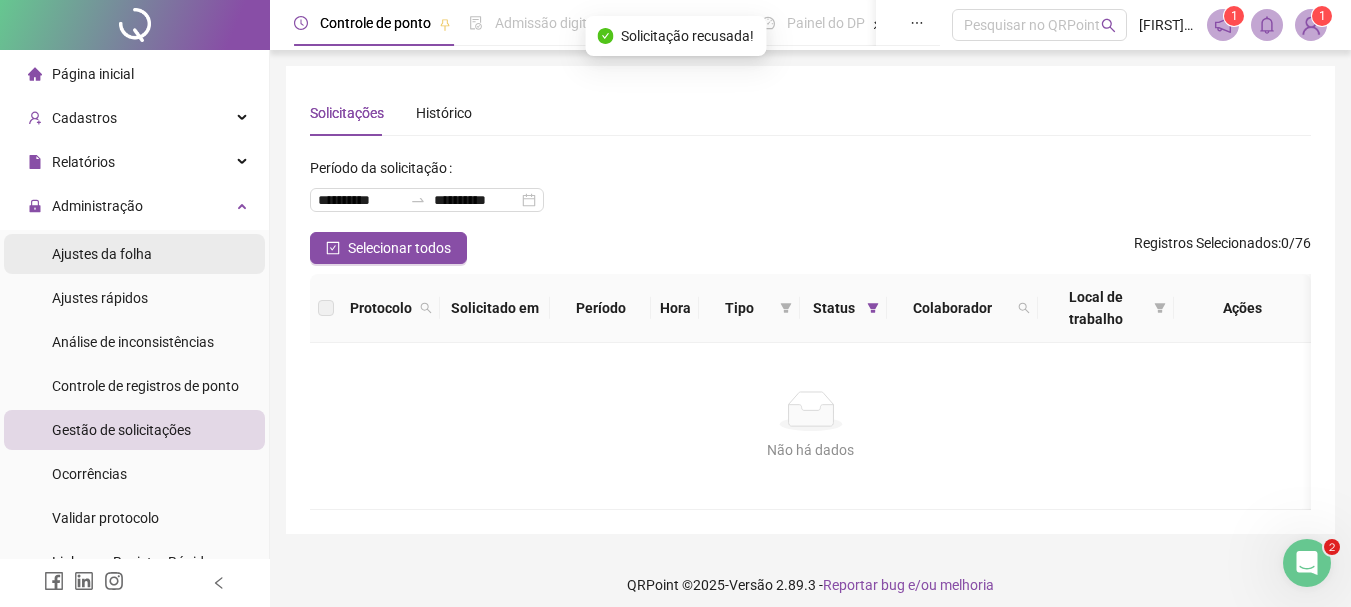 click on "Ajustes da folha" at bounding box center (102, 254) 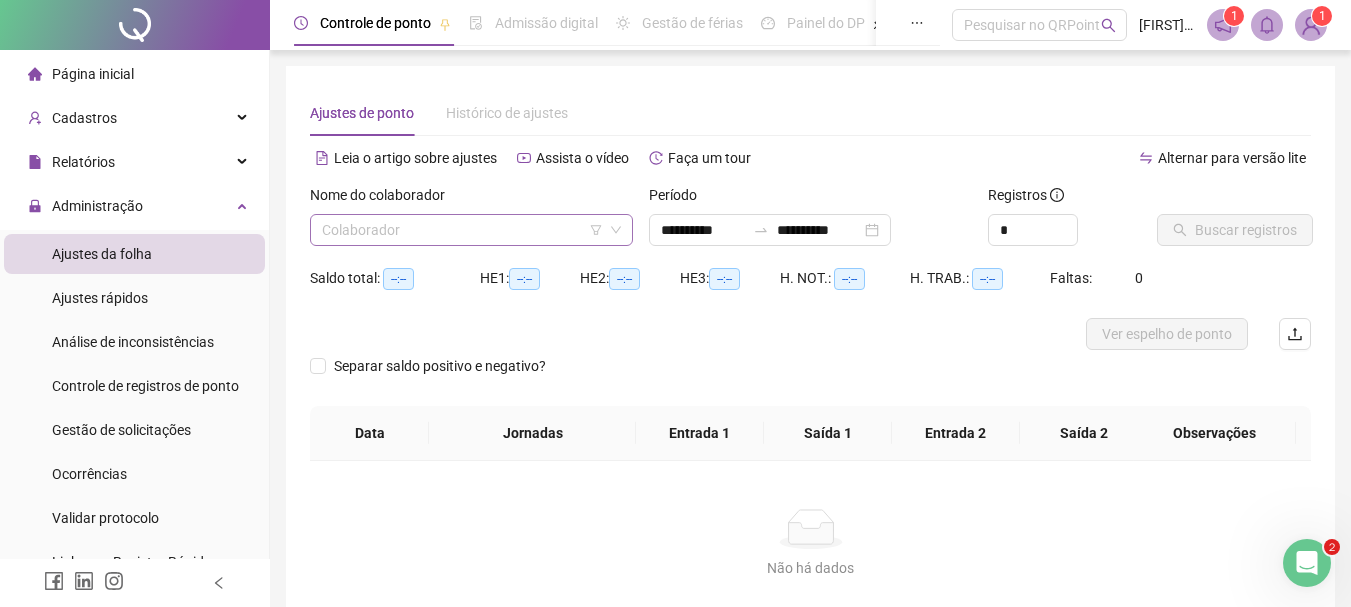 click at bounding box center [462, 230] 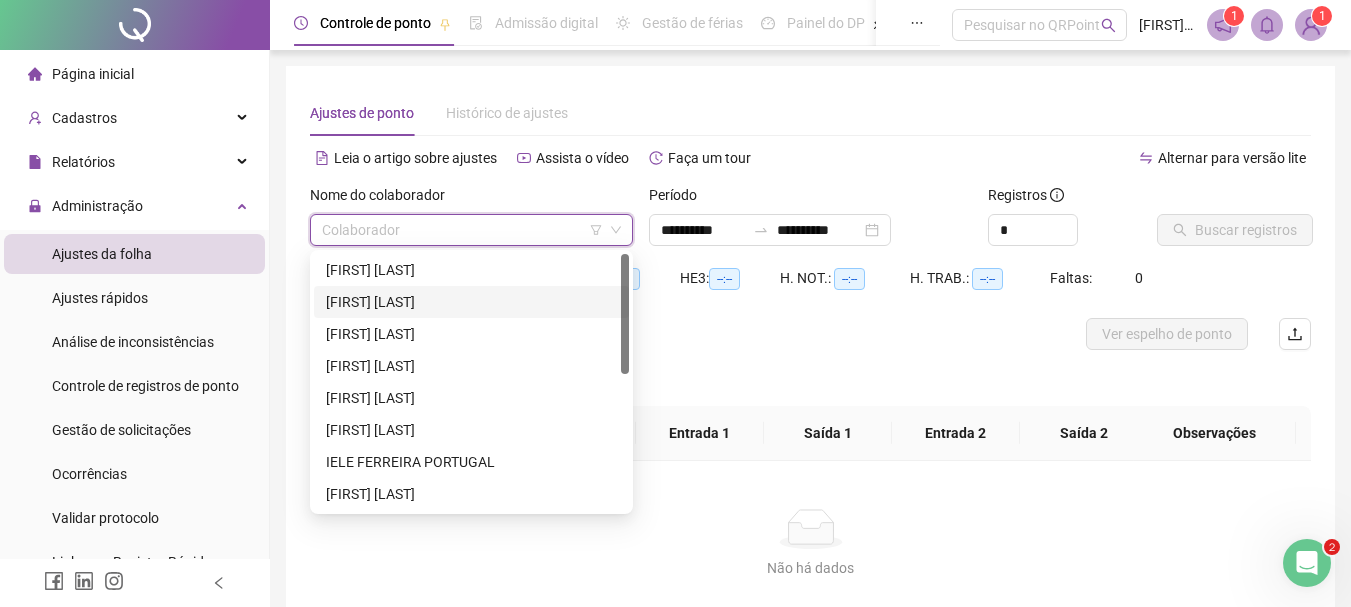 click on "[FIRST] [LAST]" at bounding box center (471, 302) 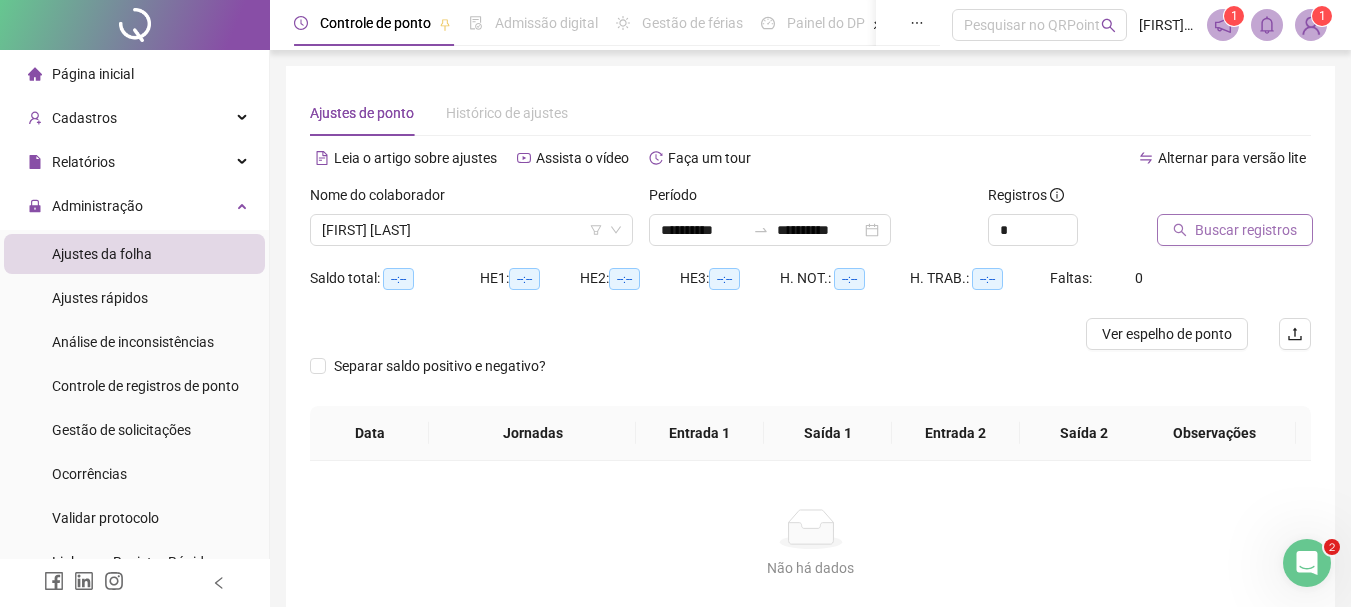 click on "Buscar registros" at bounding box center [1246, 230] 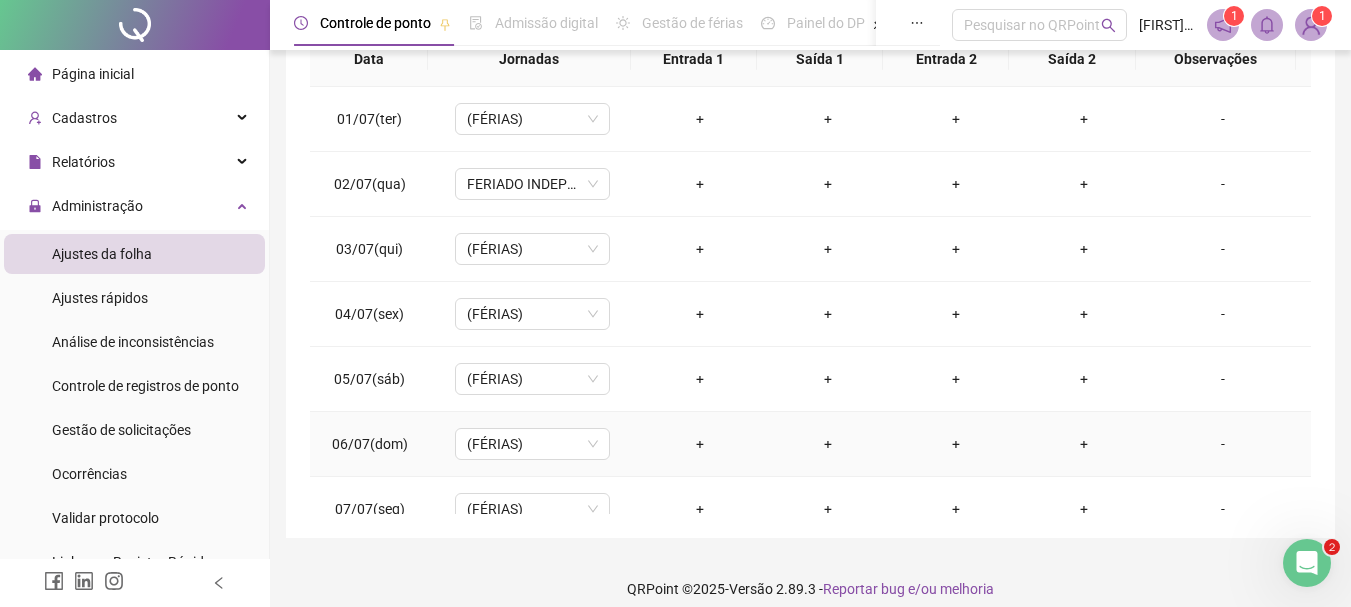 scroll, scrollTop: 400, scrollLeft: 0, axis: vertical 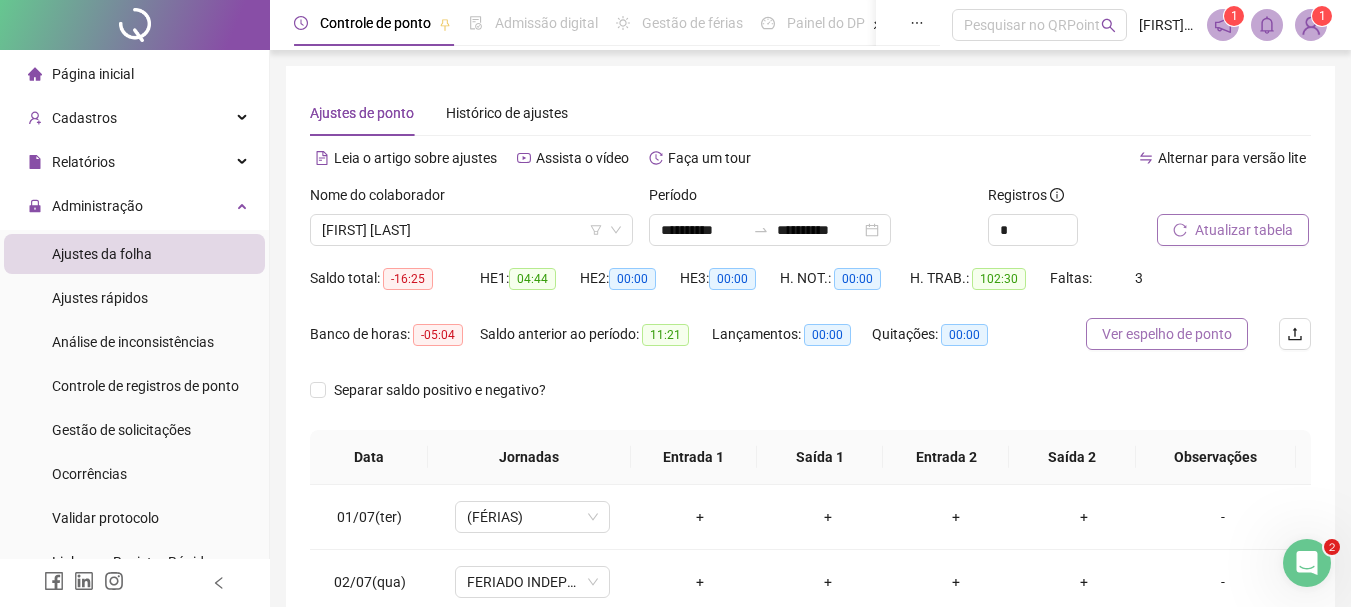 click on "Ver espelho de ponto" at bounding box center [1167, 334] 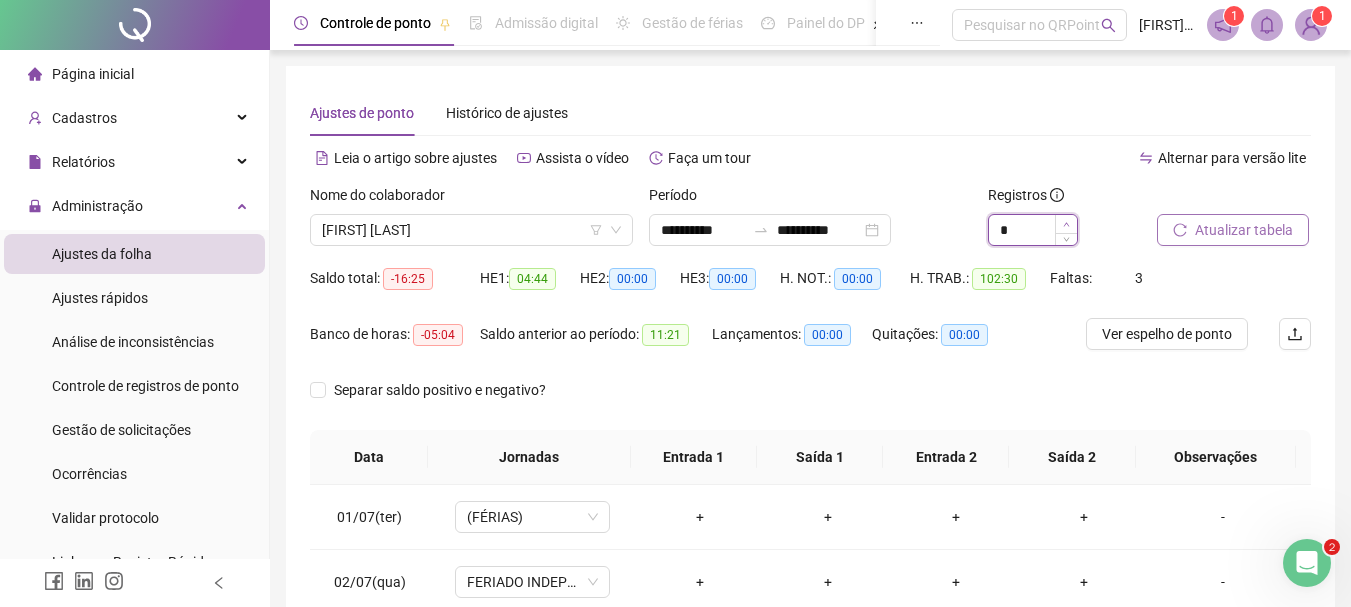 click at bounding box center [1066, 224] 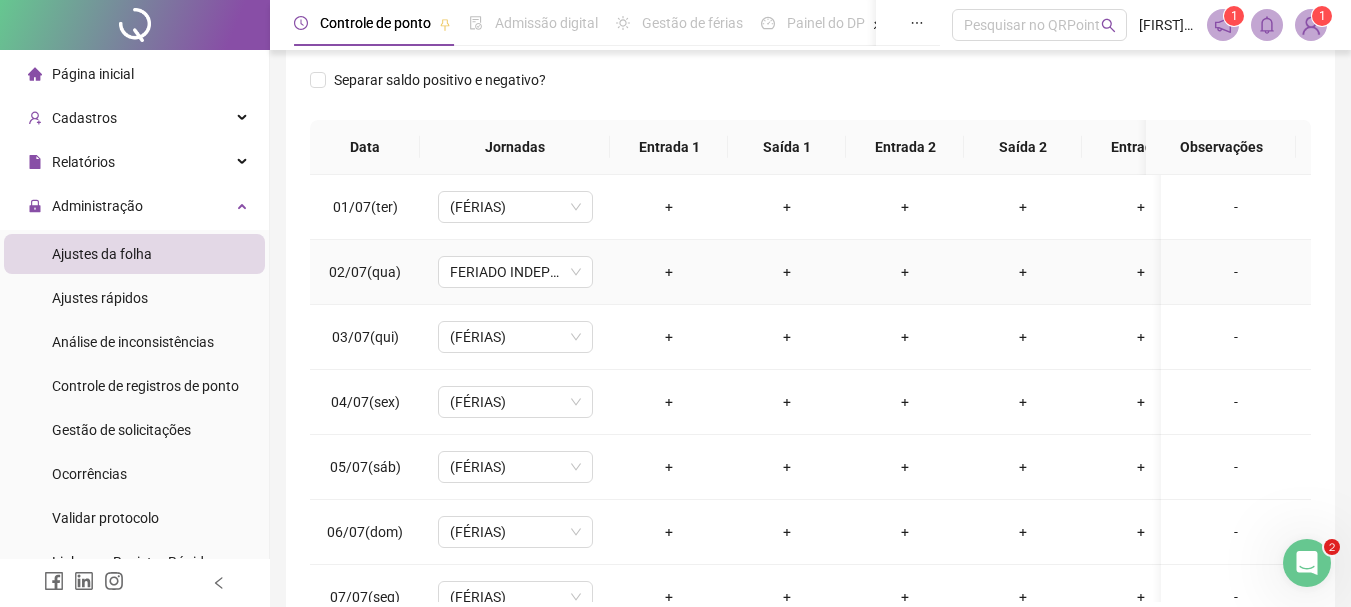 scroll, scrollTop: 415, scrollLeft: 0, axis: vertical 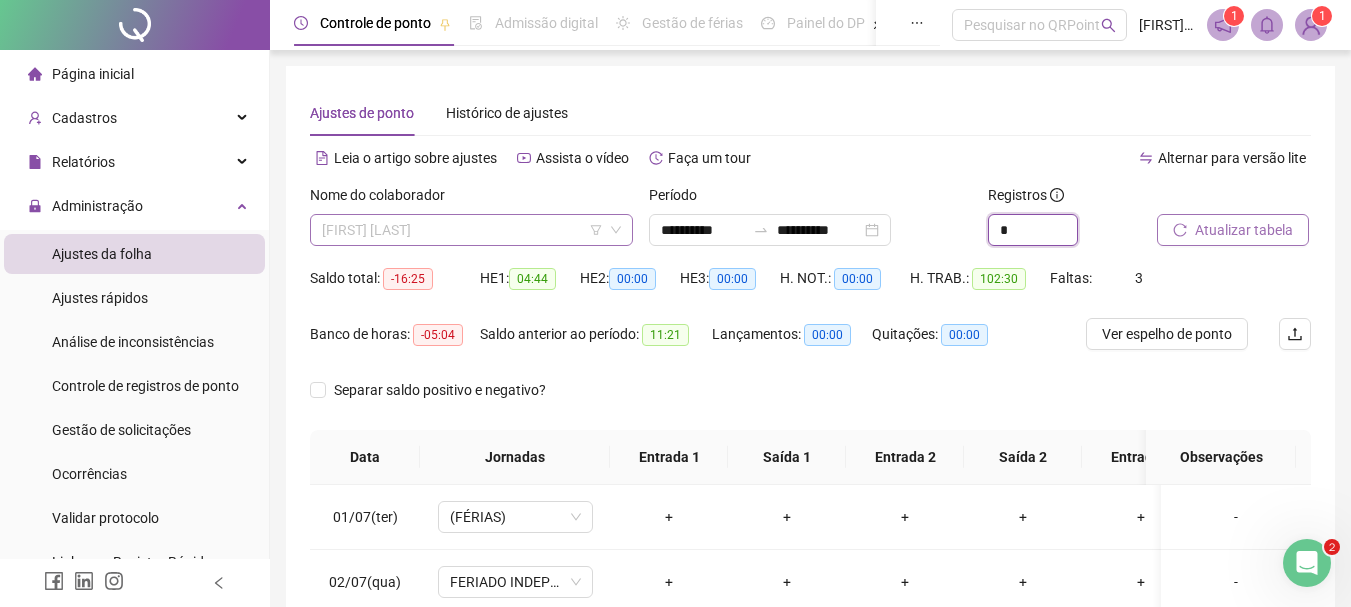 click on "[FIRST] [LAST]" at bounding box center (471, 230) 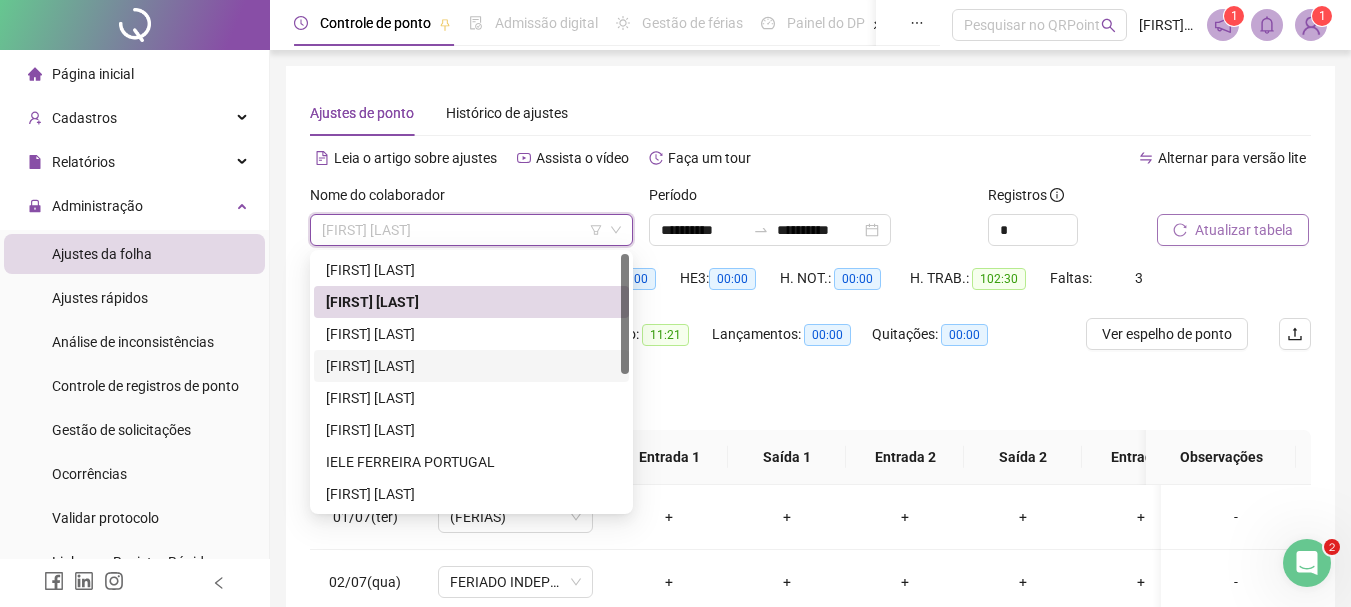click on "[FIRST] [LAST]" at bounding box center [471, 366] 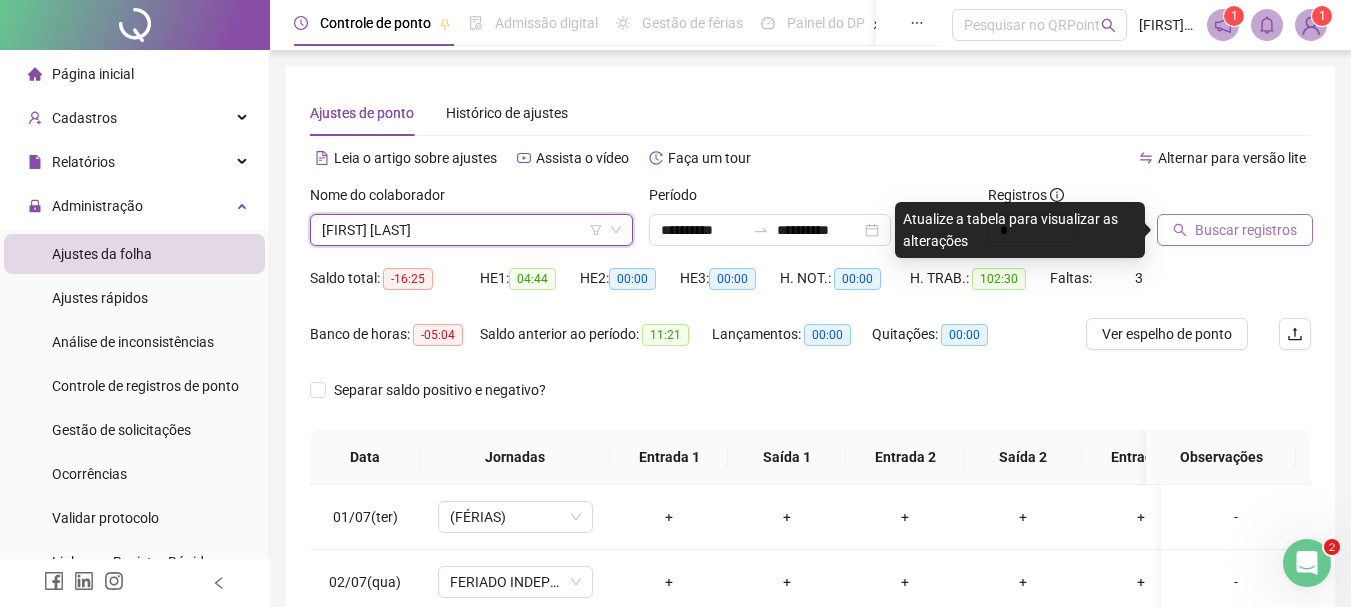 click on "Buscar registros" at bounding box center (1246, 230) 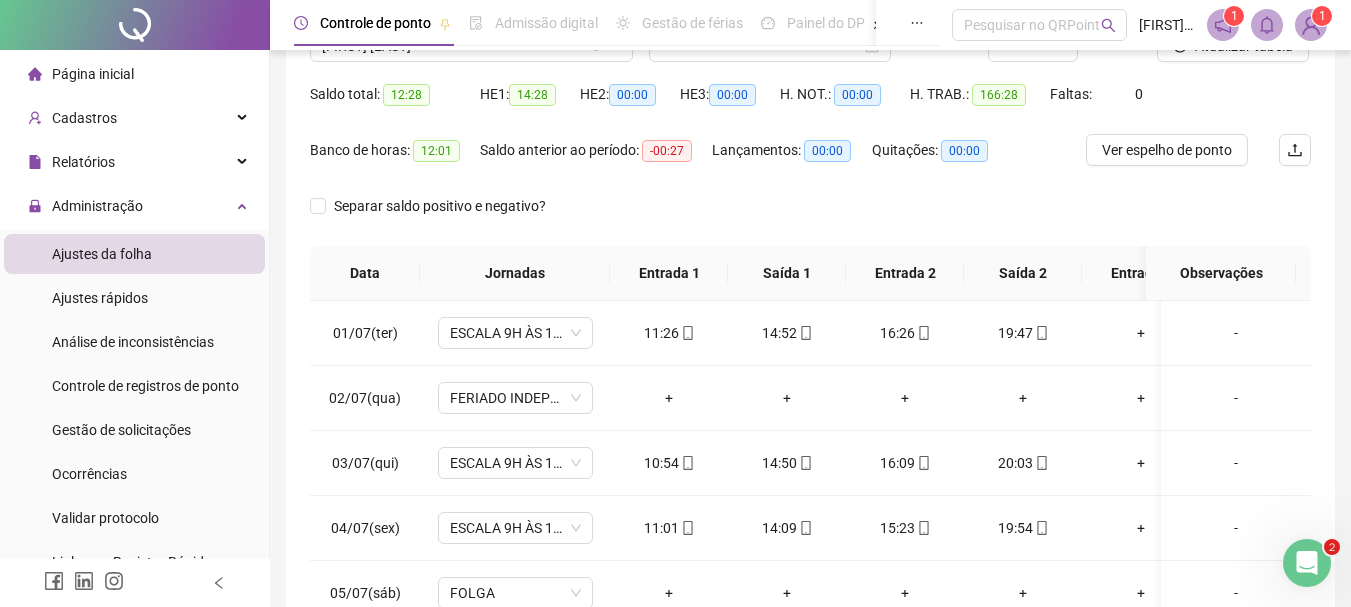 scroll, scrollTop: 200, scrollLeft: 0, axis: vertical 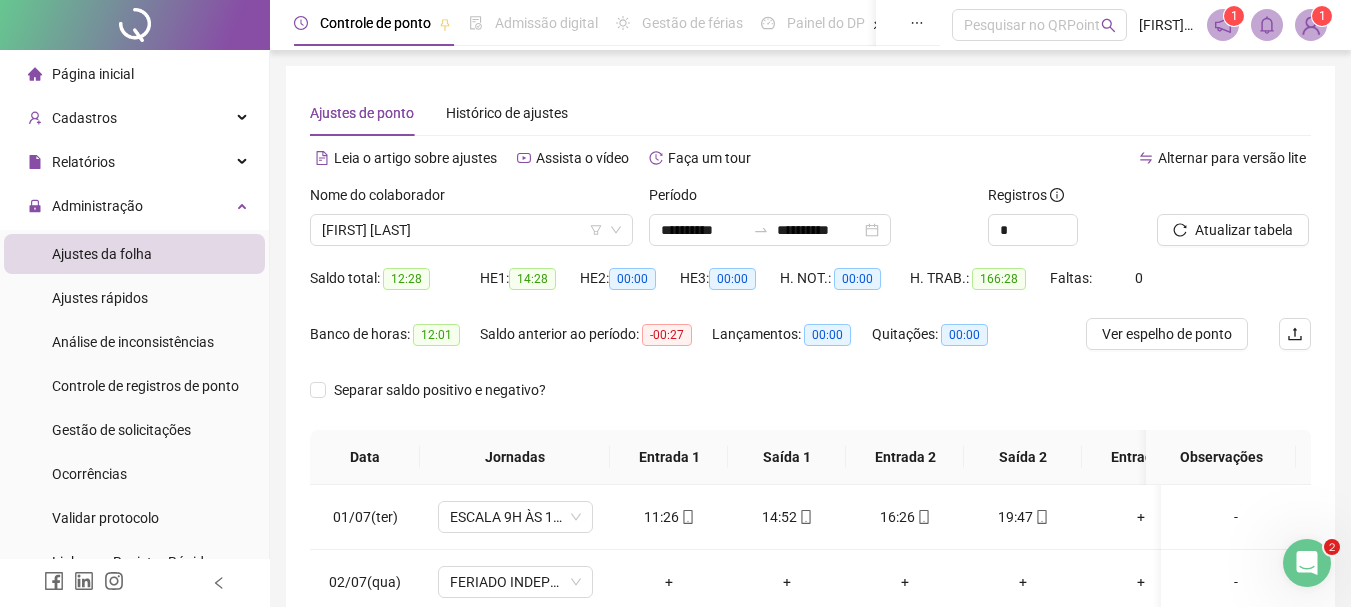 click on "Nome do colaborador" at bounding box center [471, 199] 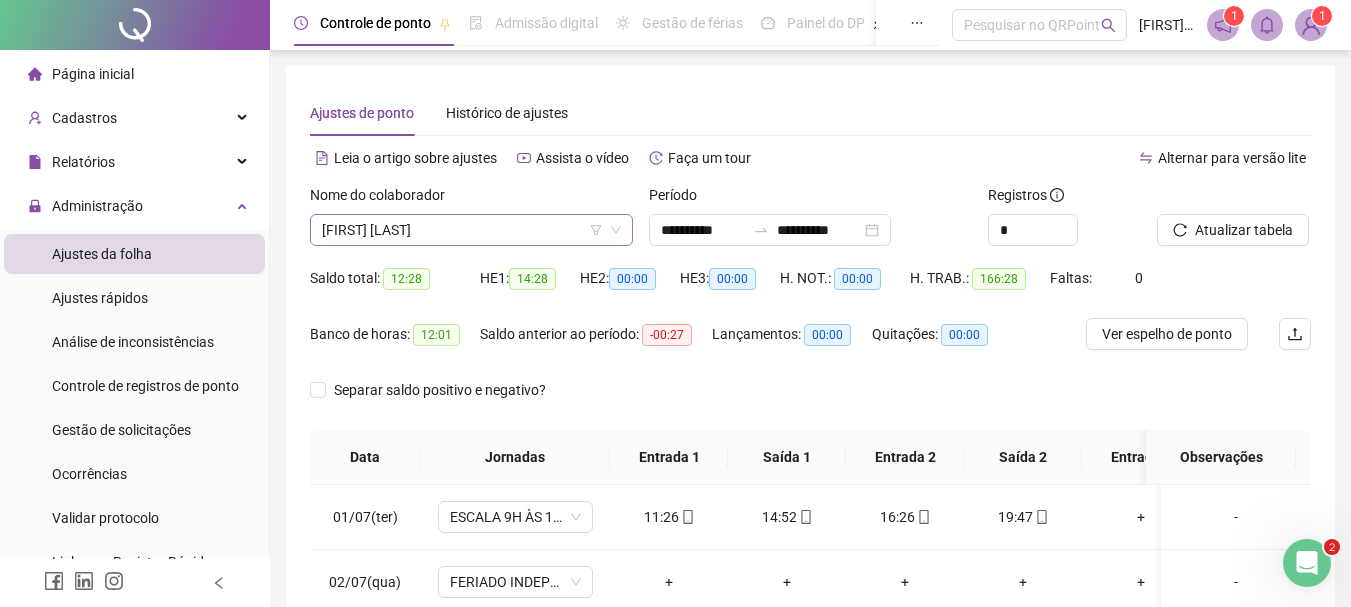 click on "[FIRST] [LAST]" at bounding box center [471, 230] 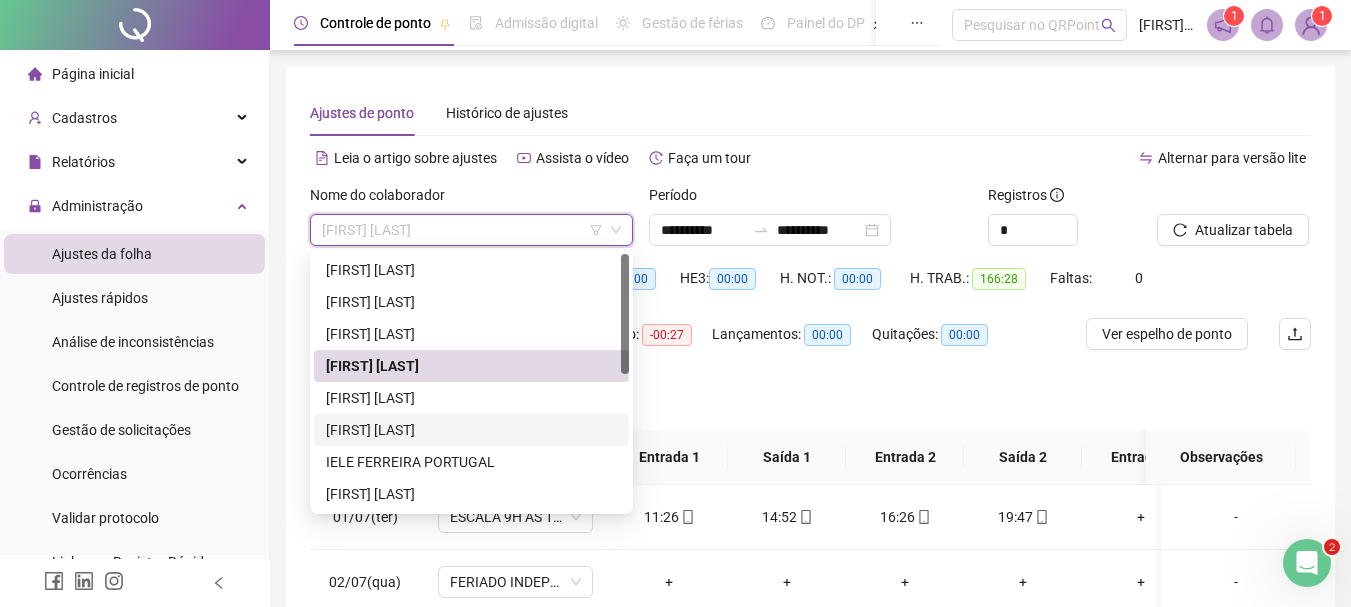 click on "[FIRST] [LAST]" at bounding box center (471, 430) 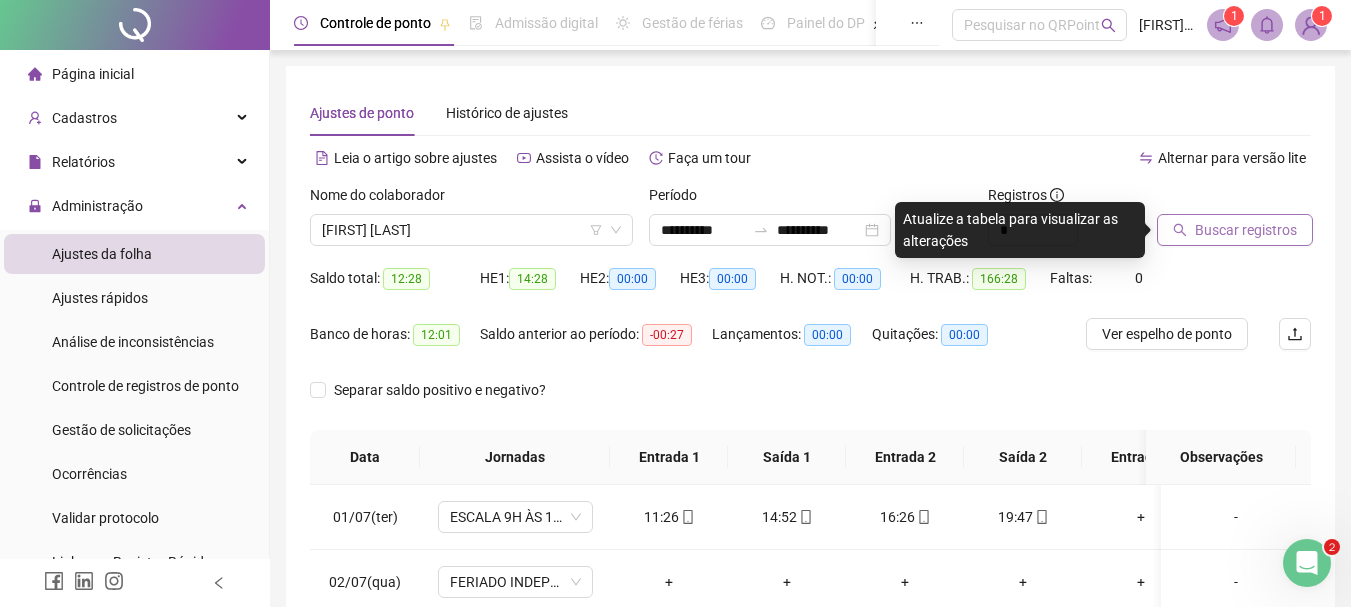 click on "Buscar registros" at bounding box center (1246, 230) 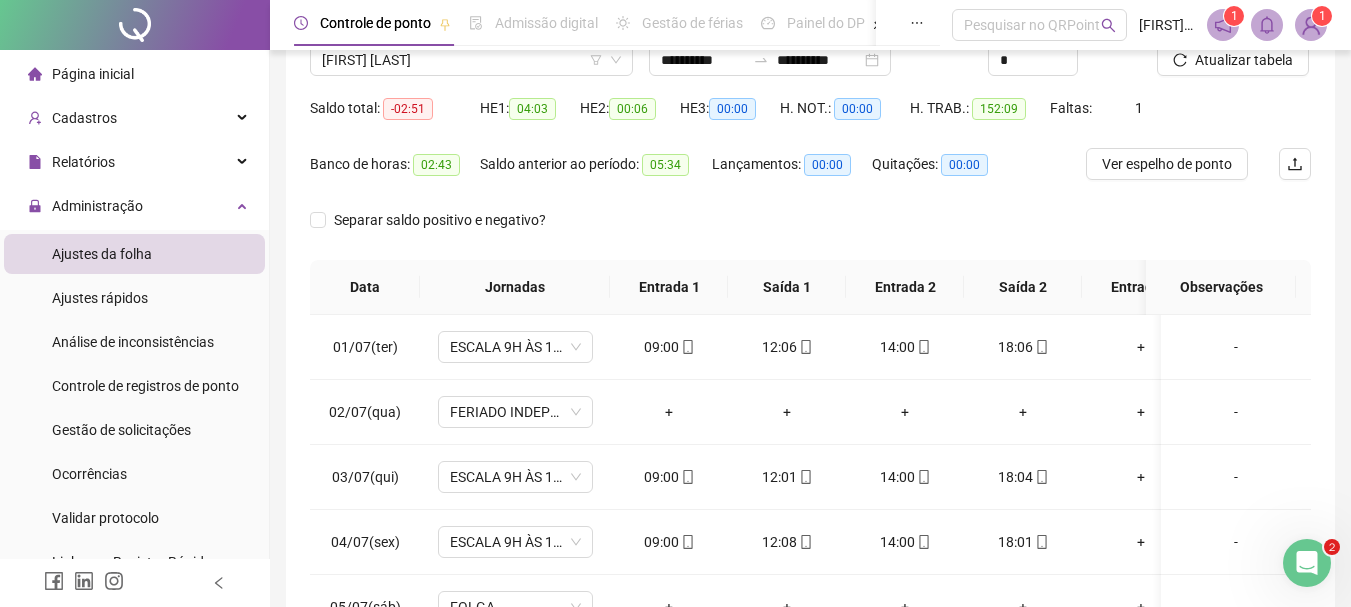 scroll, scrollTop: 415, scrollLeft: 0, axis: vertical 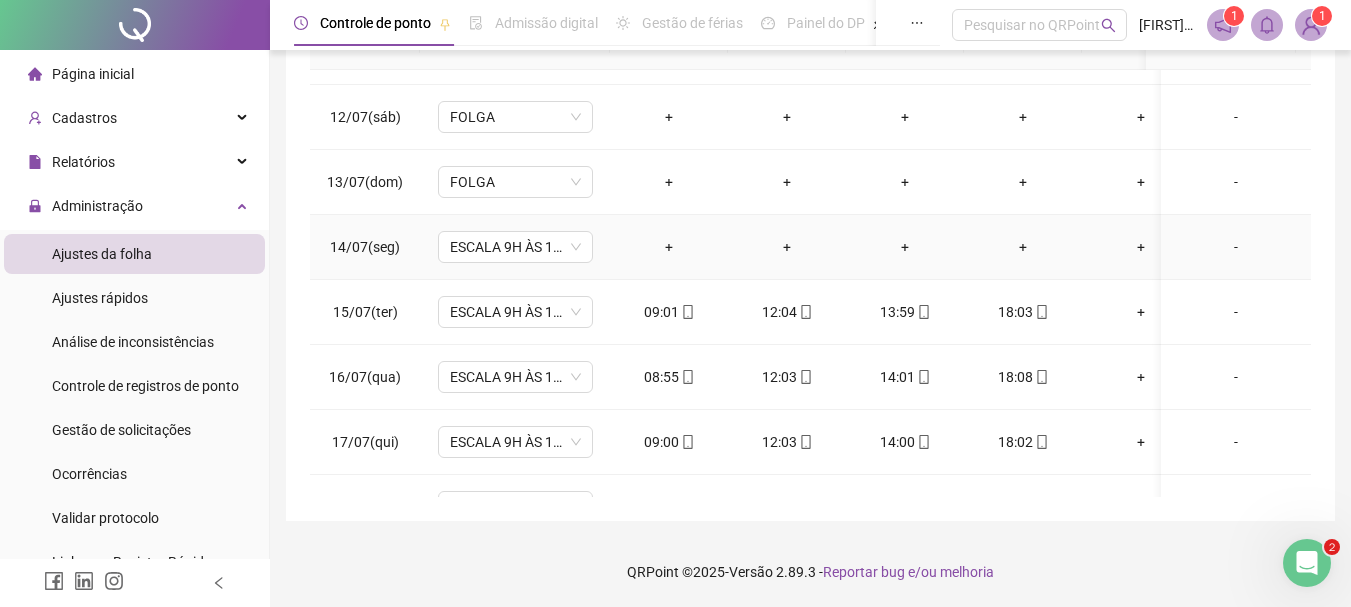 click on "-" at bounding box center (1236, 247) 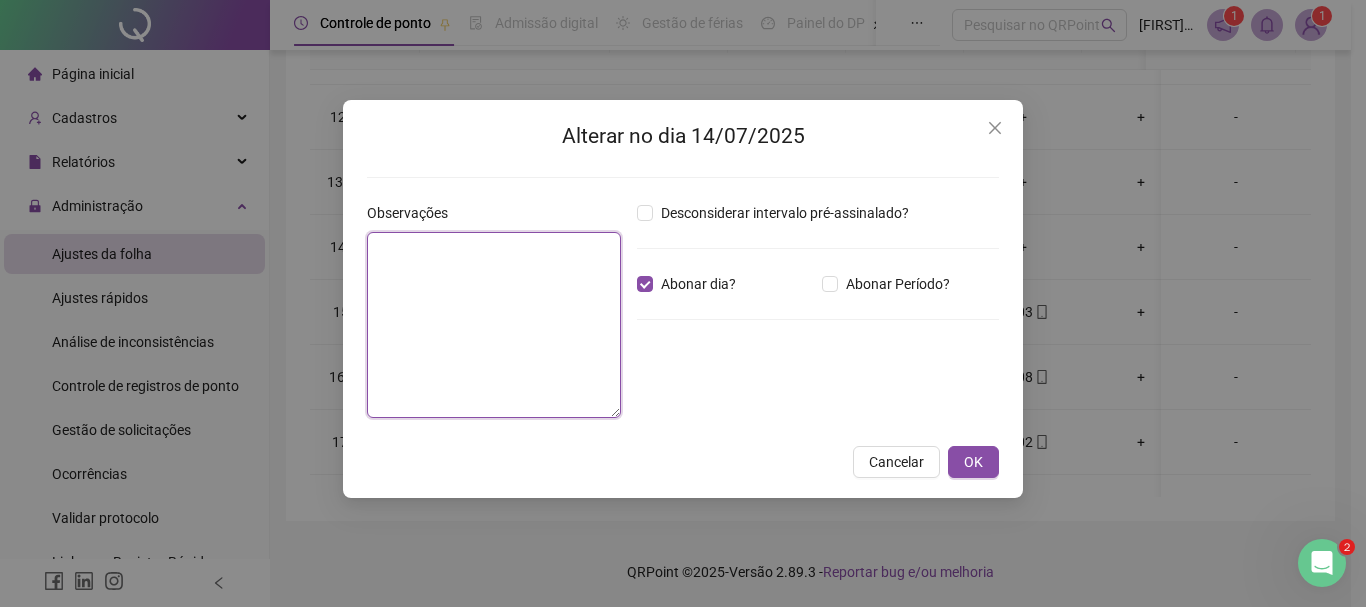 drag, startPoint x: 493, startPoint y: 284, endPoint x: 492, endPoint y: 273, distance: 11.045361 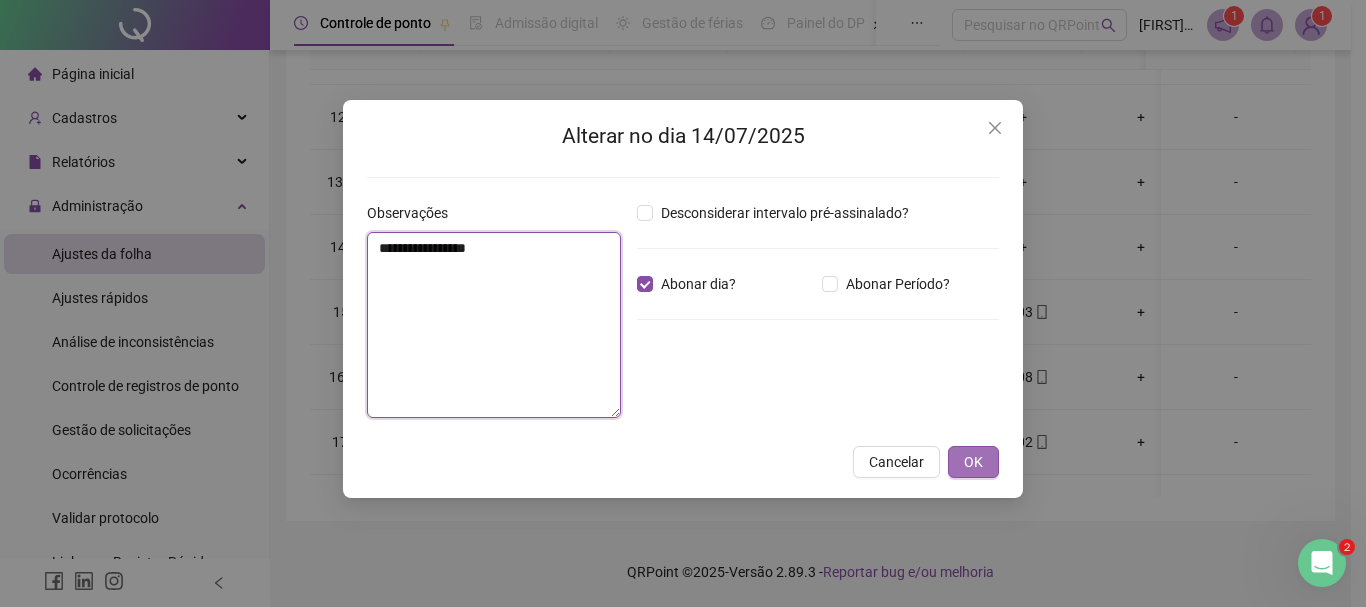 type on "**********" 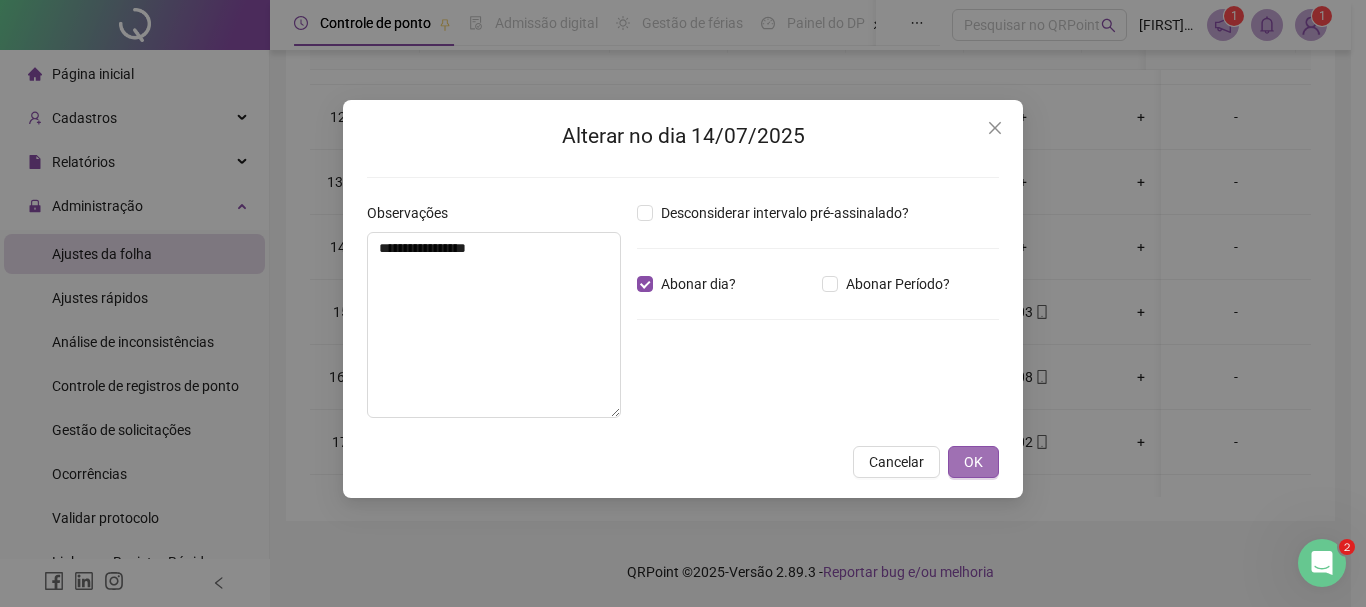 click on "OK" at bounding box center [973, 462] 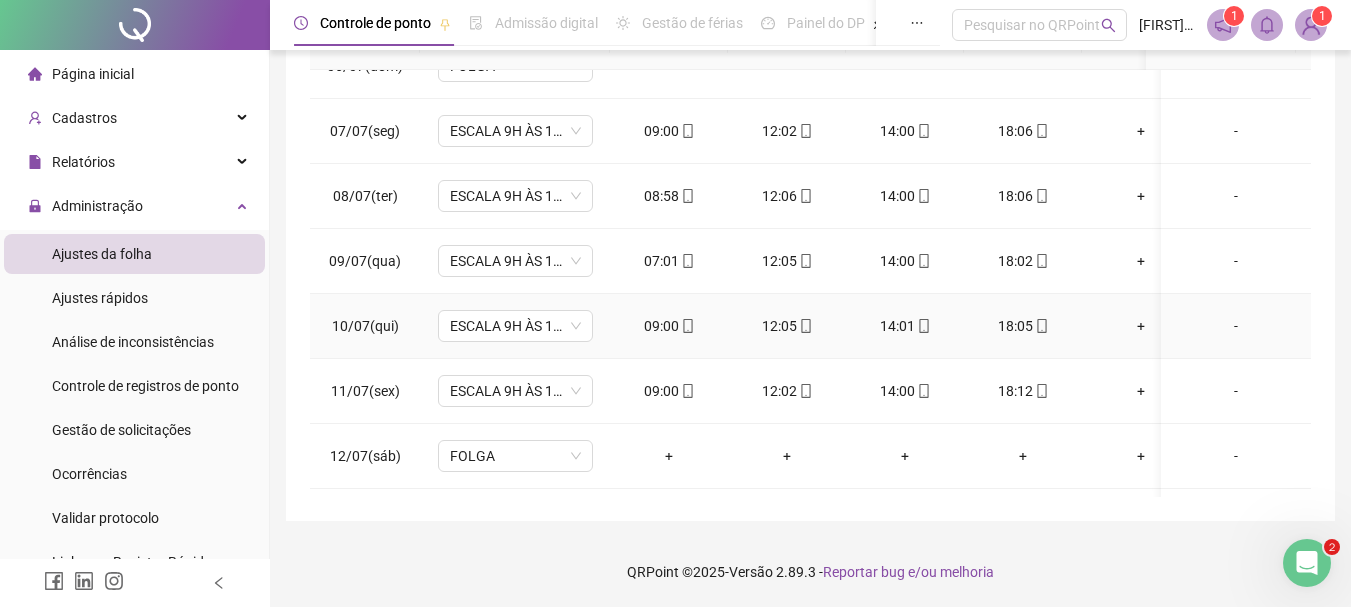 scroll, scrollTop: 0, scrollLeft: 0, axis: both 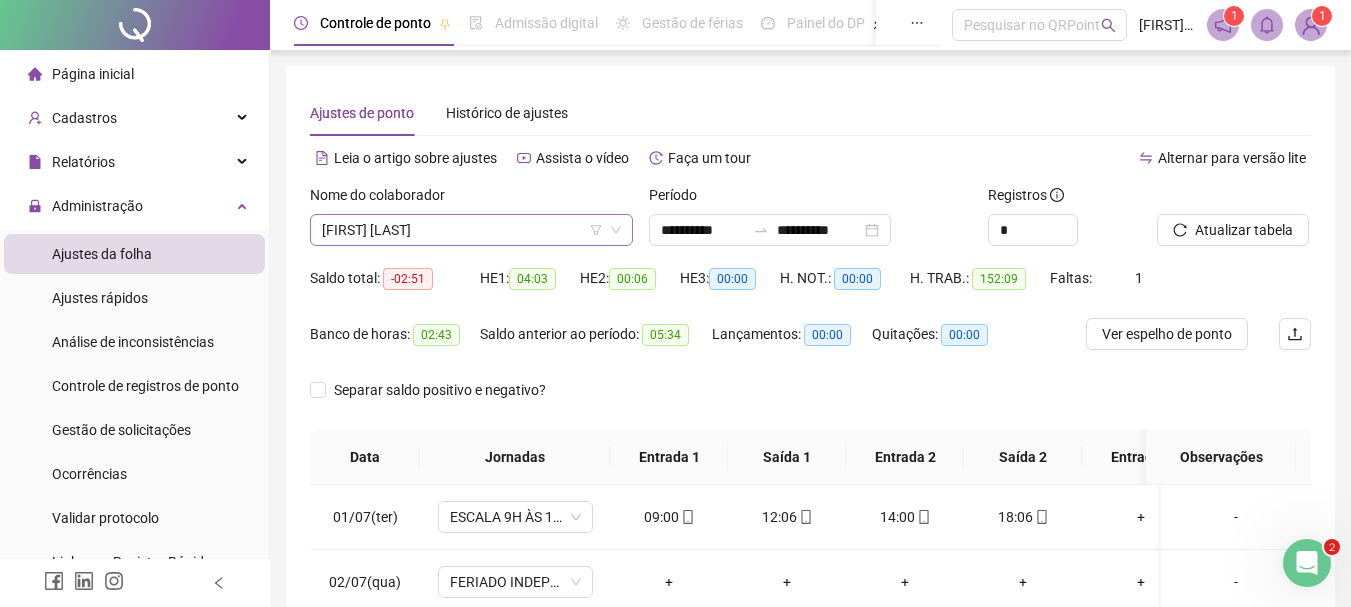 click 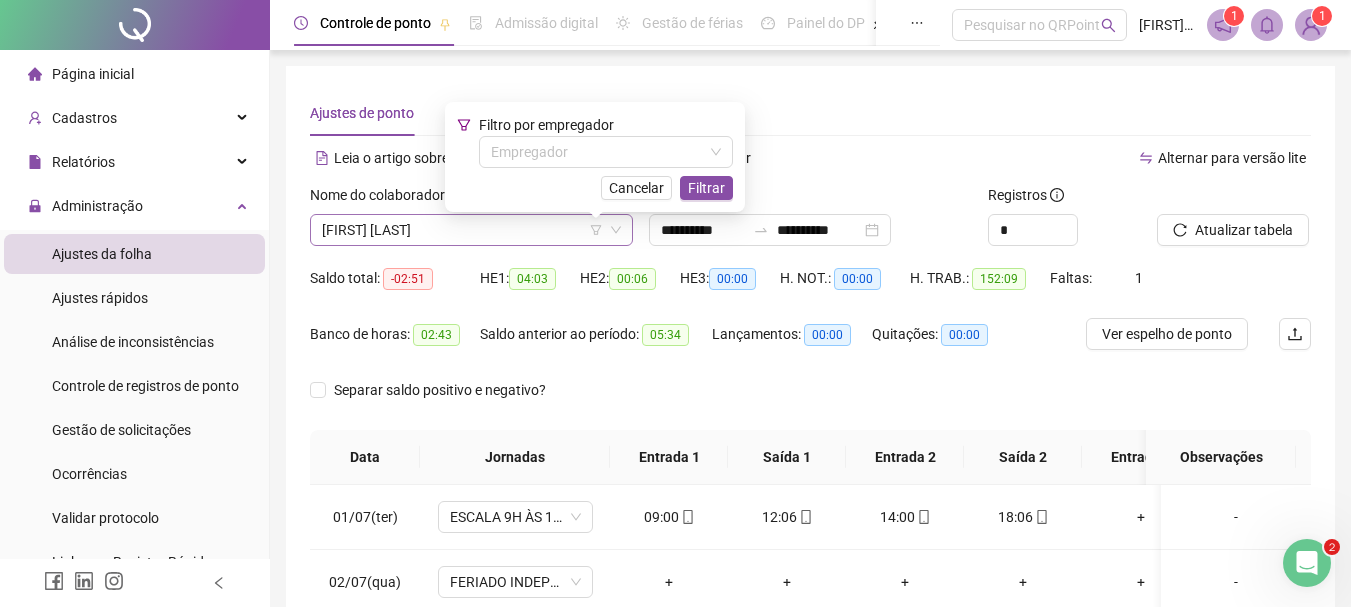 drag, startPoint x: 643, startPoint y: 186, endPoint x: 562, endPoint y: 226, distance: 90.33826 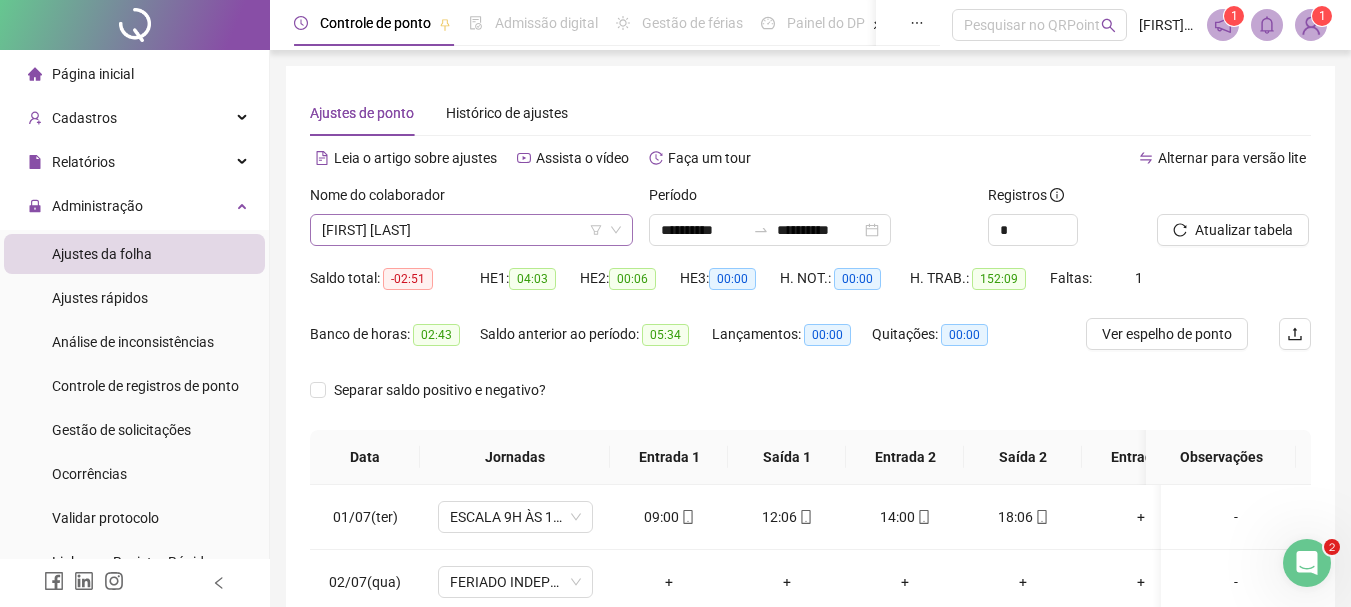 click on "[FIRST] [LAST]" at bounding box center (471, 230) 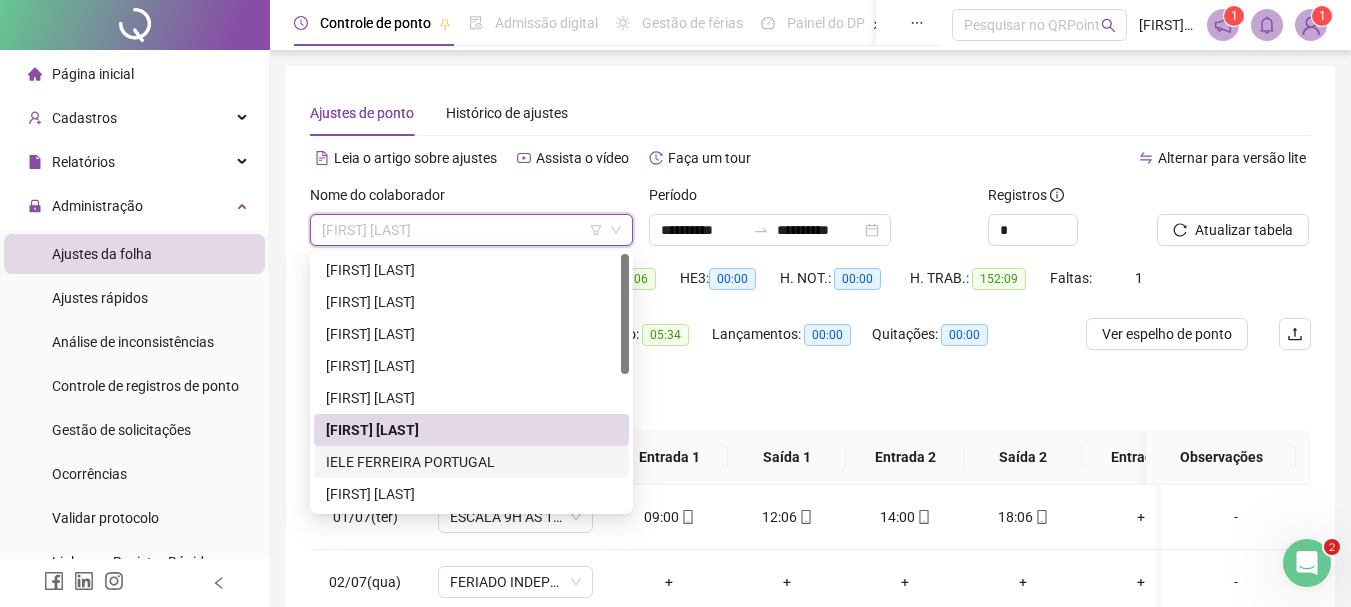 click on "IELE FERREIRA PORTUGAL" at bounding box center (471, 462) 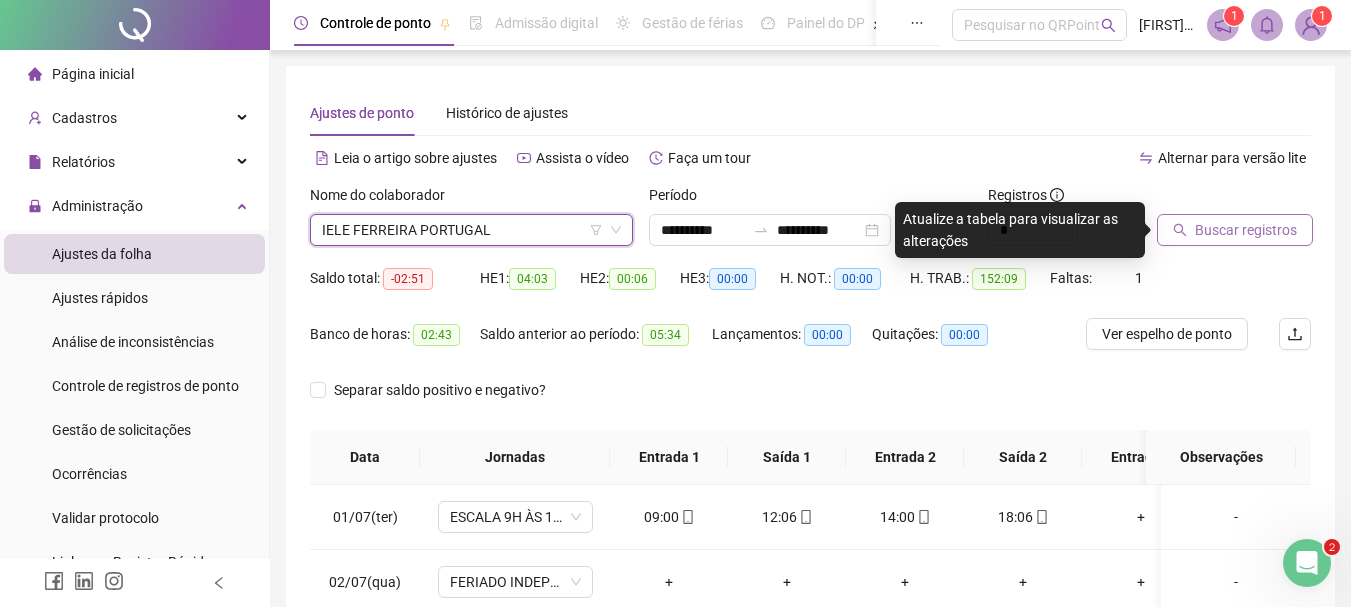 click on "Buscar registros" at bounding box center [1246, 230] 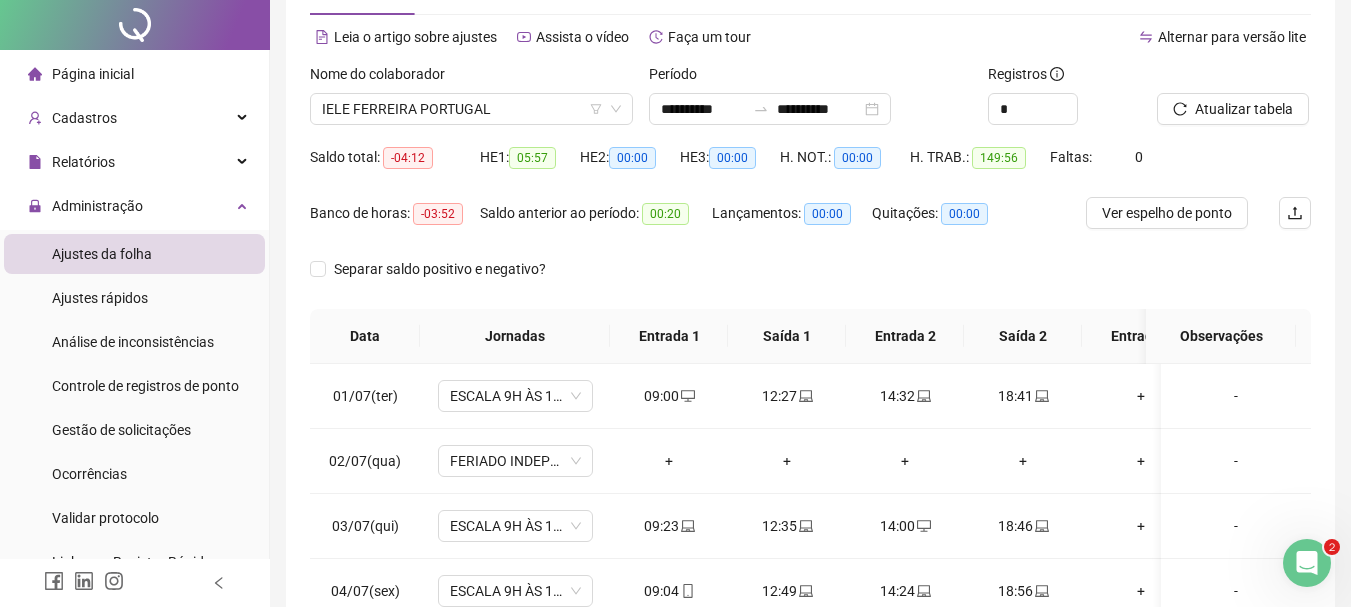 scroll, scrollTop: 300, scrollLeft: 0, axis: vertical 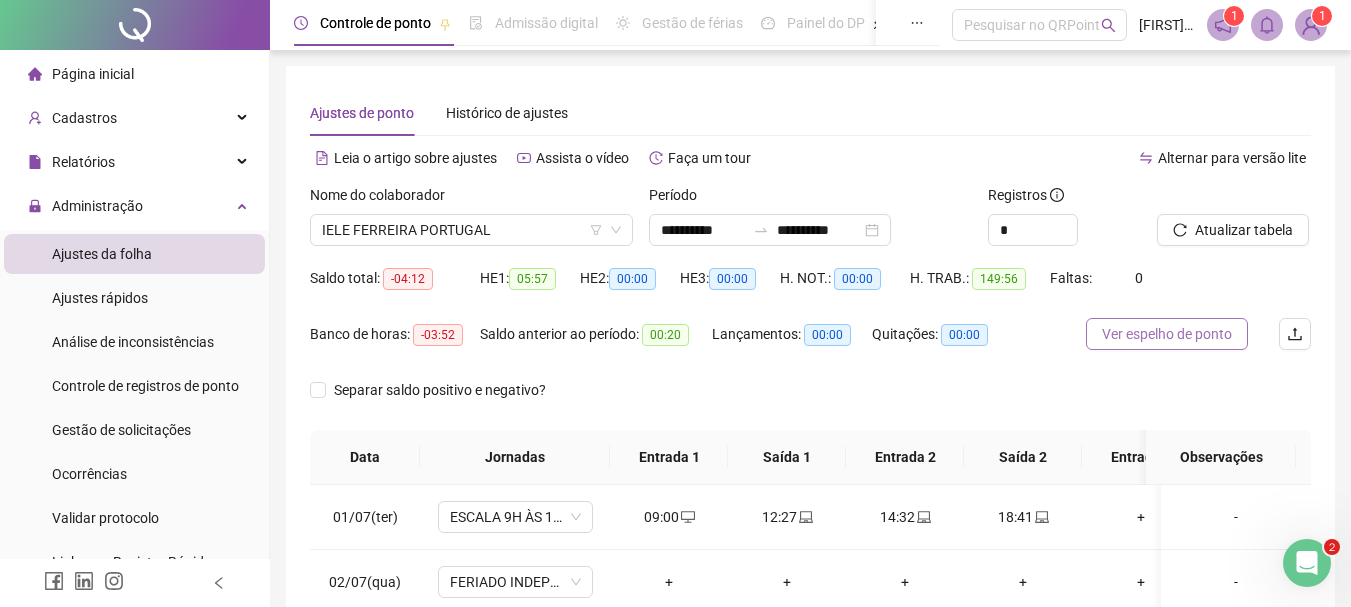 click on "Ver espelho de ponto" at bounding box center [1167, 334] 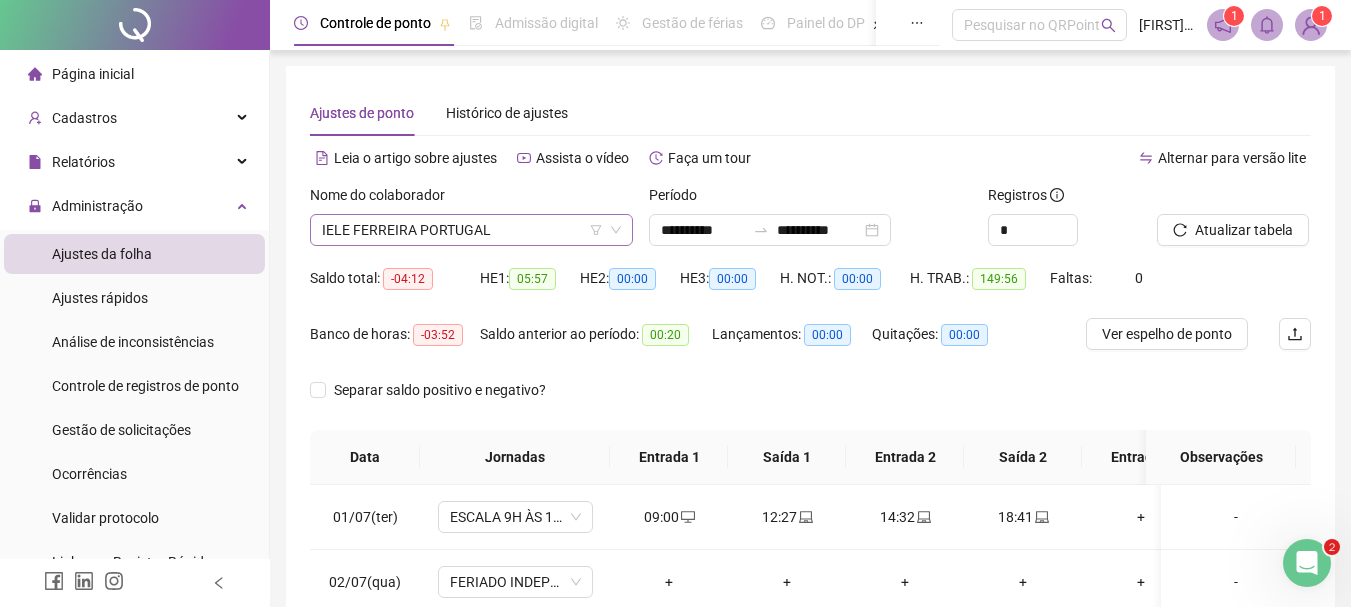 click on "IELE FERREIRA PORTUGAL" at bounding box center (471, 230) 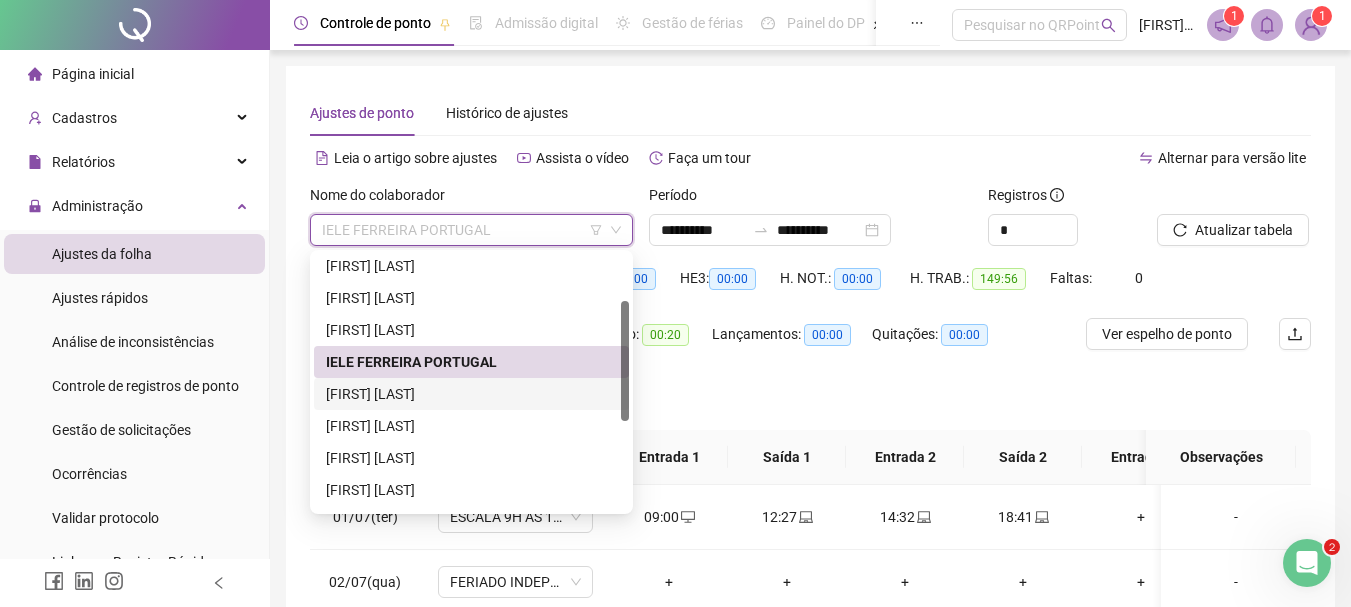 scroll, scrollTop: 200, scrollLeft: 0, axis: vertical 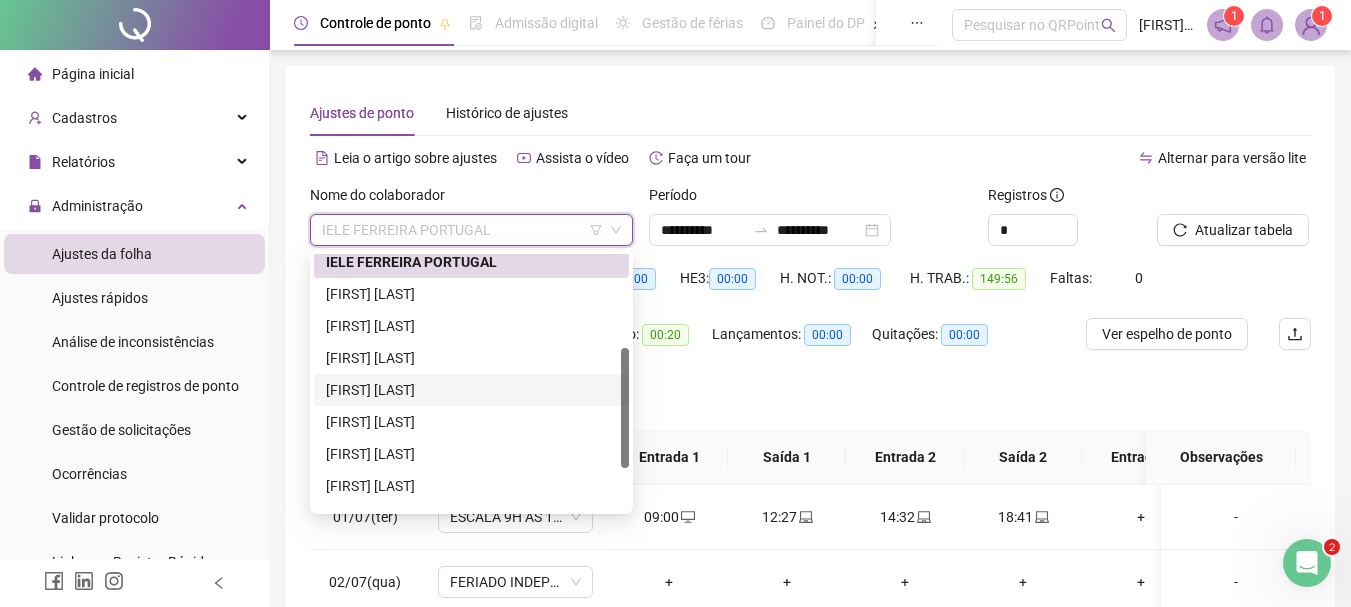 click on "[FIRST] [LAST]" at bounding box center (471, 390) 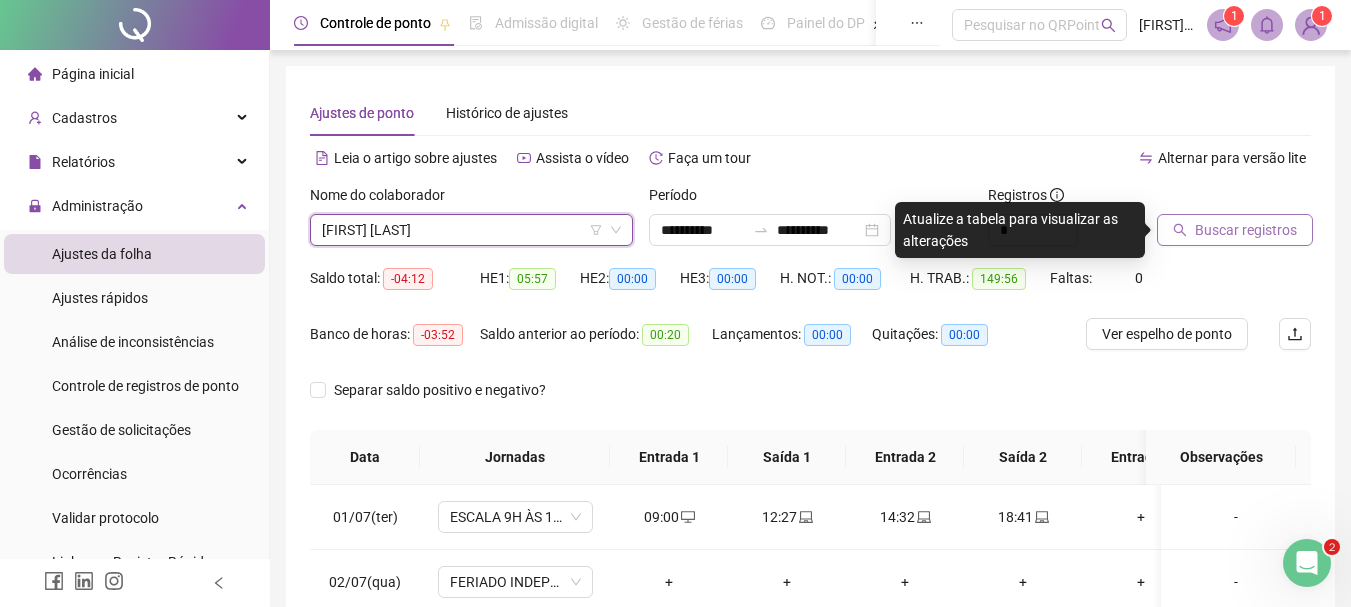 click on "Buscar registros" at bounding box center (1246, 230) 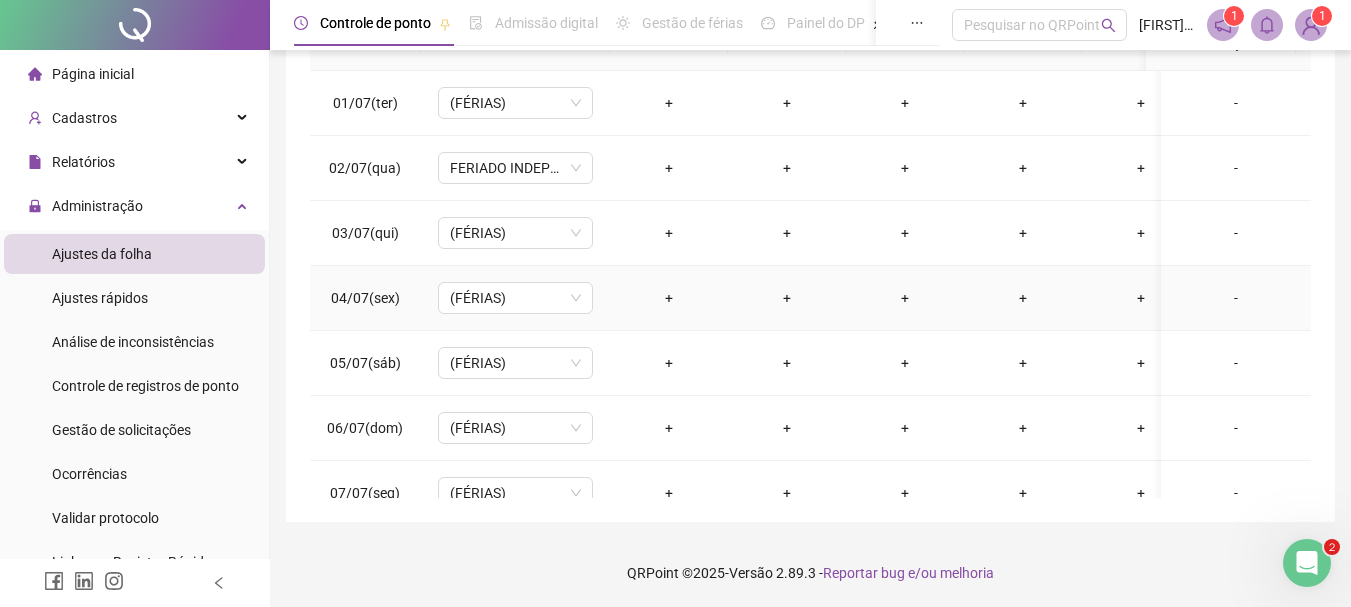 scroll, scrollTop: 415, scrollLeft: 0, axis: vertical 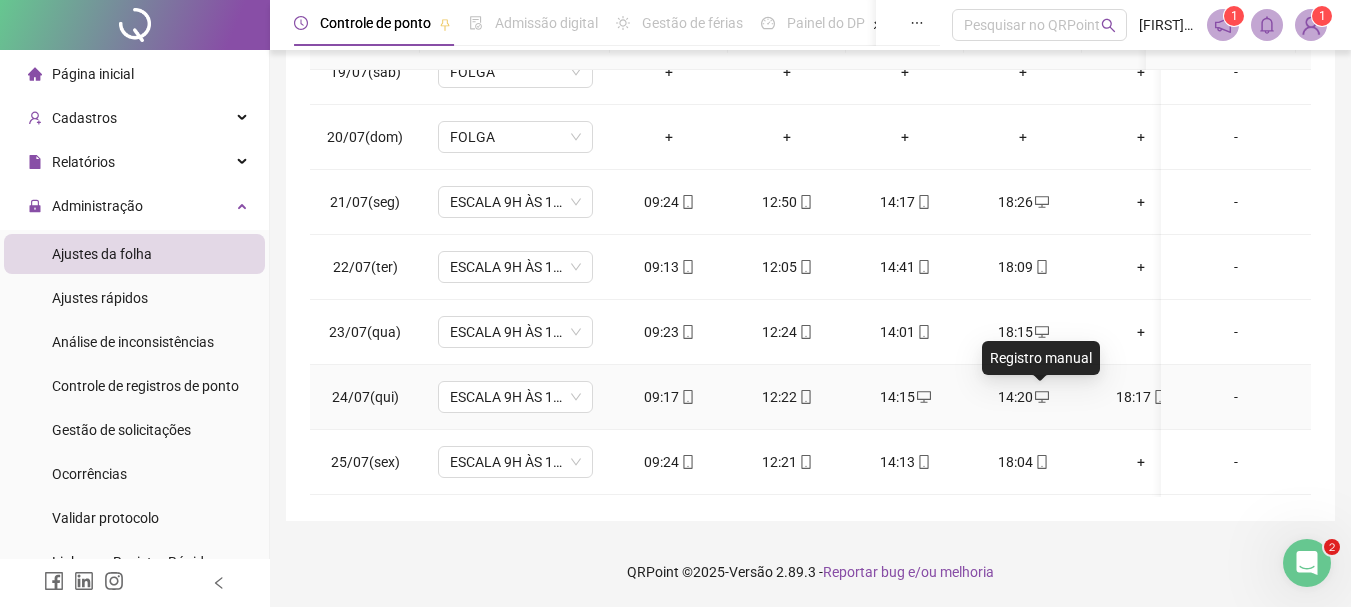 click at bounding box center (1041, 397) 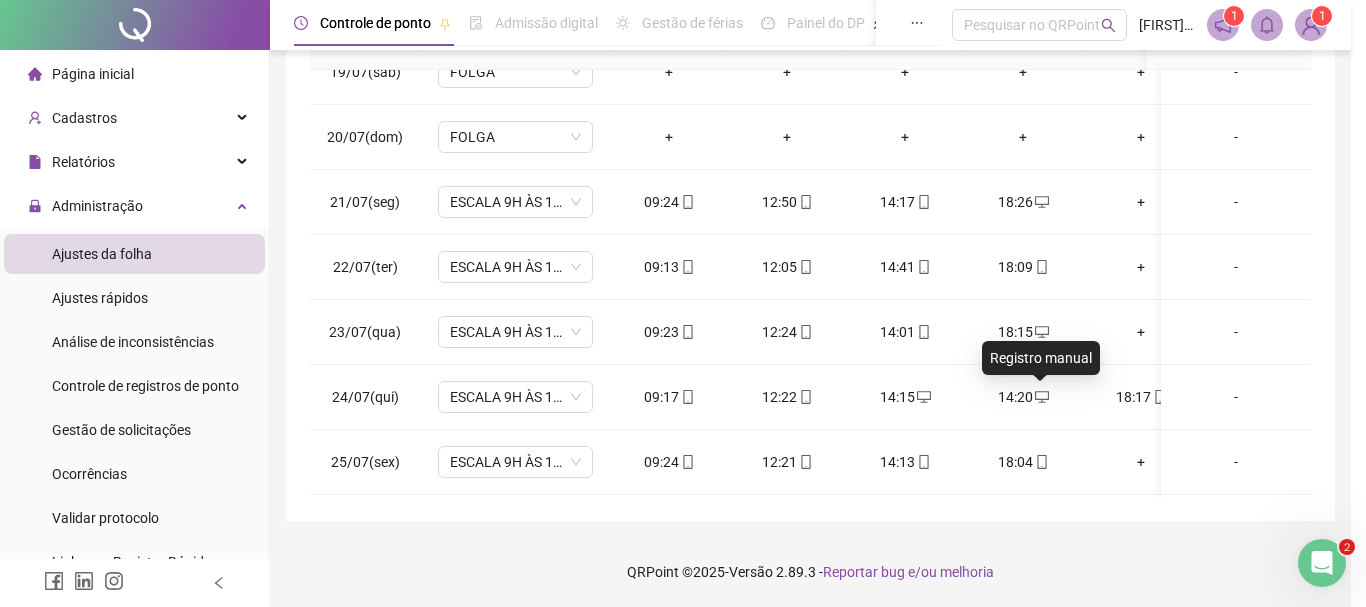 type on "**********" 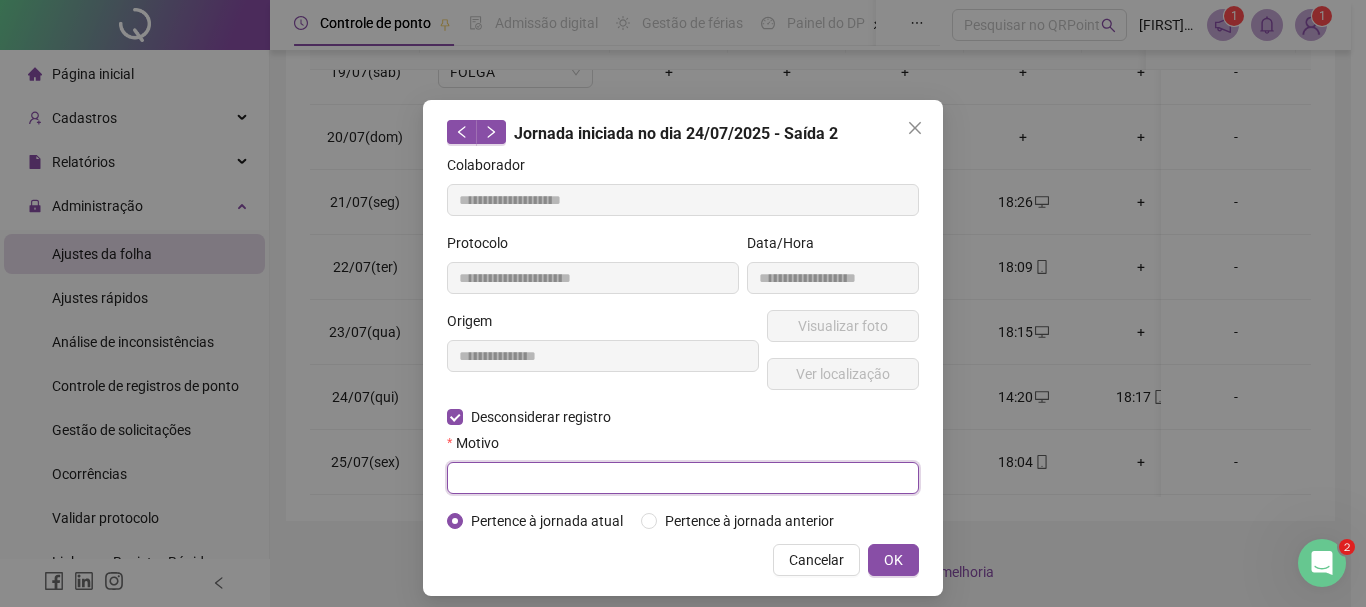 click at bounding box center (683, 478) 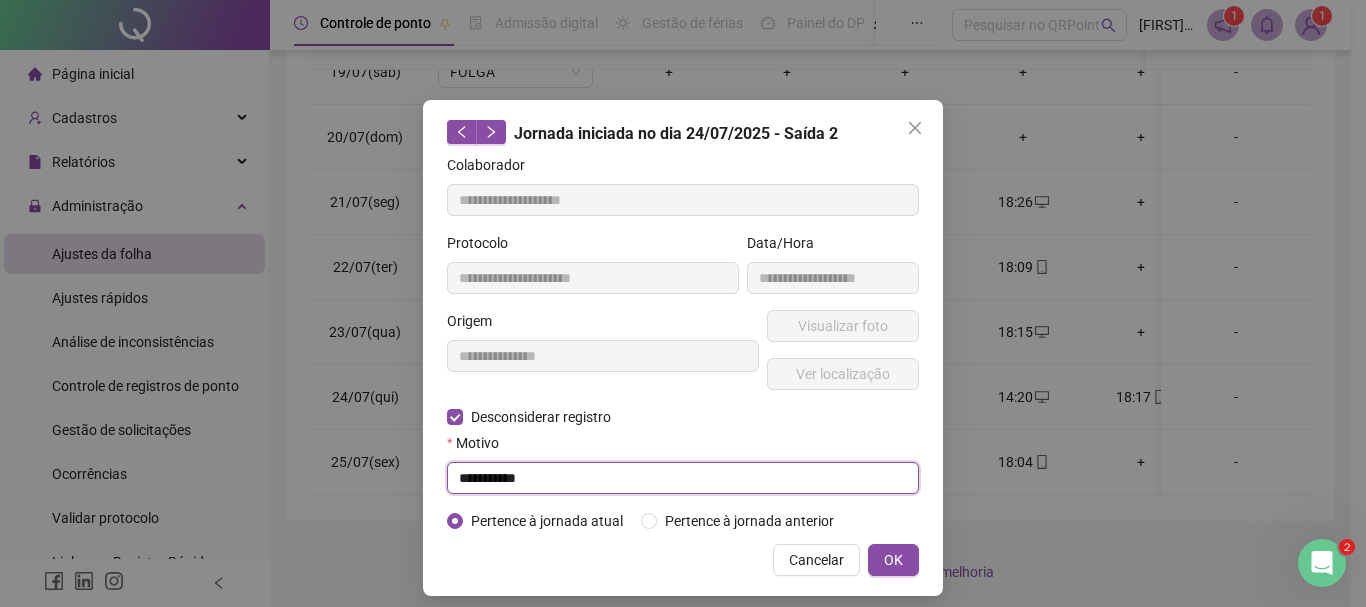 type on "**********" 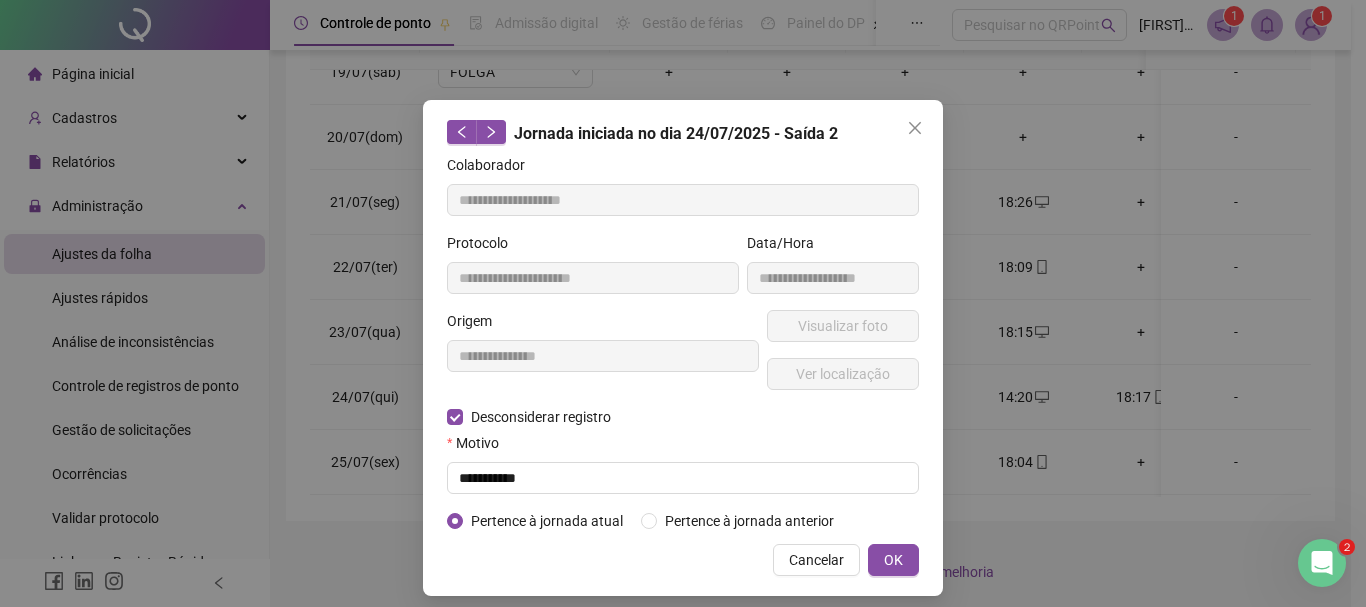 click on "**********" at bounding box center (683, 348) 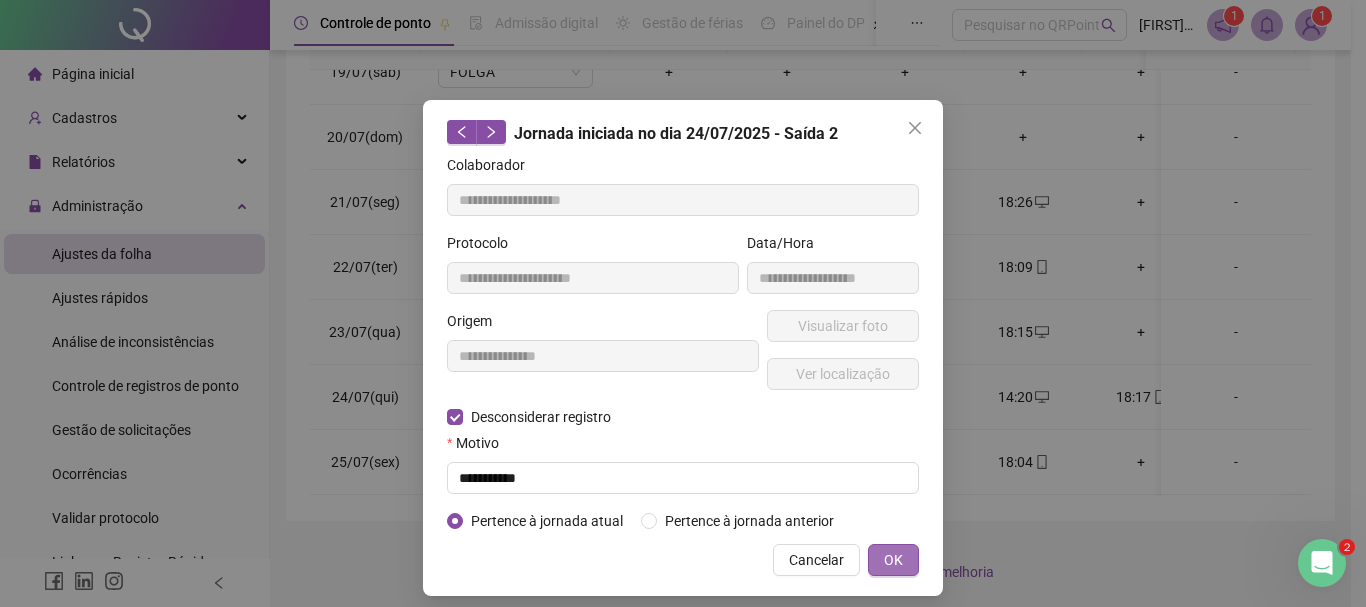 click on "OK" at bounding box center (893, 560) 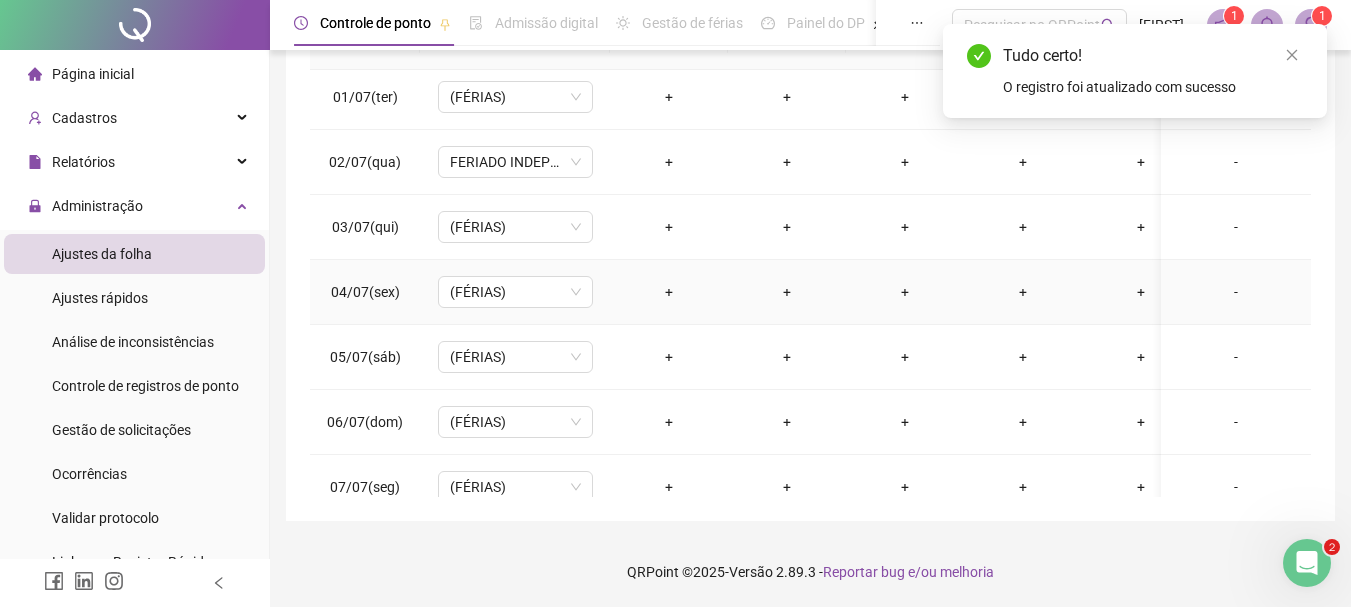scroll, scrollTop: 0, scrollLeft: 0, axis: both 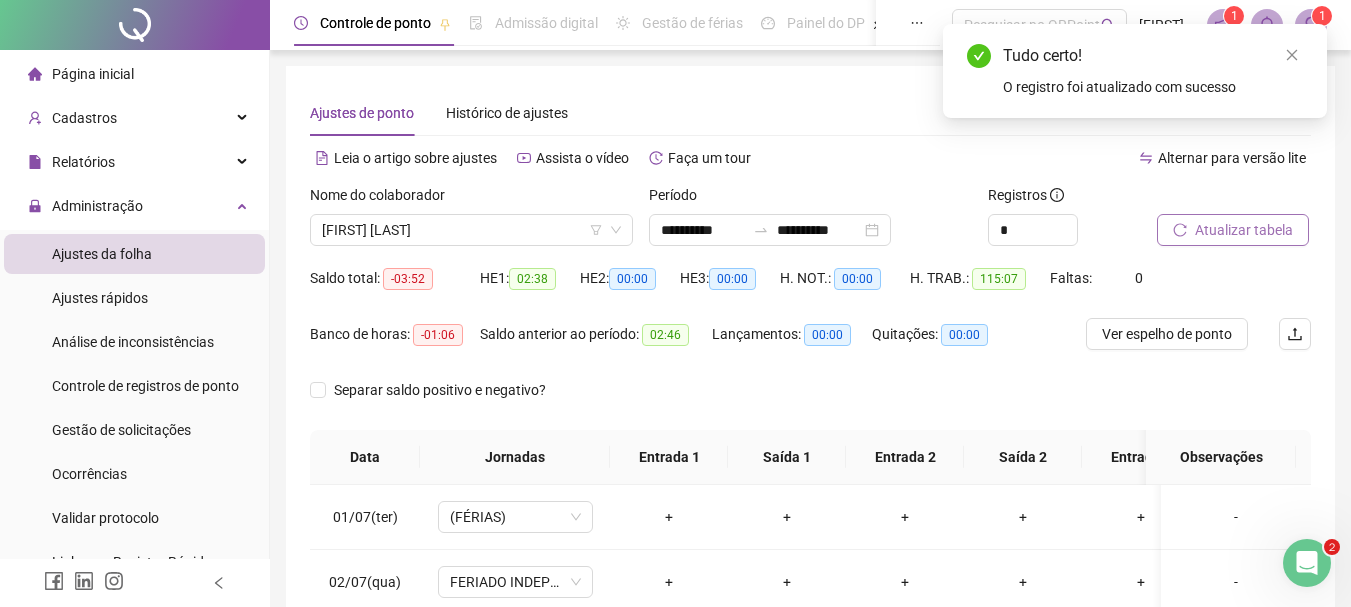 click on "Atualizar tabela" at bounding box center [1244, 230] 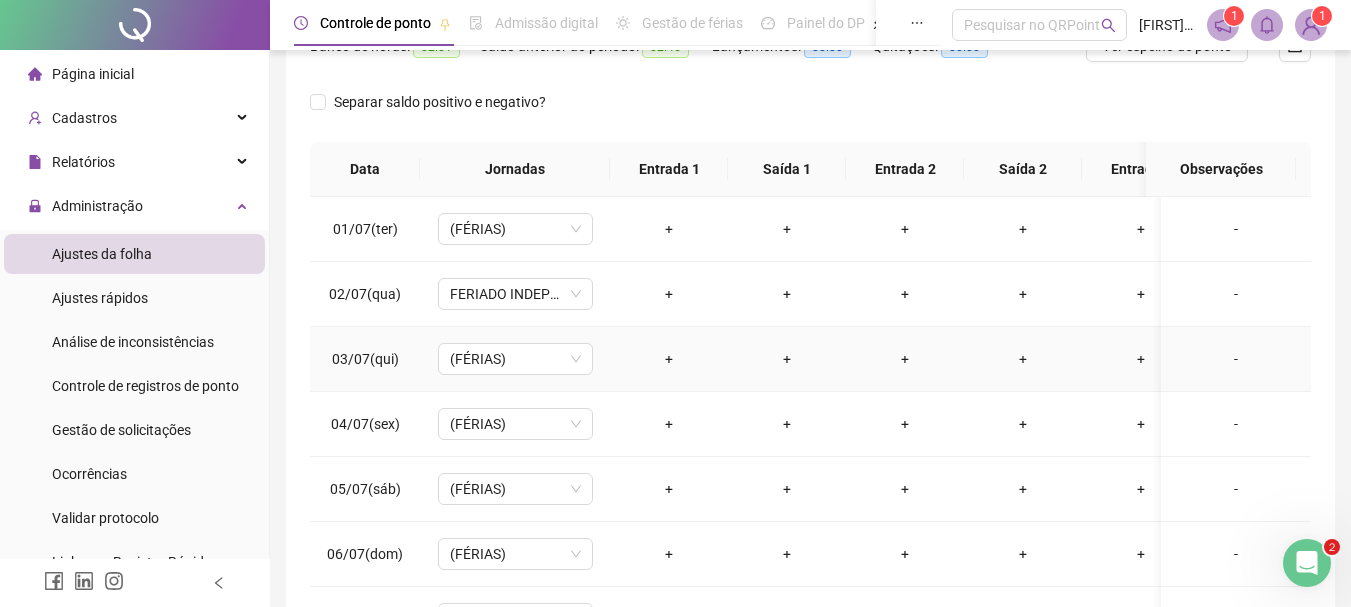 scroll, scrollTop: 300, scrollLeft: 0, axis: vertical 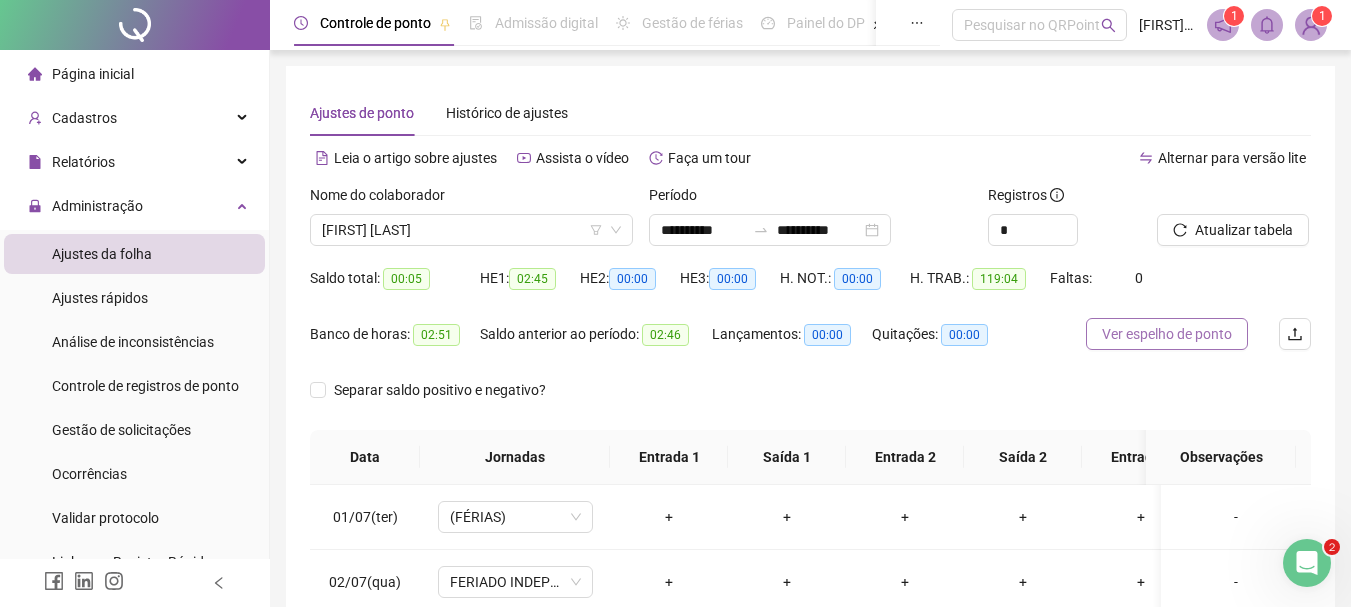 click on "Ver espelho de ponto" at bounding box center [1167, 334] 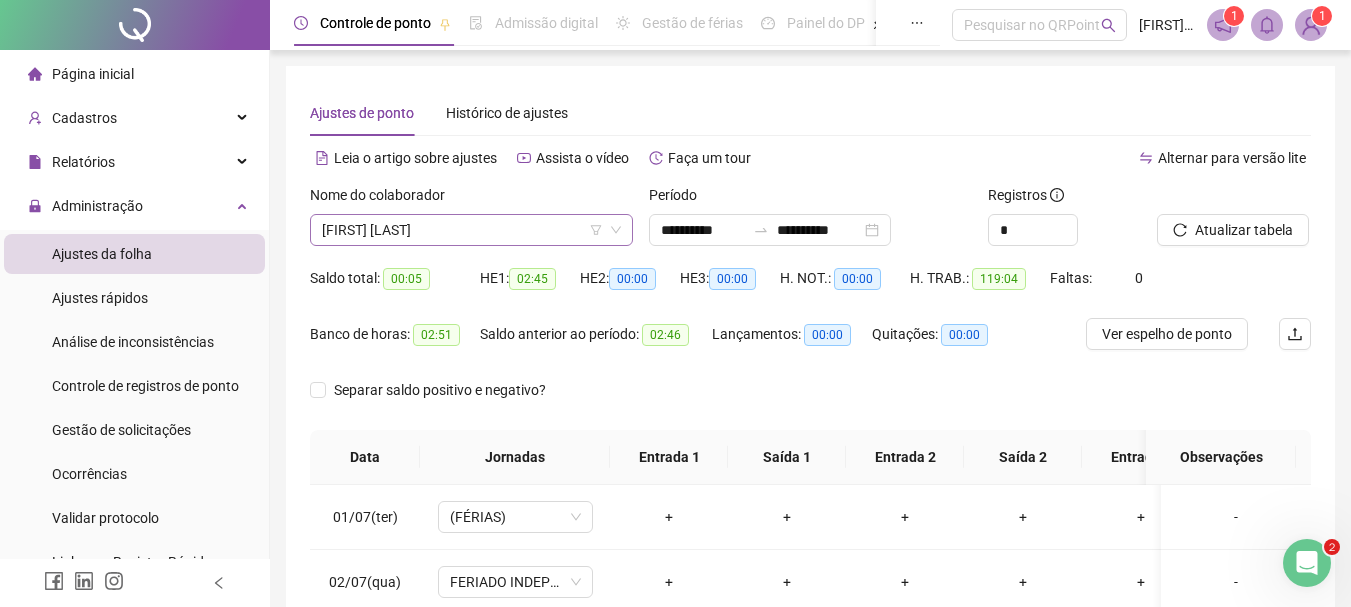 click on "[FIRST] [LAST]" at bounding box center [471, 230] 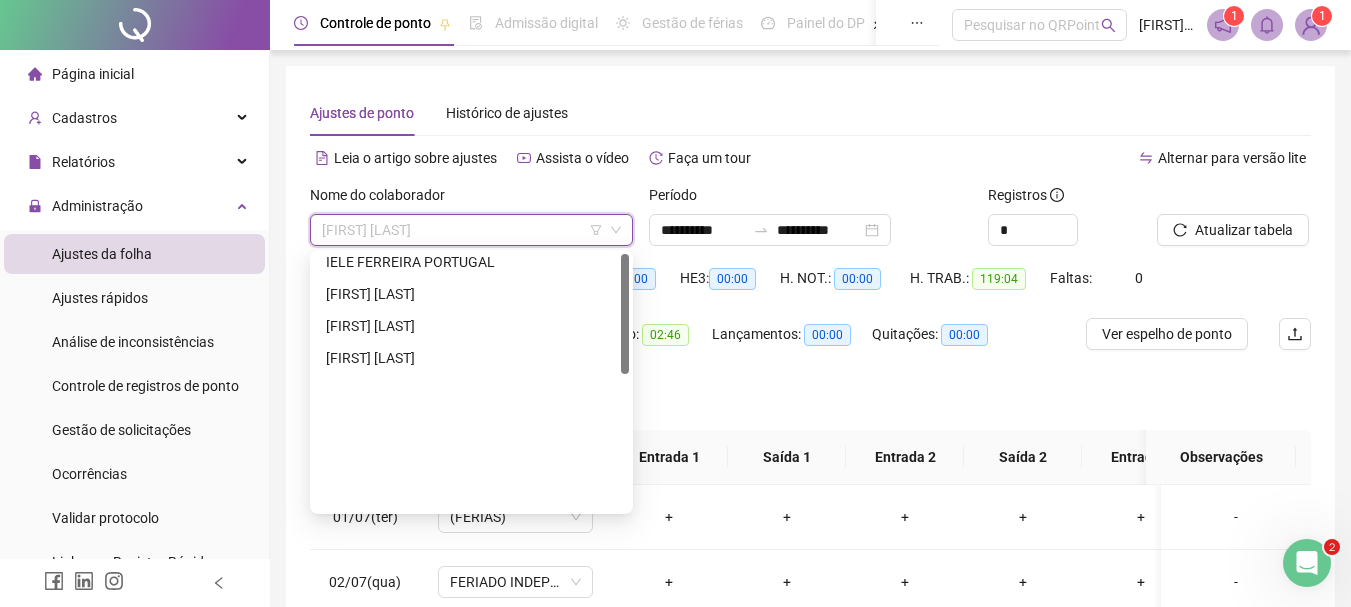 scroll, scrollTop: 0, scrollLeft: 0, axis: both 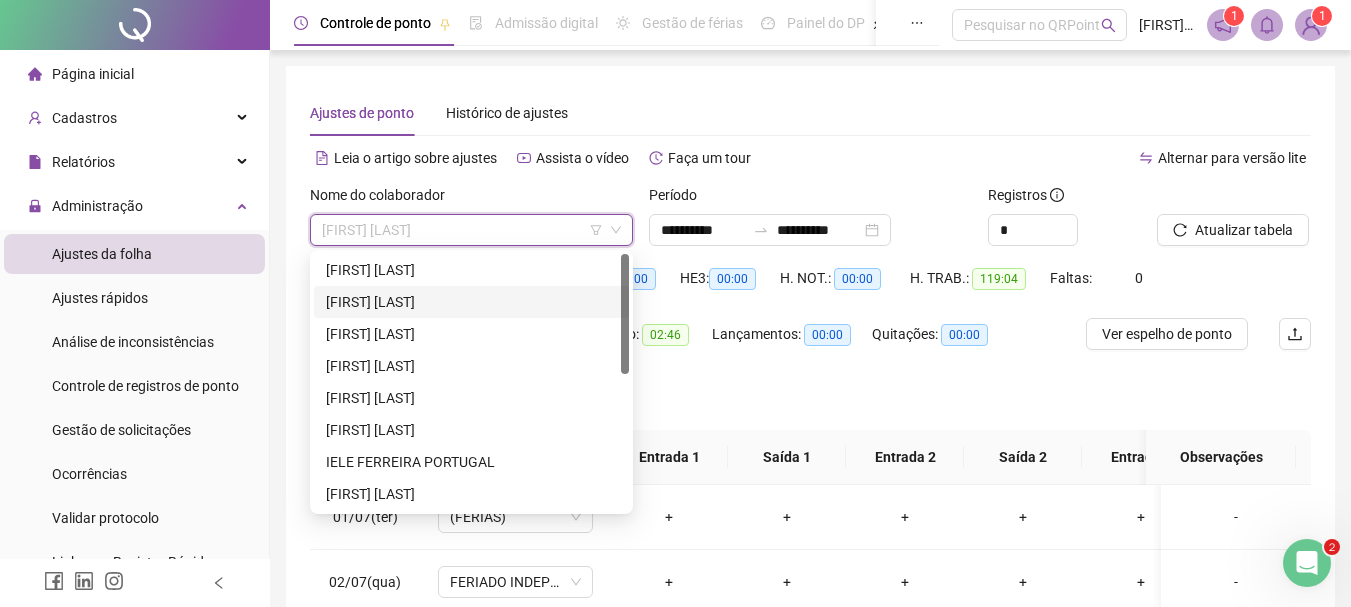 click on "[FIRST] [LAST]" at bounding box center (471, 302) 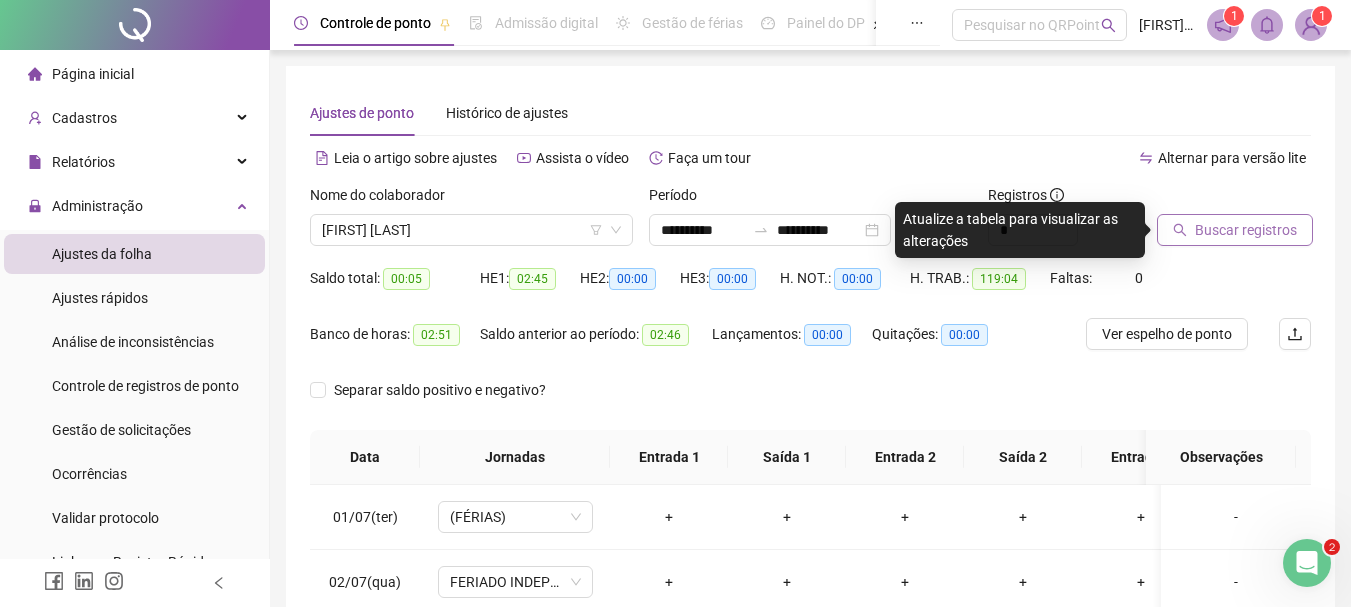click on "Buscar registros" at bounding box center (1246, 230) 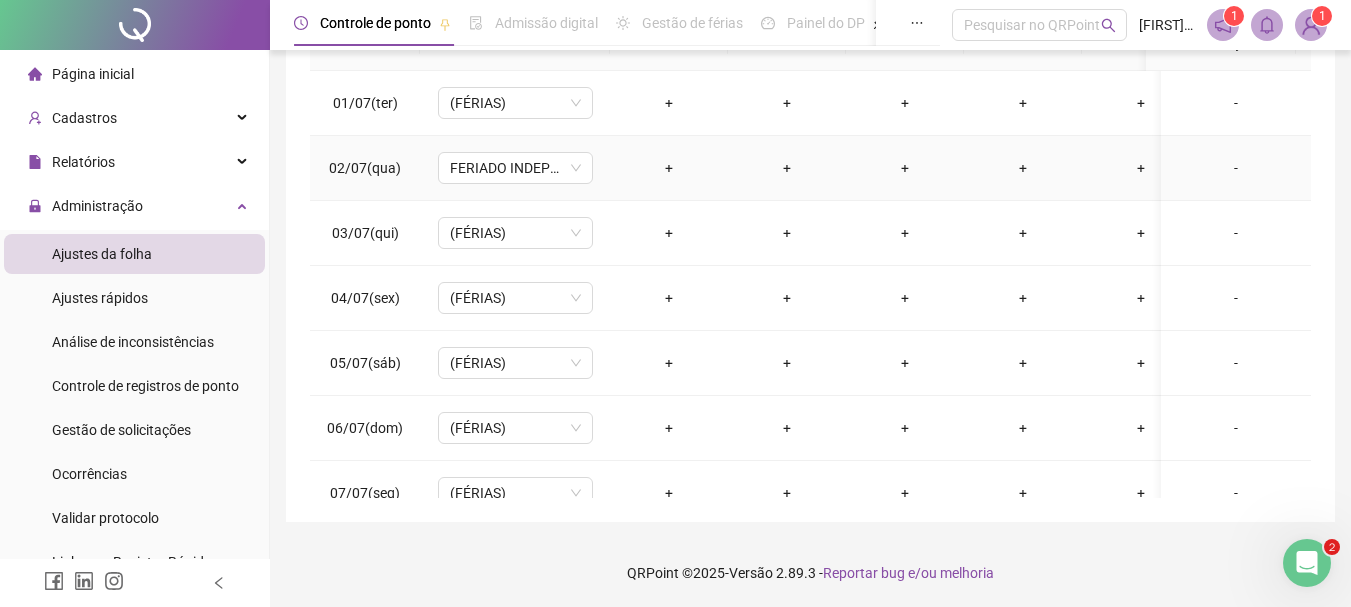 scroll, scrollTop: 415, scrollLeft: 0, axis: vertical 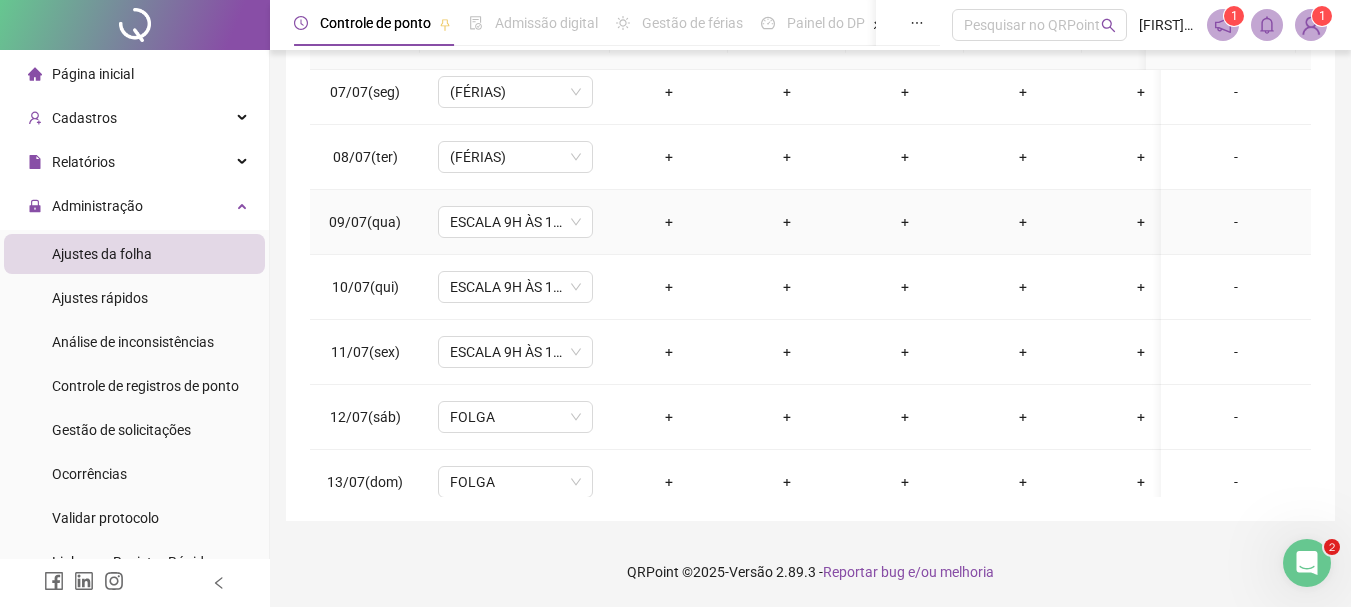 click on "-" at bounding box center [1236, 222] 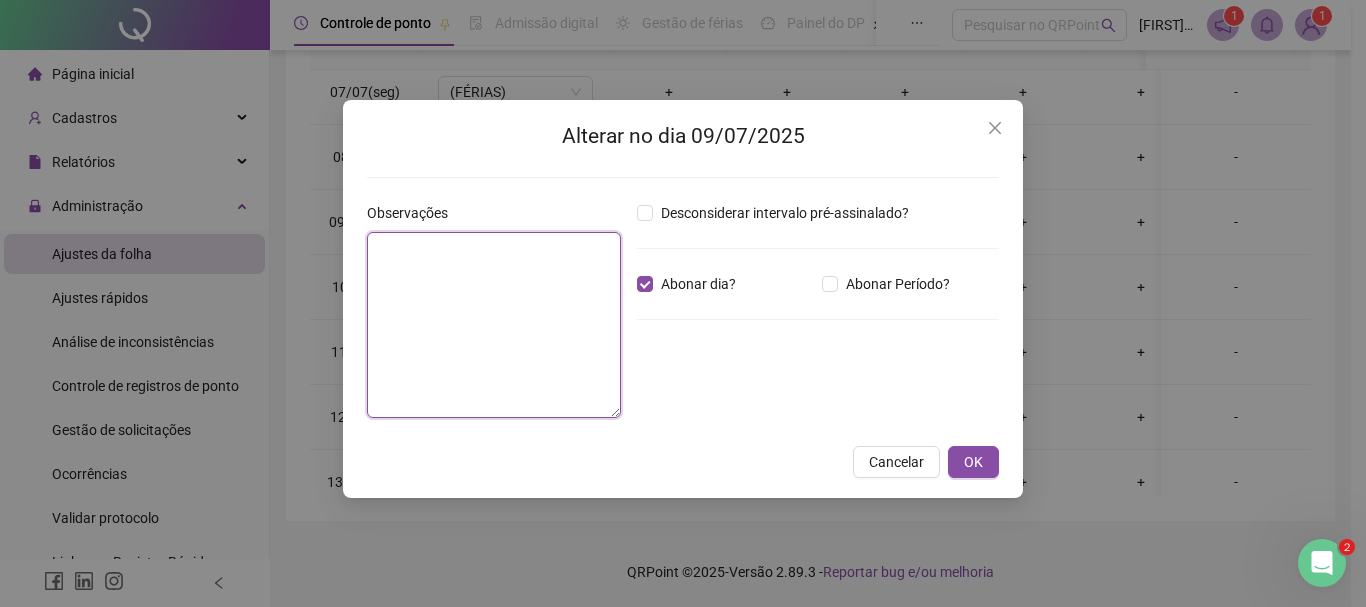 click at bounding box center (494, 325) 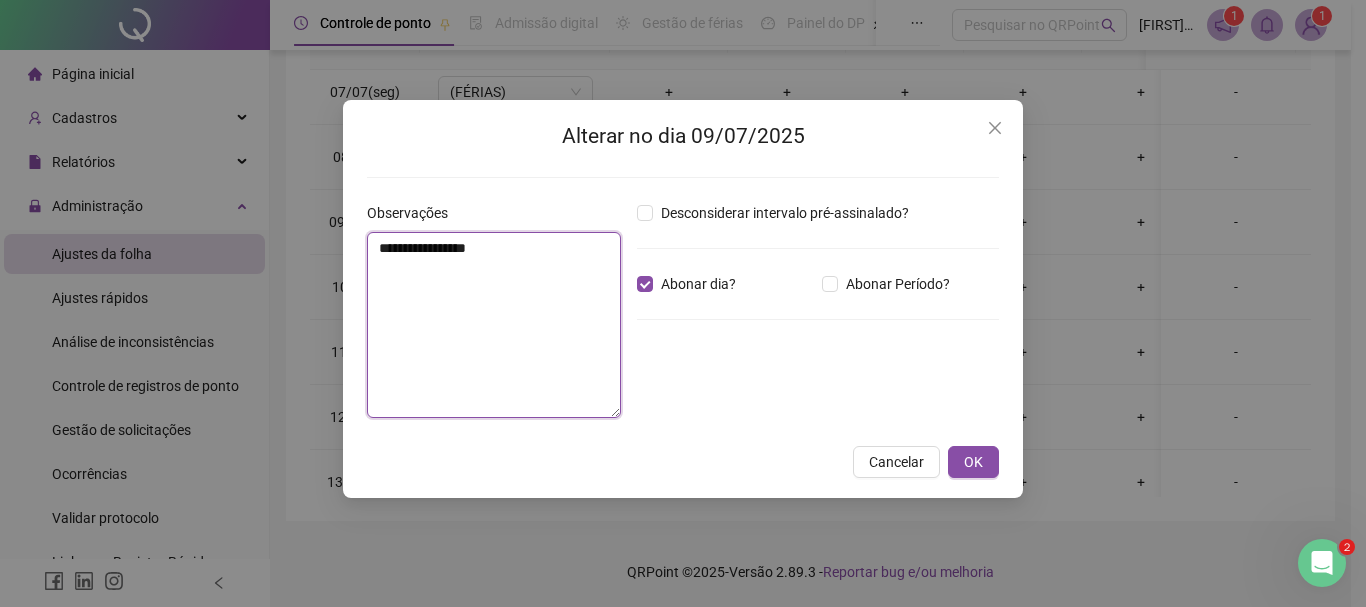 type on "**********" 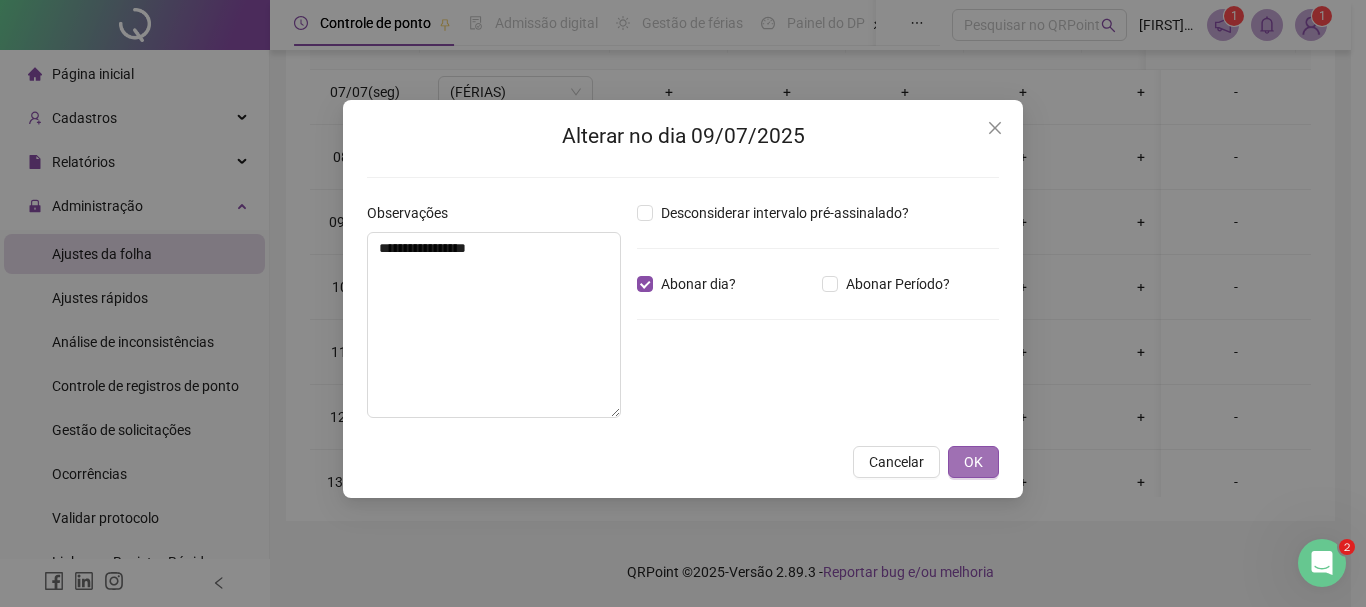click on "OK" at bounding box center (973, 462) 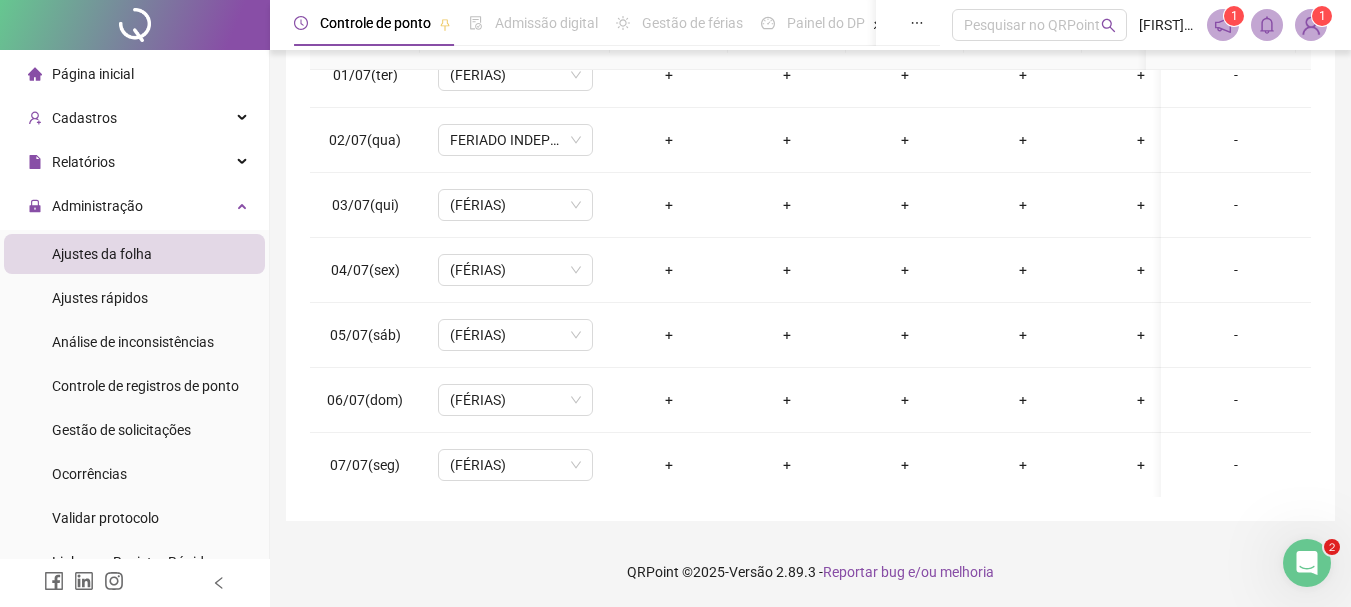 scroll, scrollTop: 0, scrollLeft: 0, axis: both 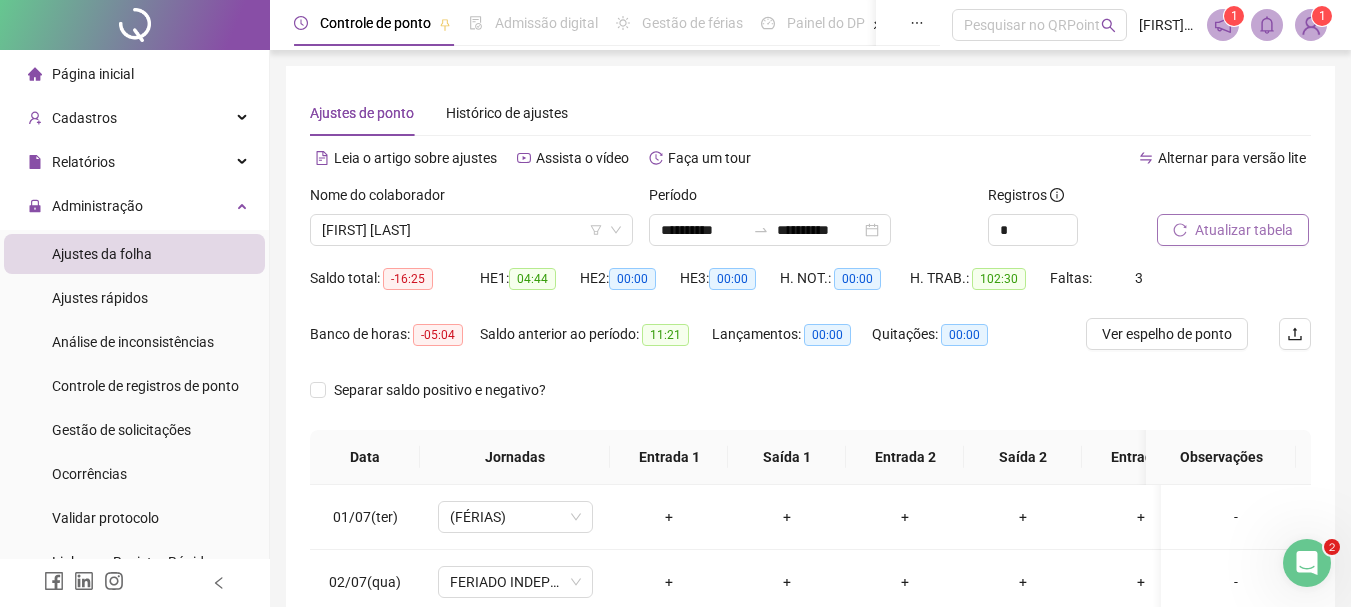 click on "Atualizar tabela" at bounding box center (1244, 230) 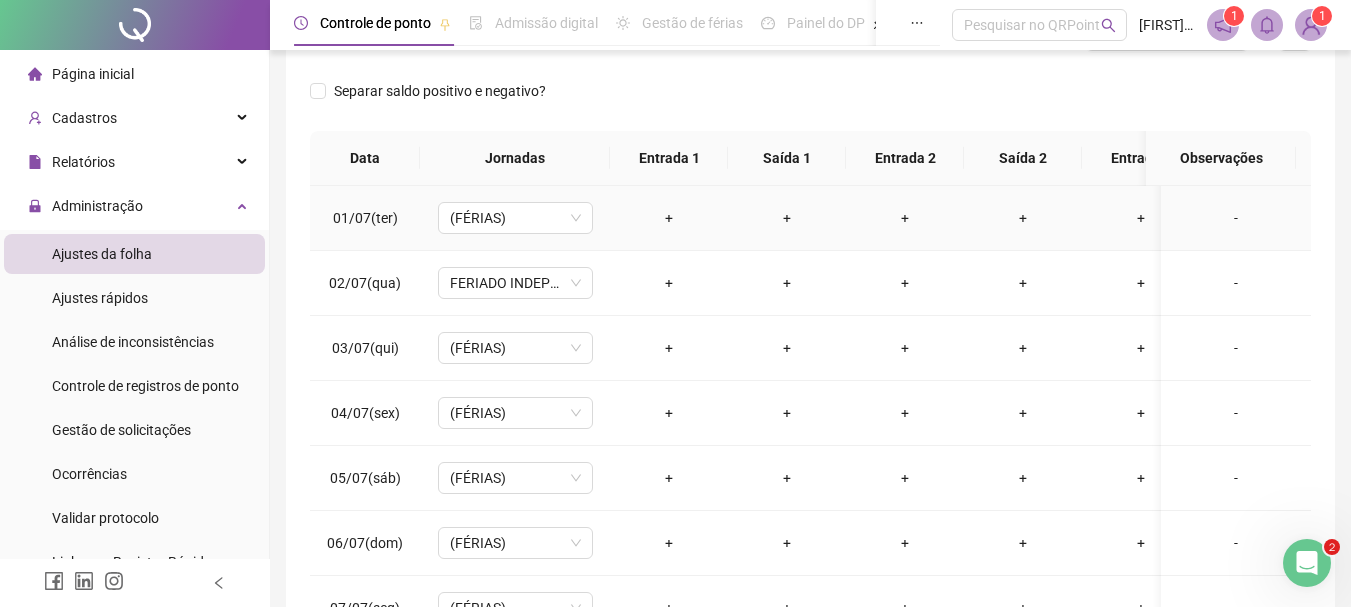 scroll, scrollTop: 415, scrollLeft: 0, axis: vertical 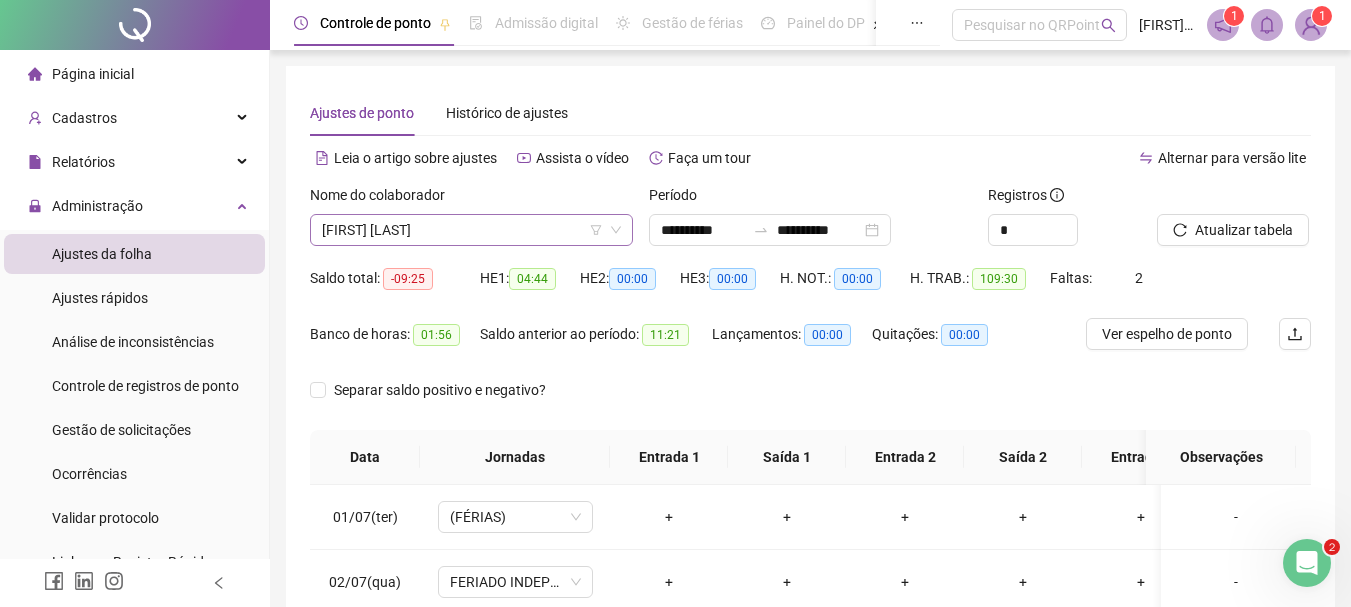 click on "[FIRST] [LAST]" at bounding box center [471, 230] 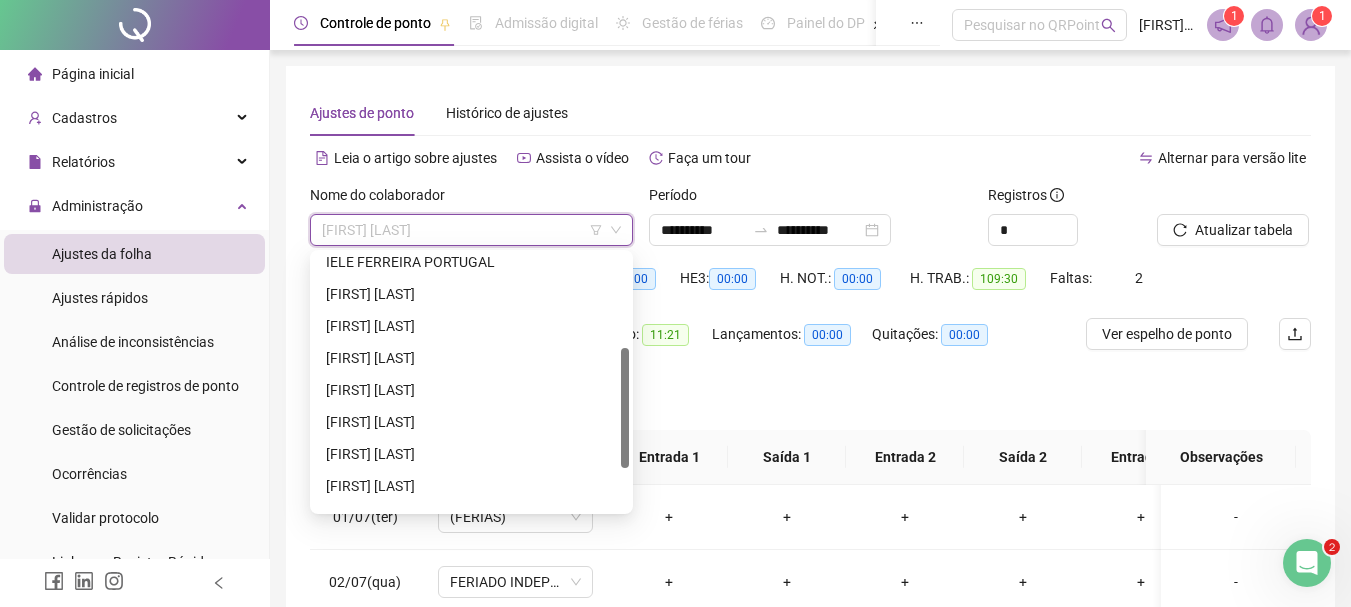 scroll, scrollTop: 288, scrollLeft: 0, axis: vertical 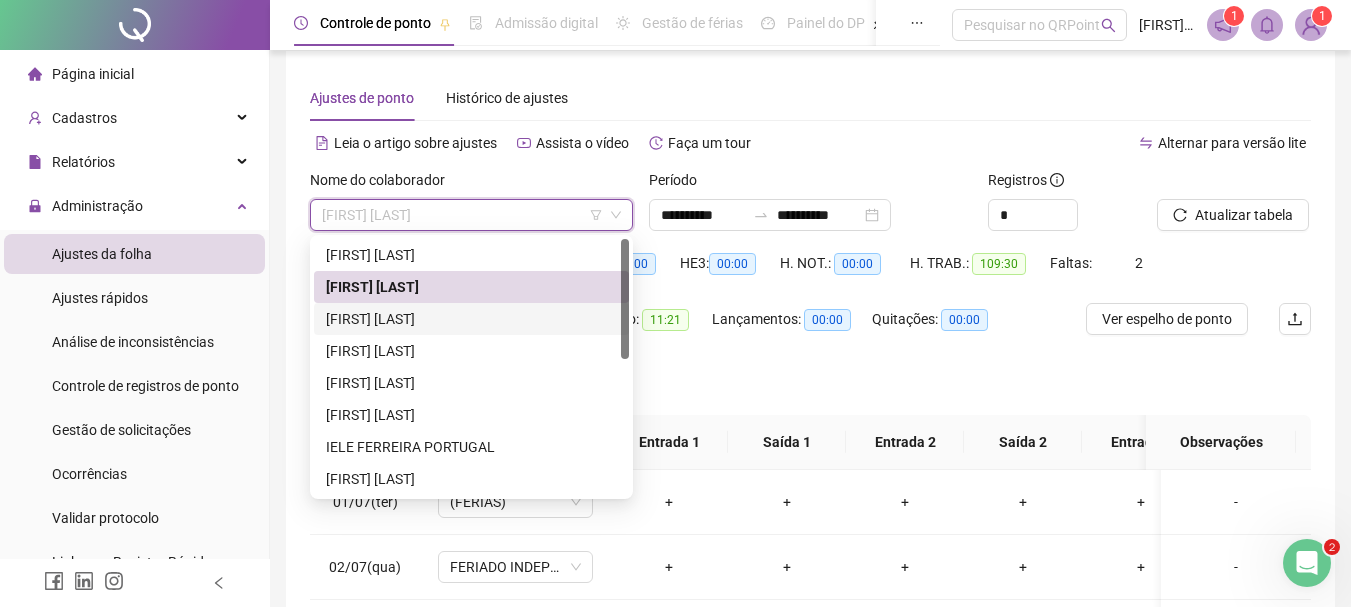 click on "[FIRST] [LAST]" at bounding box center [471, 319] 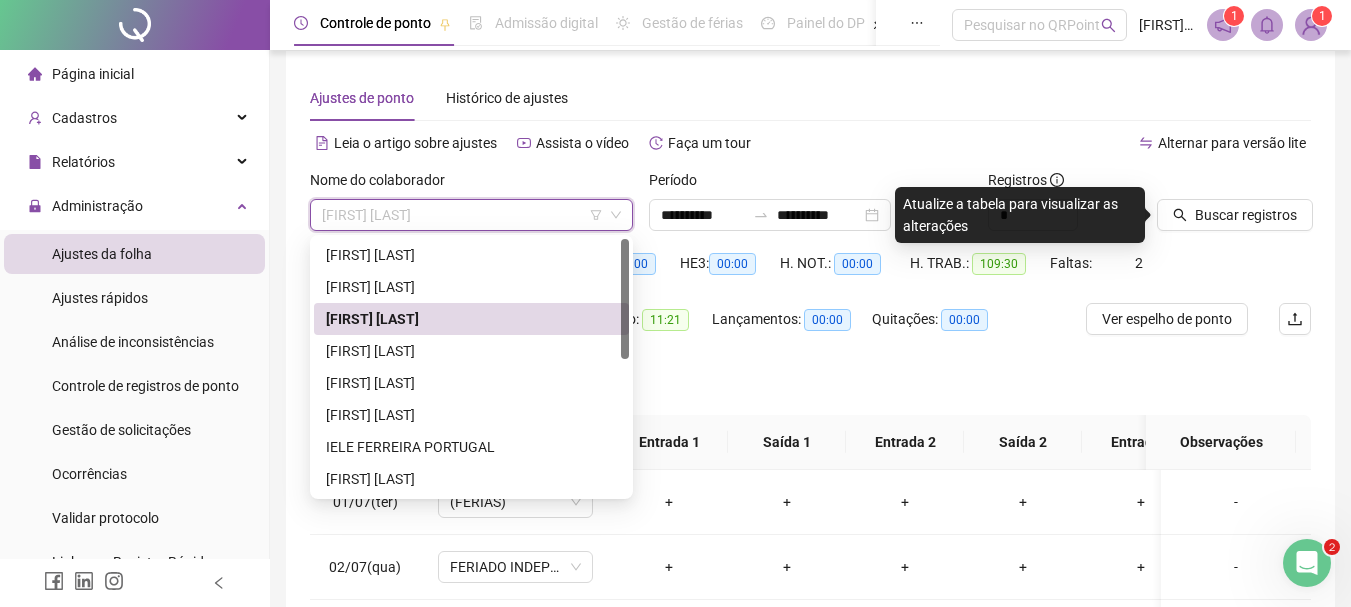 click on "[FIRST] [LAST]" at bounding box center (471, 215) 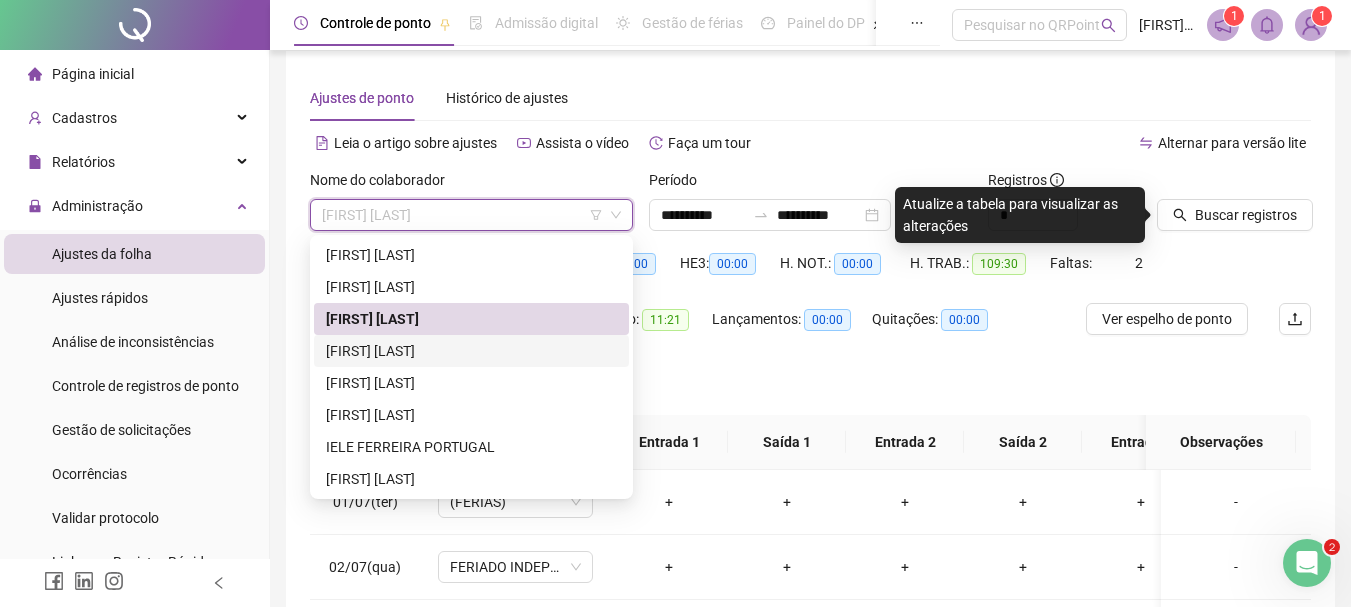 scroll, scrollTop: 0, scrollLeft: 0, axis: both 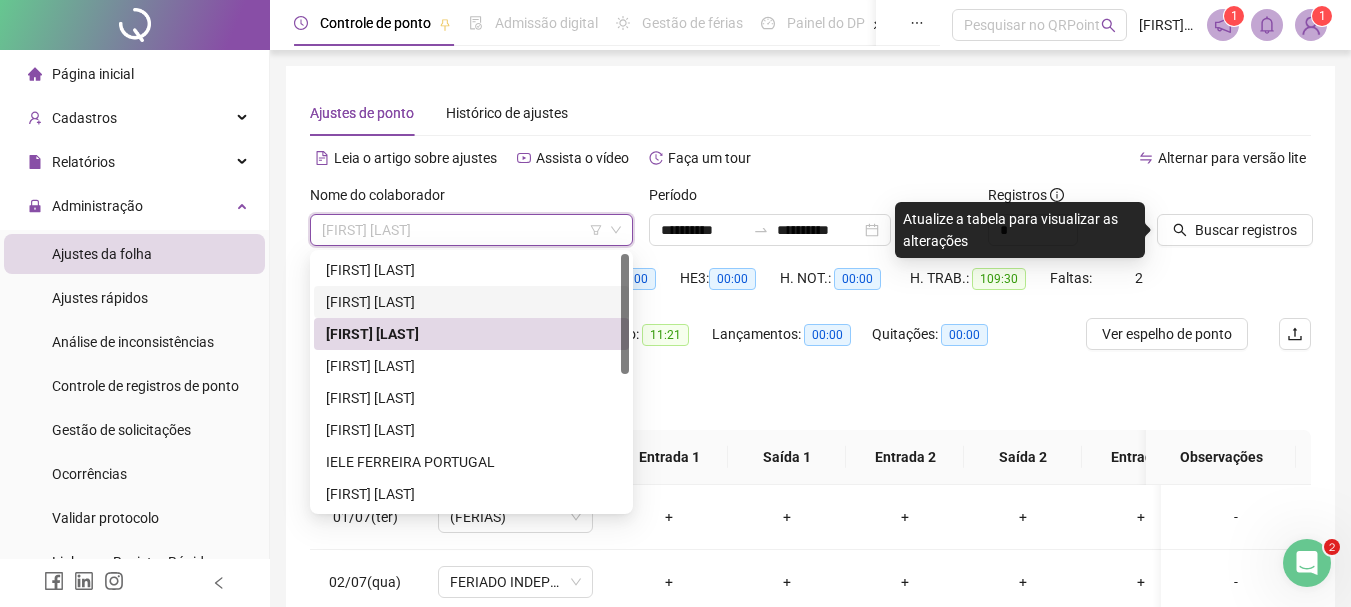 click on "[FIRST] [LAST]" at bounding box center (471, 302) 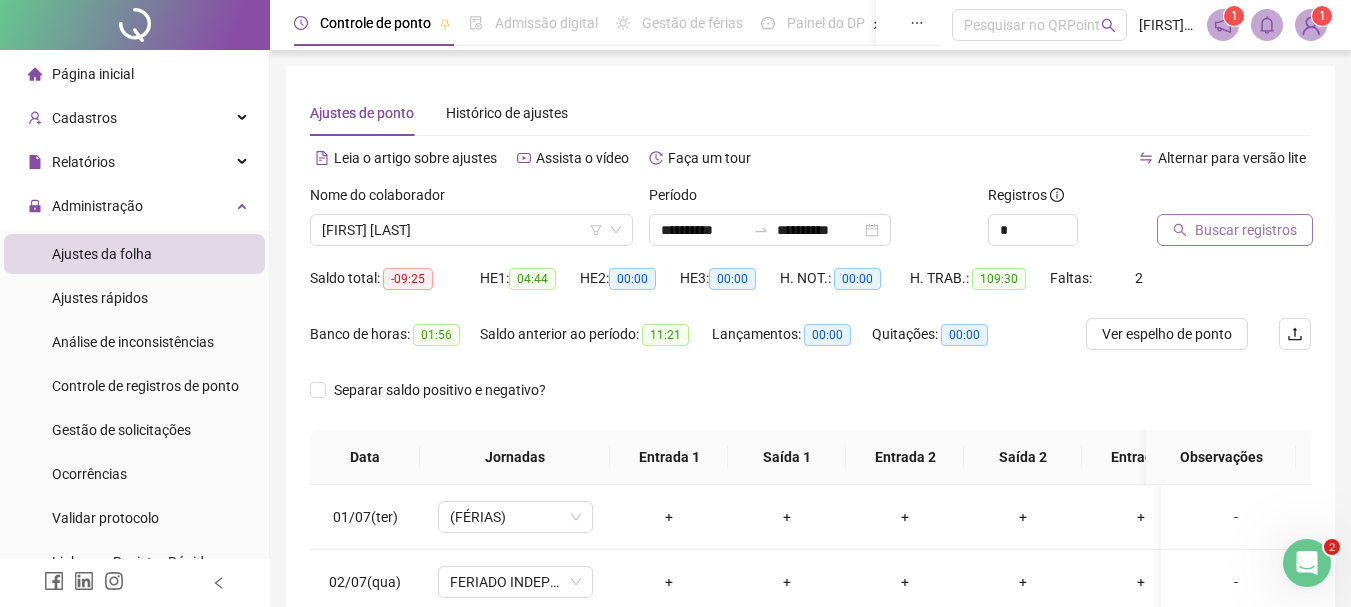click on "Buscar registros" at bounding box center [1246, 230] 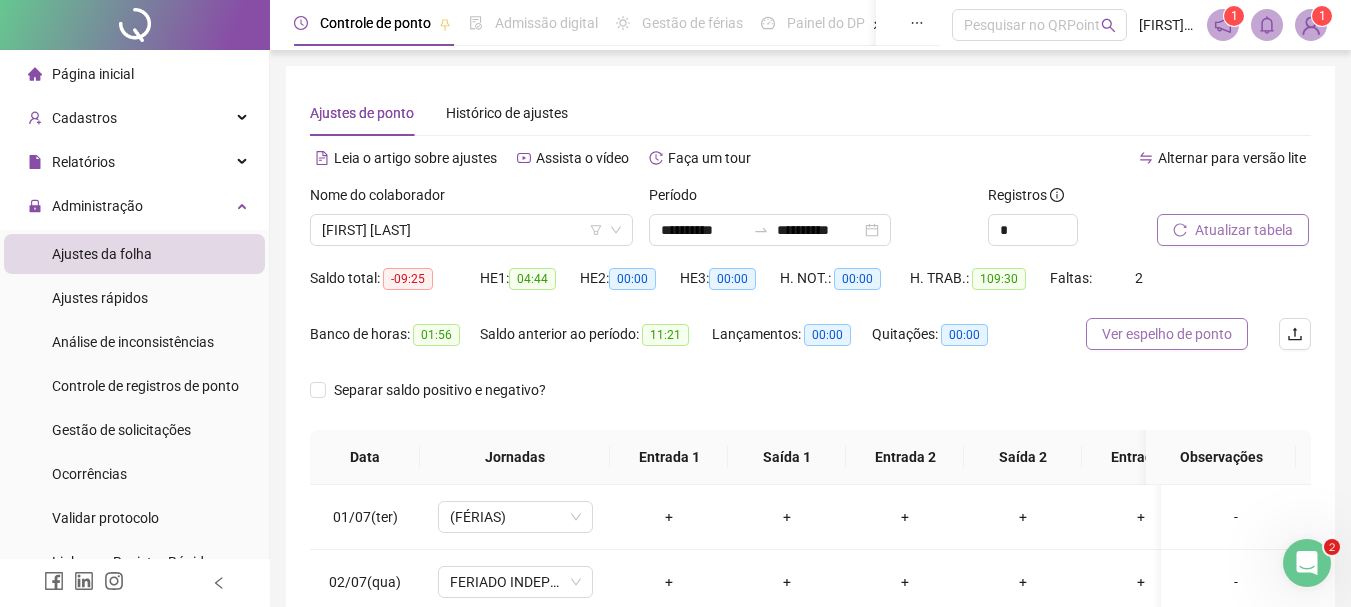 click on "Ver espelho de ponto" at bounding box center [1167, 334] 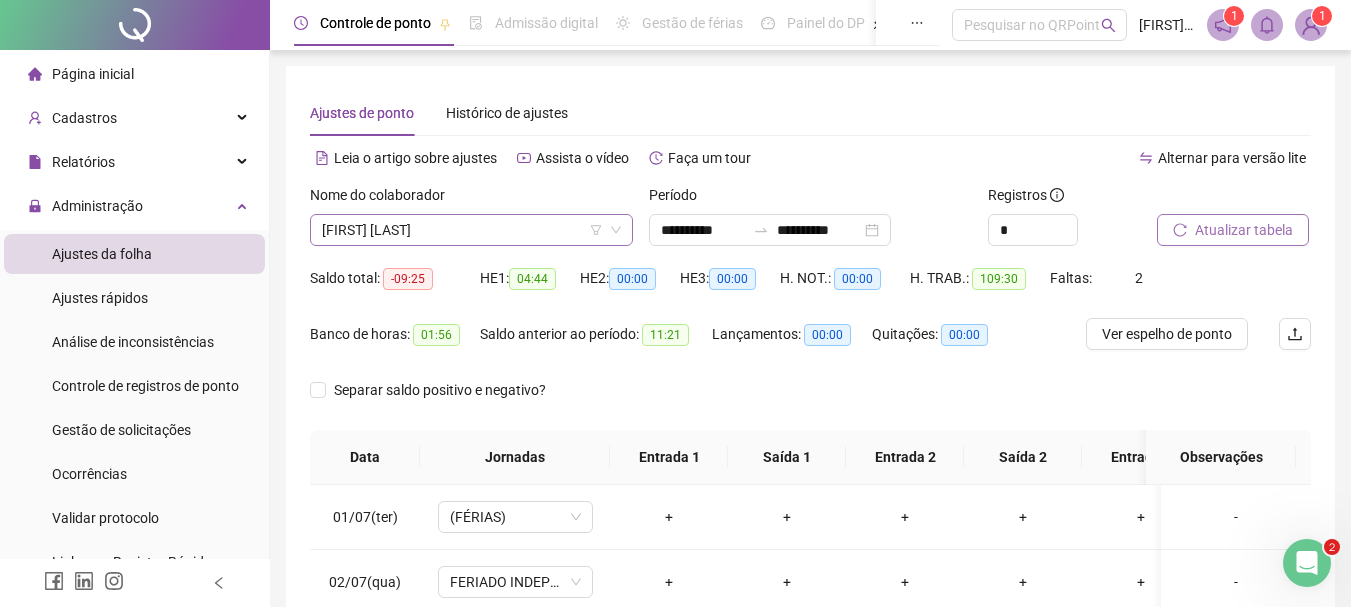 click on "[FIRST] [LAST]" at bounding box center (471, 230) 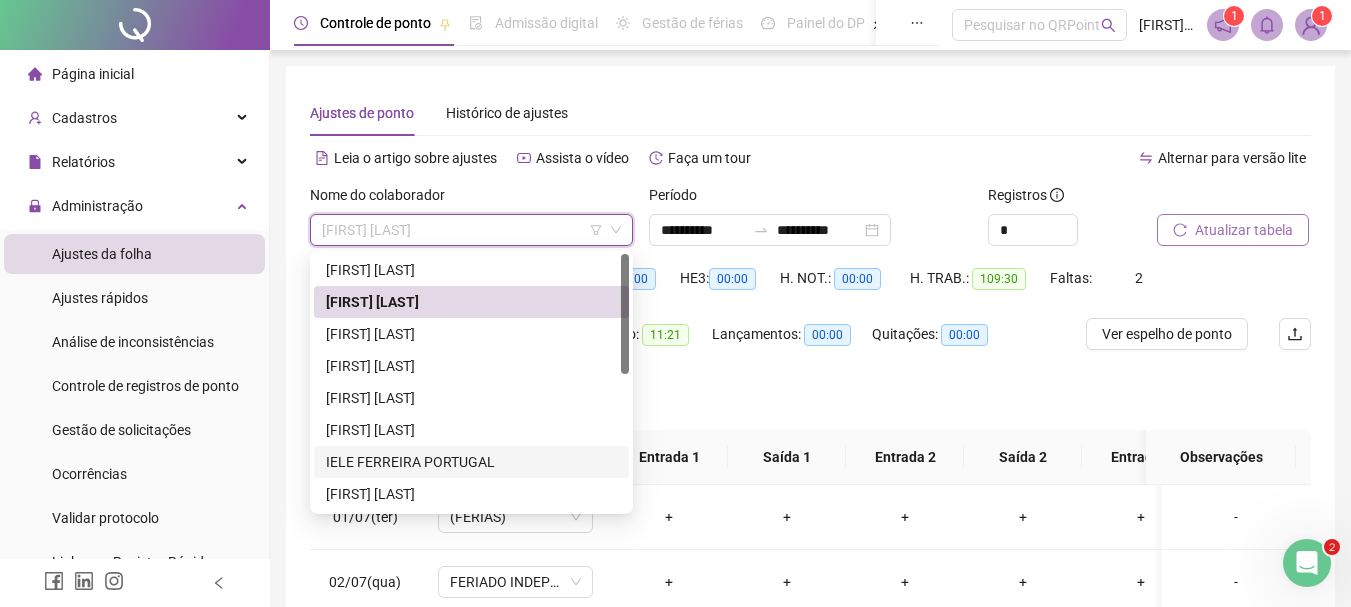 scroll, scrollTop: 200, scrollLeft: 0, axis: vertical 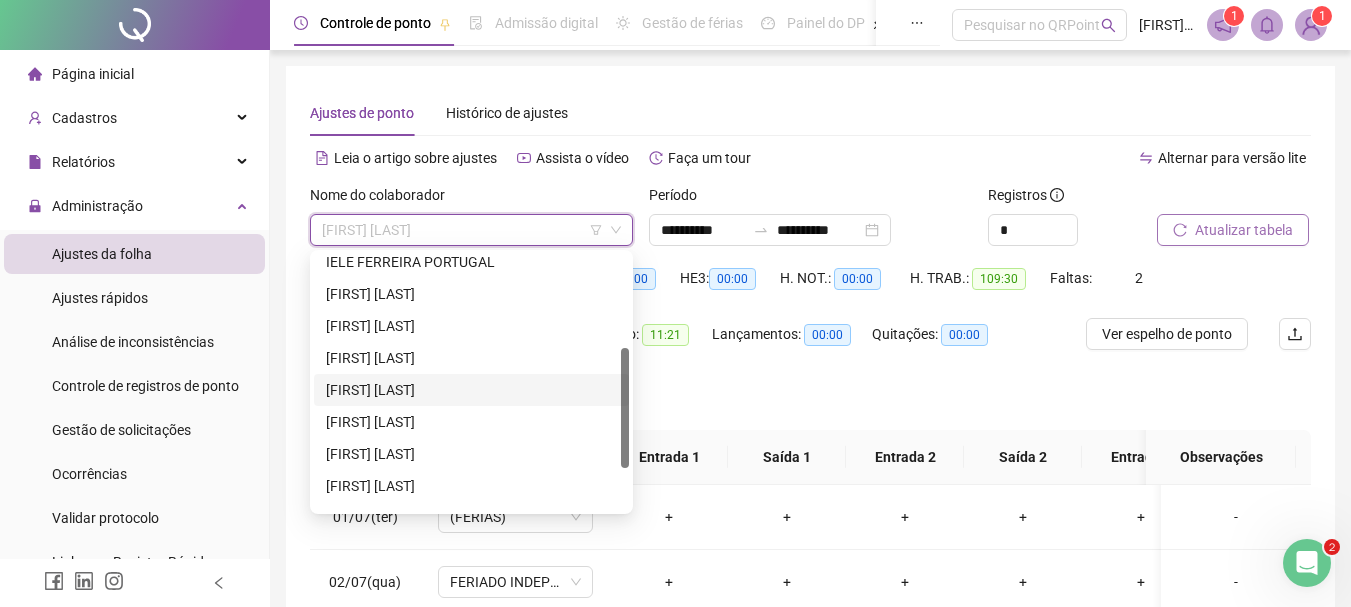 click on "[FIRST] [LAST]" at bounding box center [471, 390] 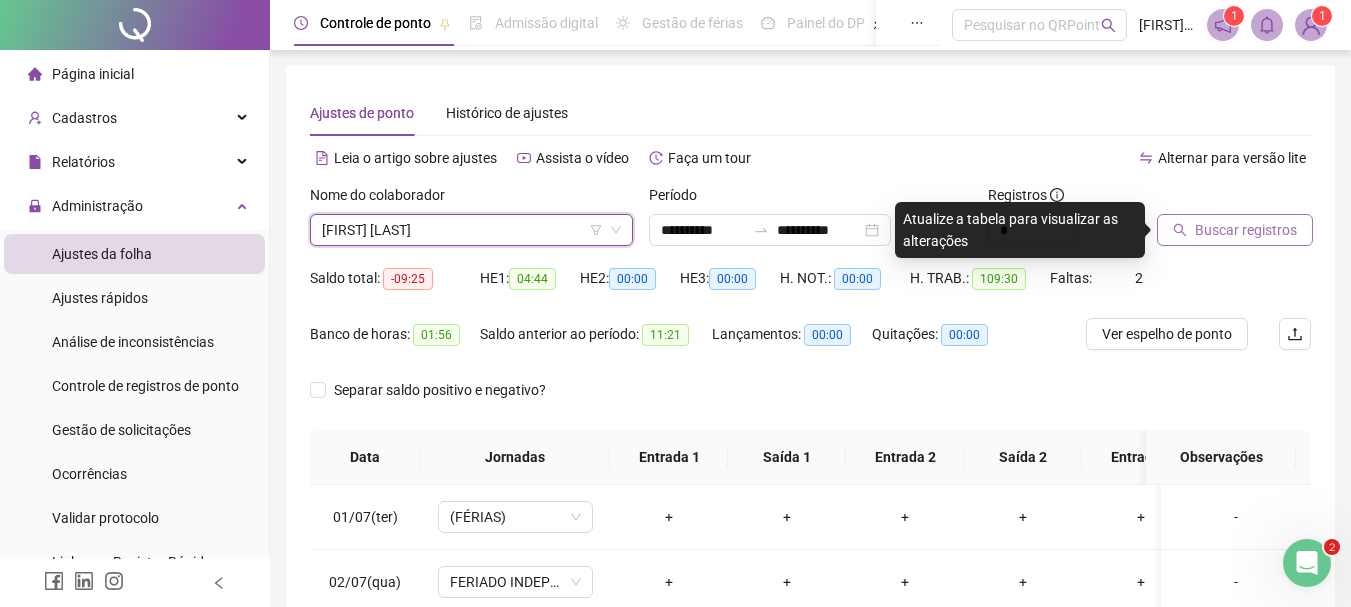 click on "Buscar registros" at bounding box center (1246, 230) 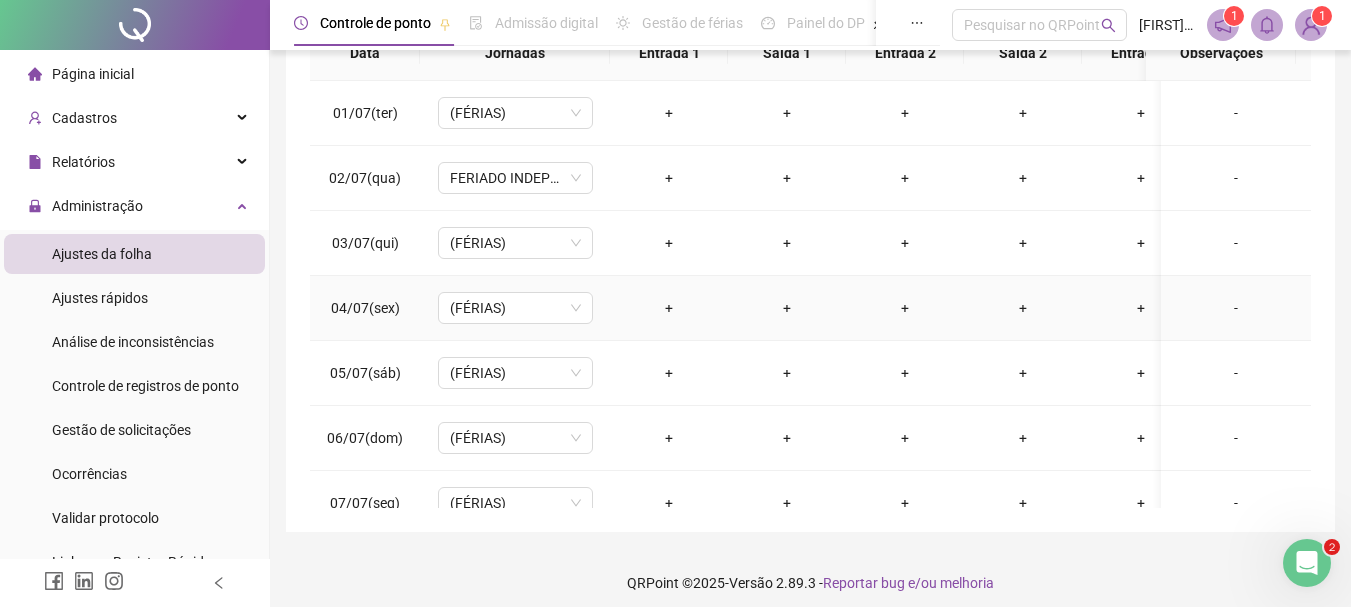 scroll, scrollTop: 415, scrollLeft: 0, axis: vertical 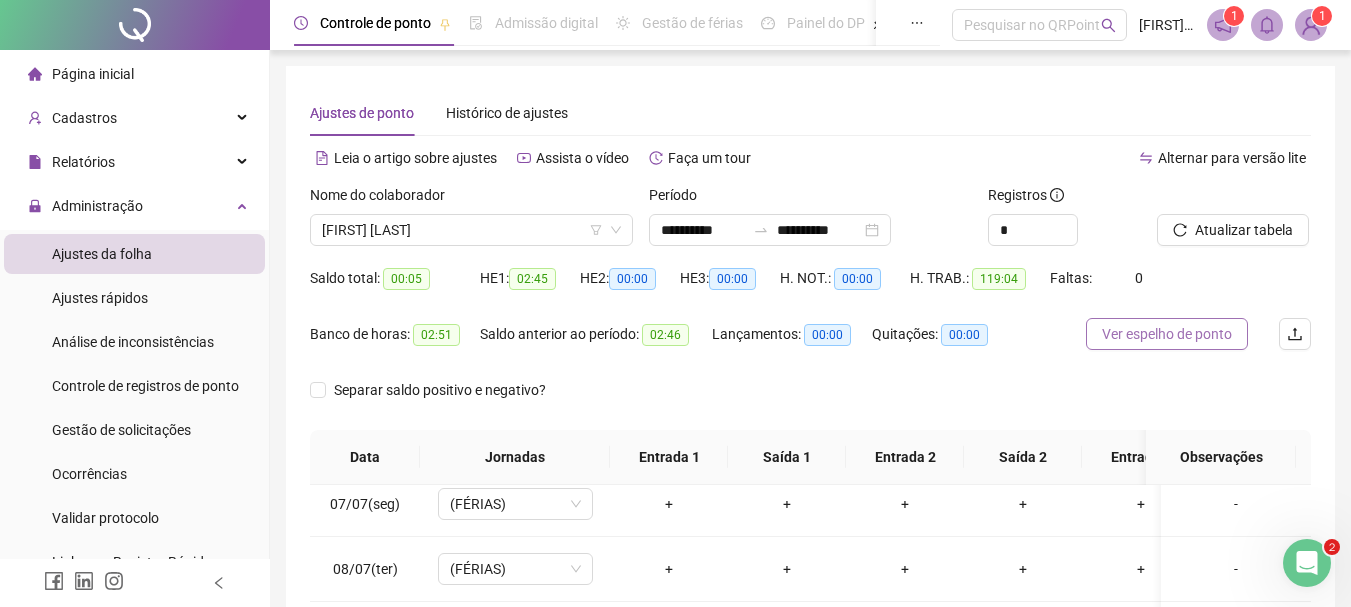 click on "Ver espelho de ponto" at bounding box center [1167, 334] 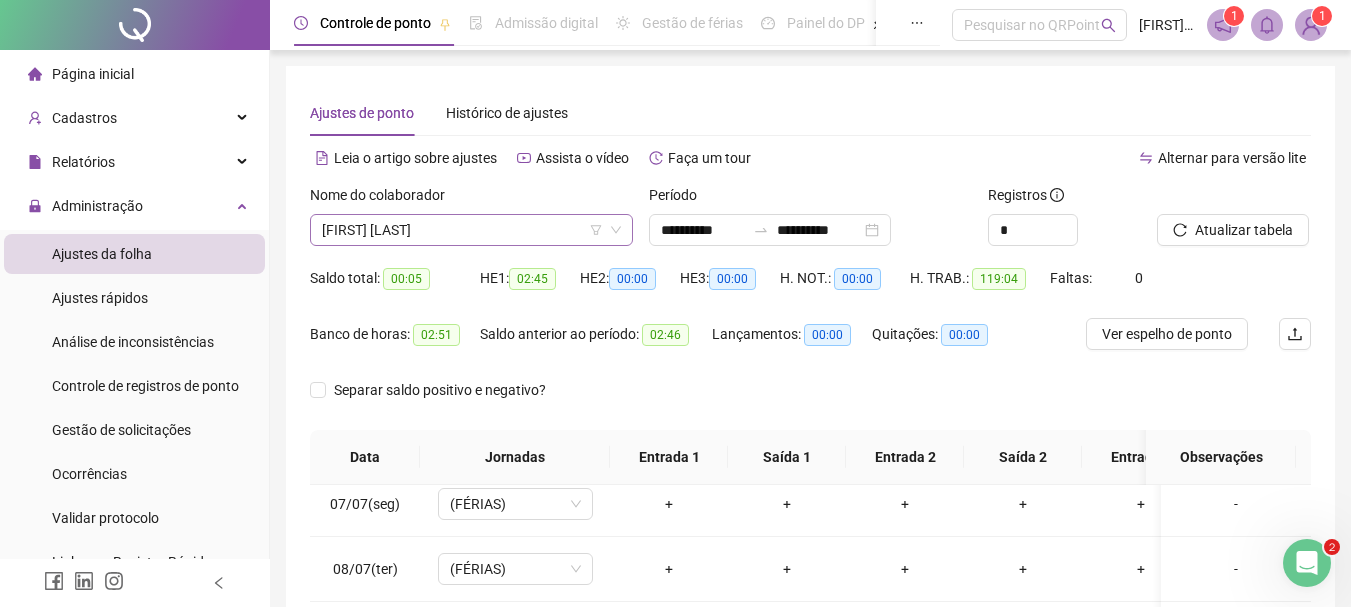 click on "[FIRST] [LAST]" at bounding box center [471, 230] 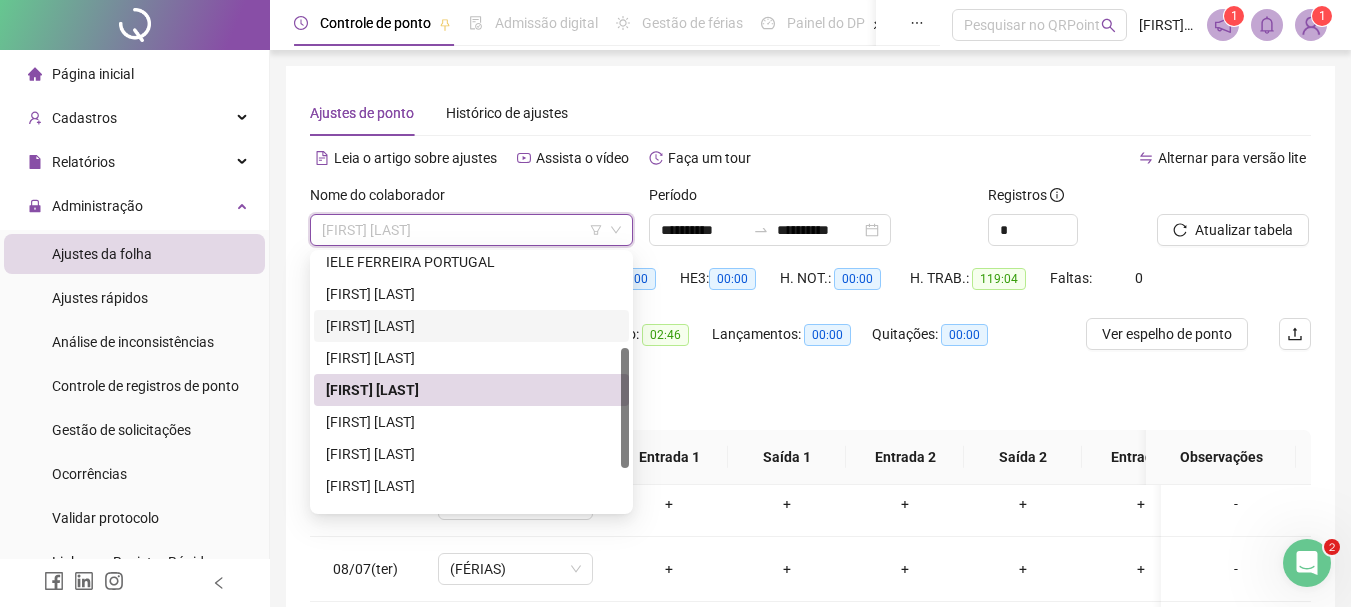 scroll, scrollTop: 288, scrollLeft: 0, axis: vertical 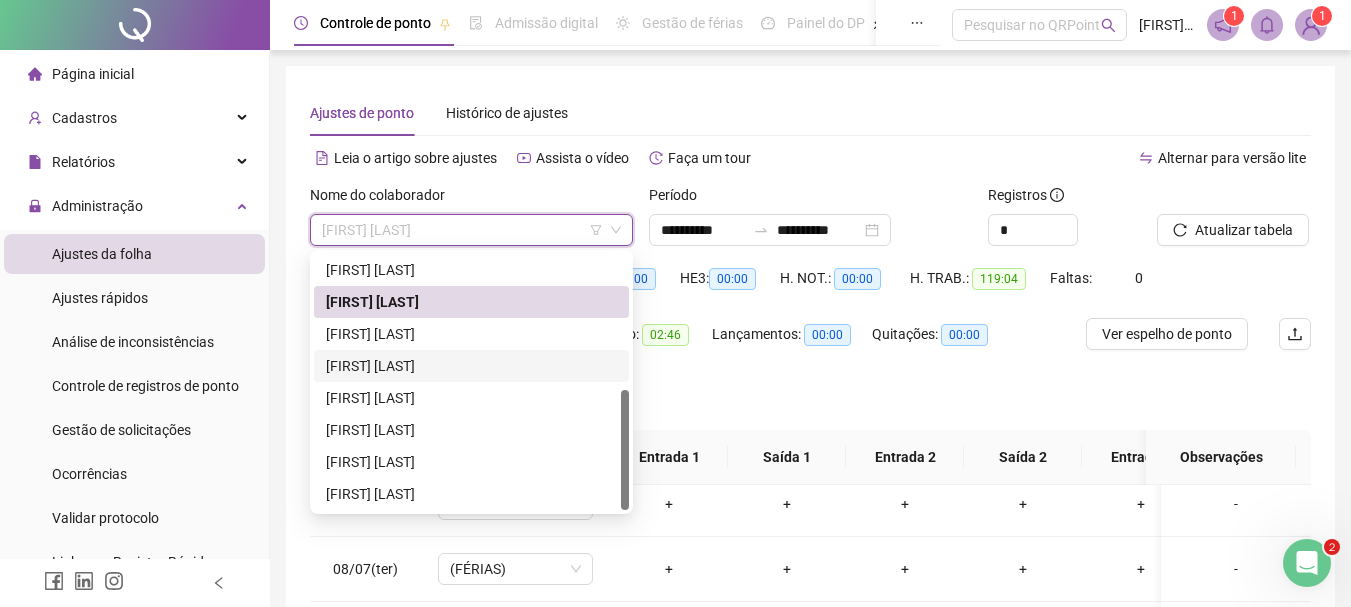 click on "[FIRST] [LAST]" at bounding box center (471, 366) 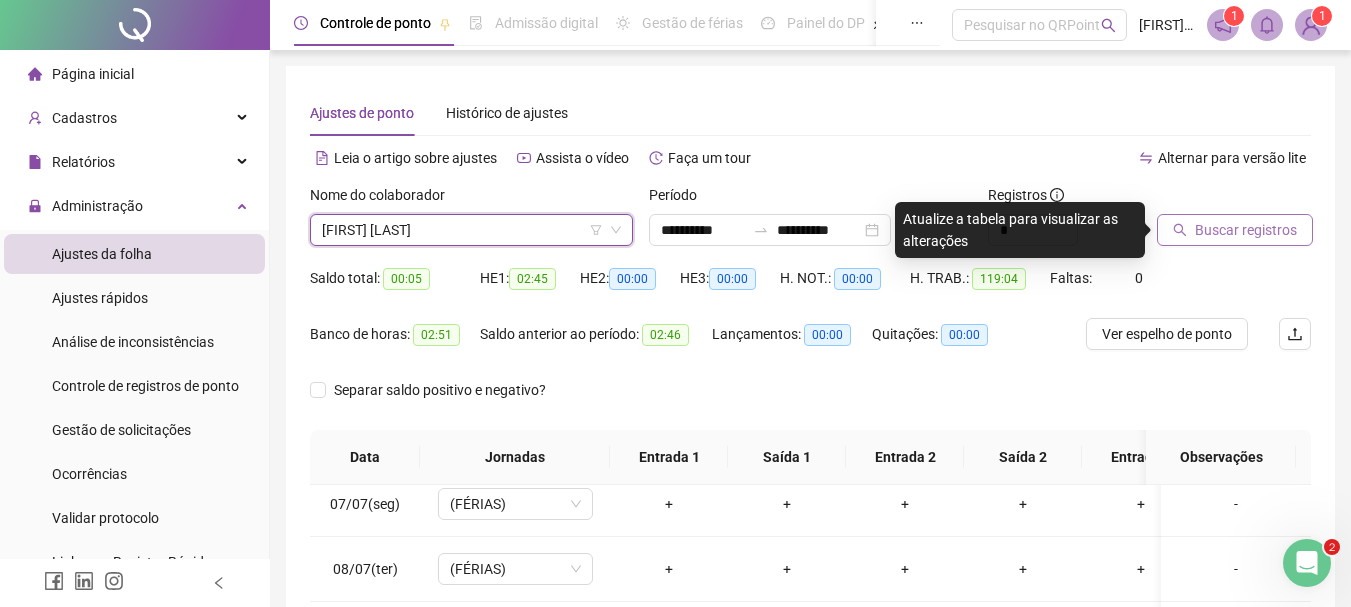 click on "Buscar registros" at bounding box center (1246, 230) 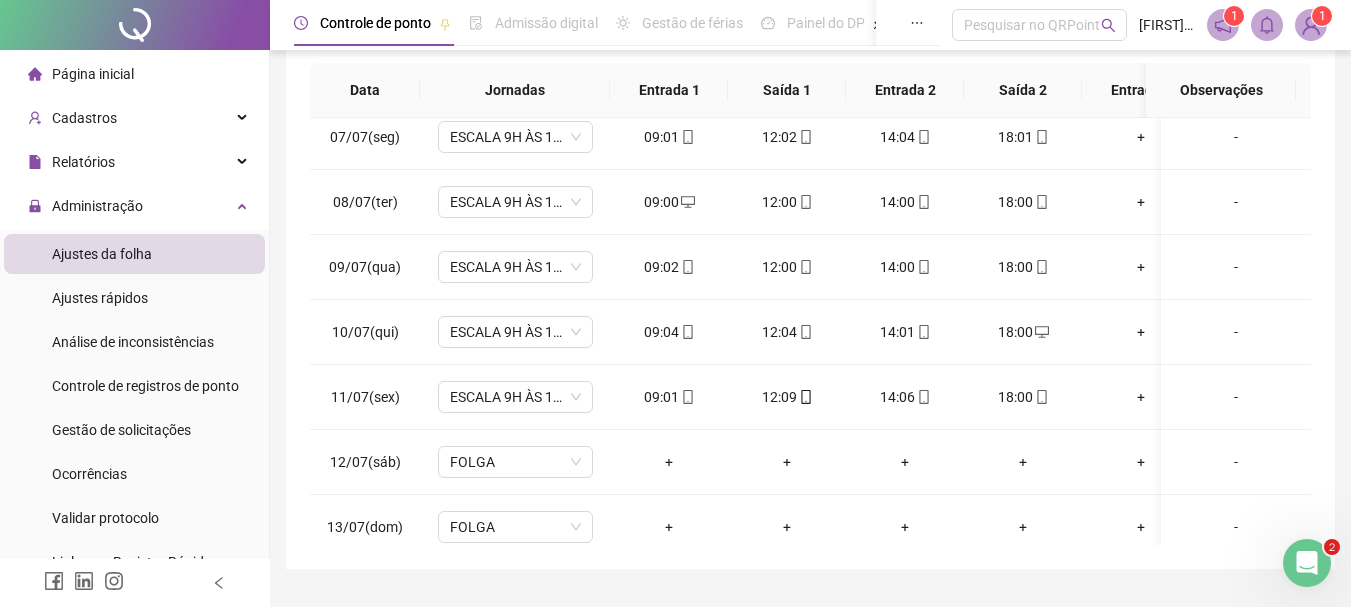 scroll, scrollTop: 400, scrollLeft: 0, axis: vertical 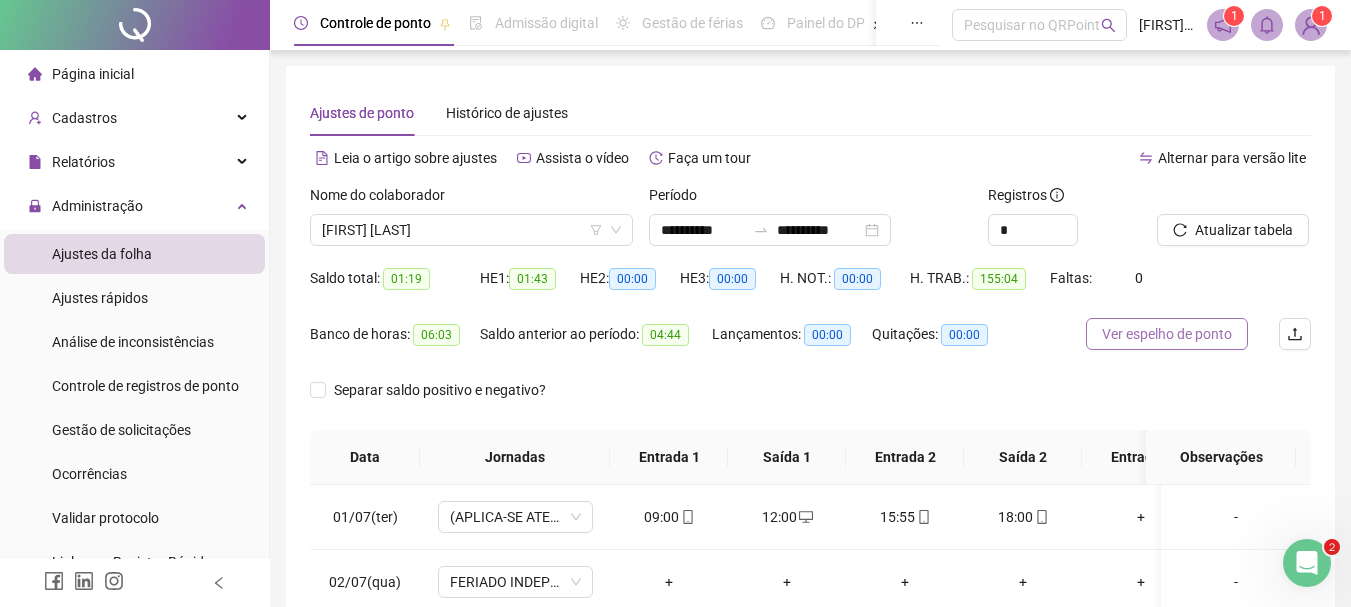 click on "Ver espelho de ponto" at bounding box center [1167, 334] 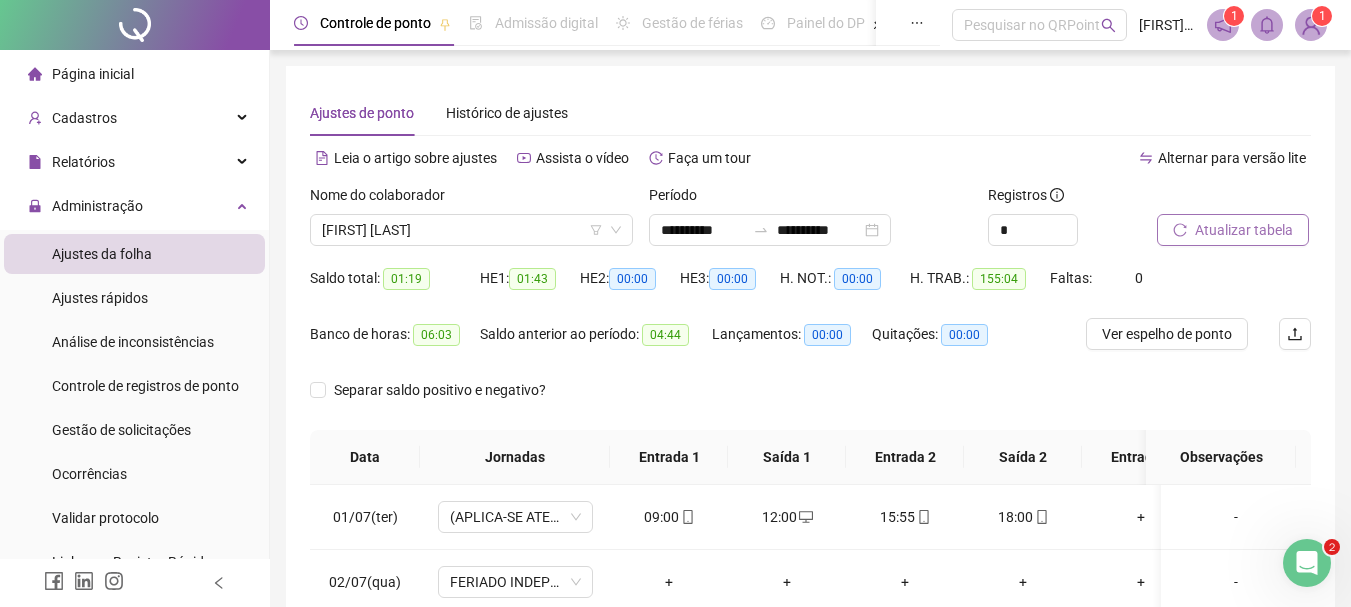 click on "Atualizar tabela" at bounding box center [1244, 230] 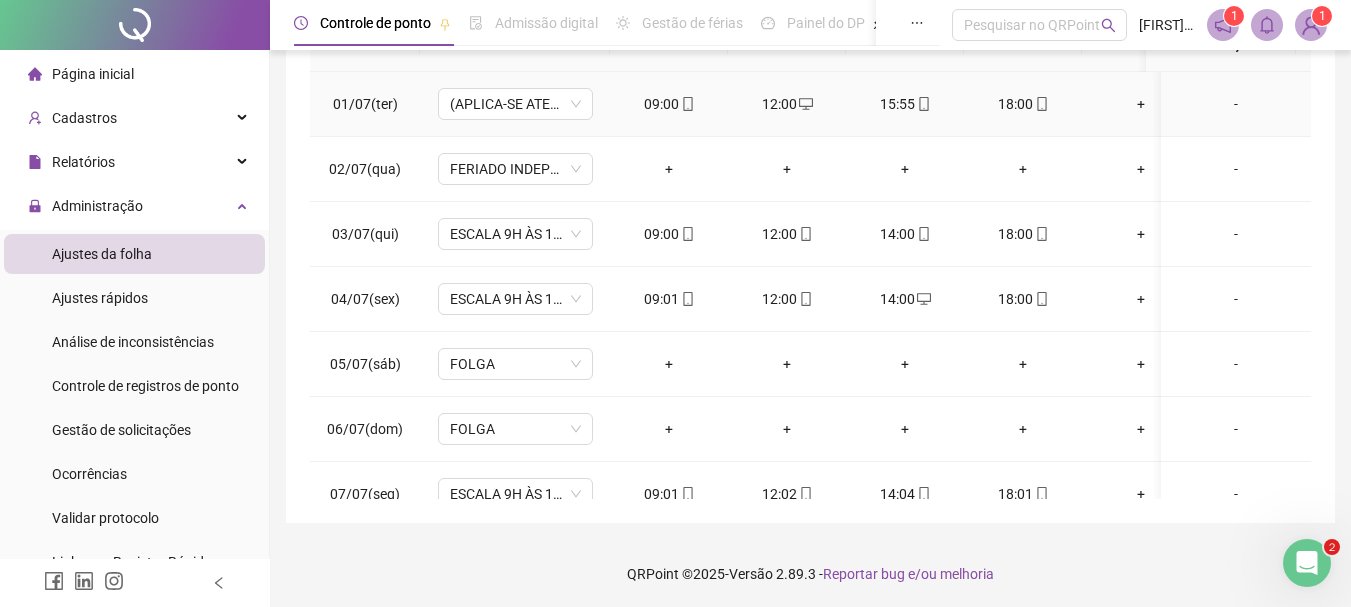 scroll, scrollTop: 415, scrollLeft: 0, axis: vertical 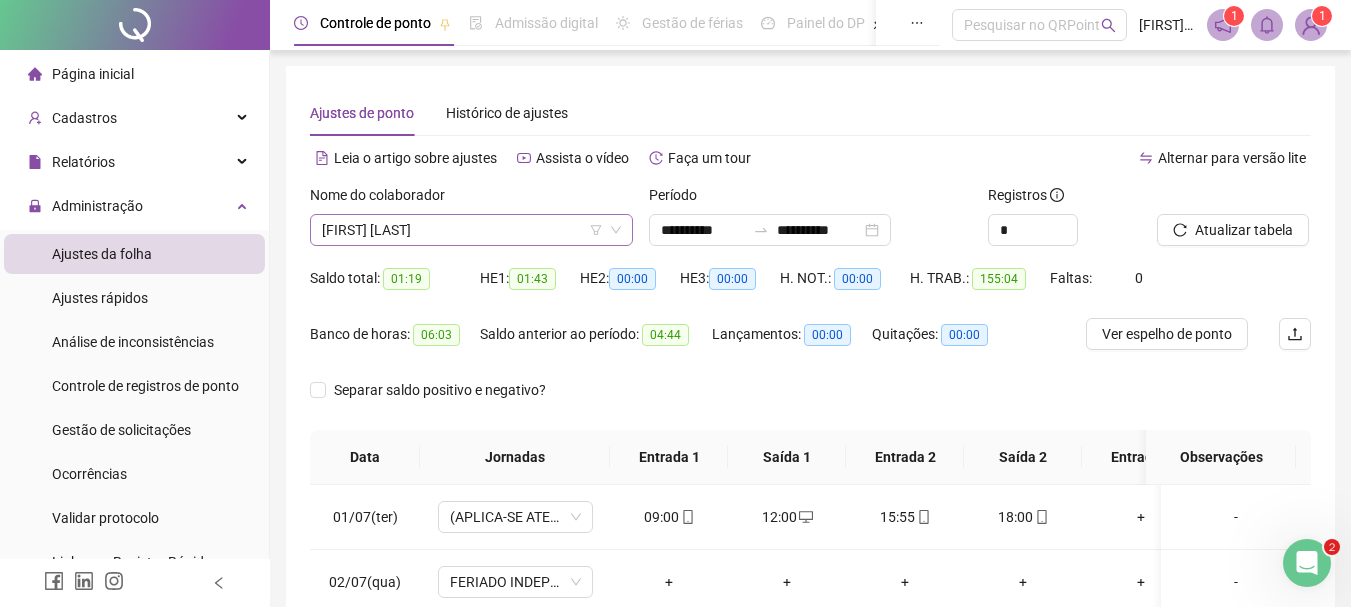 click on "[FIRST] [LAST]" at bounding box center [471, 230] 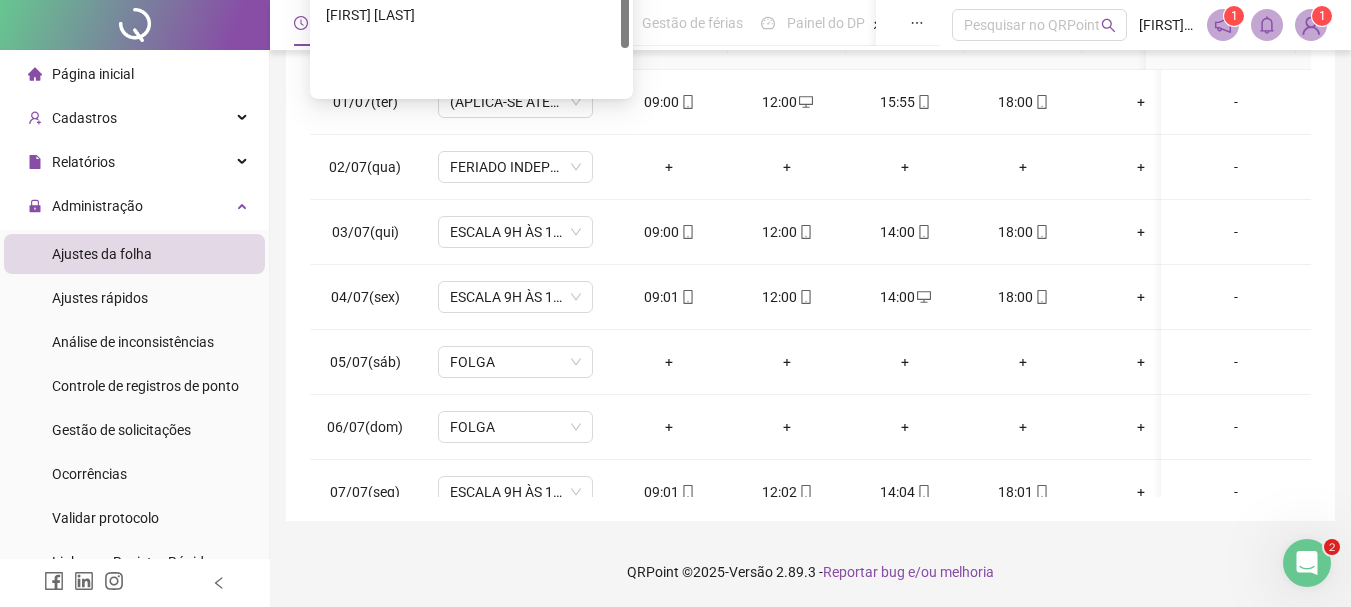 scroll, scrollTop: 315, scrollLeft: 0, axis: vertical 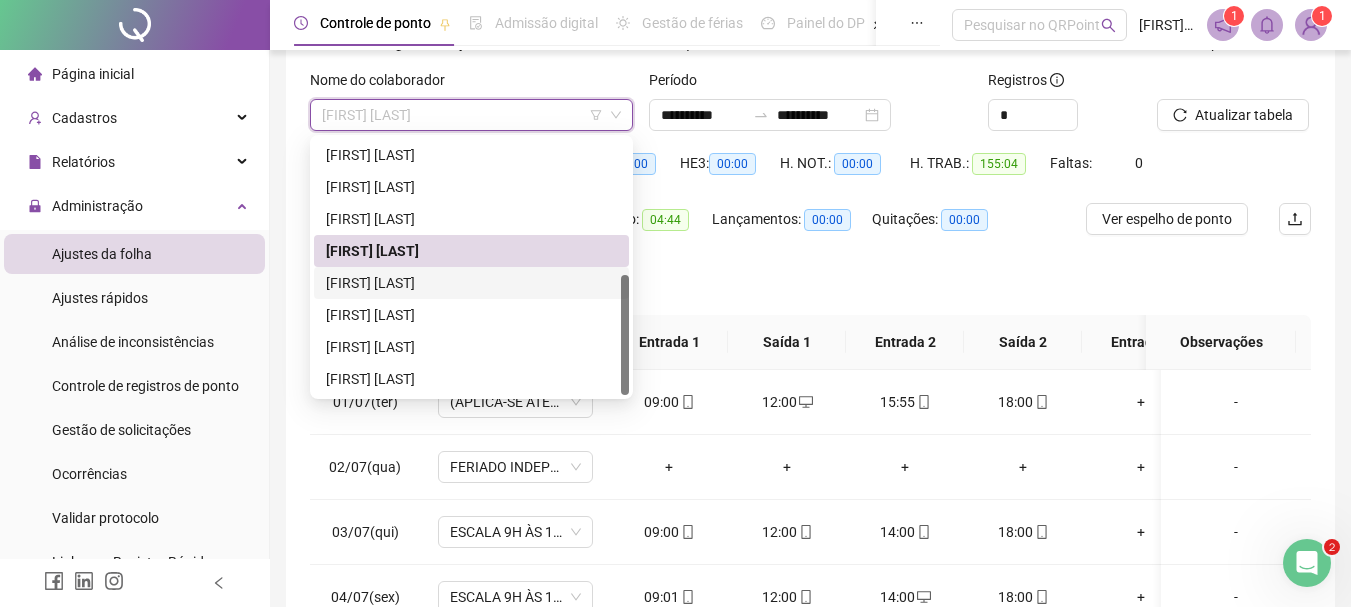 click on "[FIRST] [LAST]" at bounding box center [471, 283] 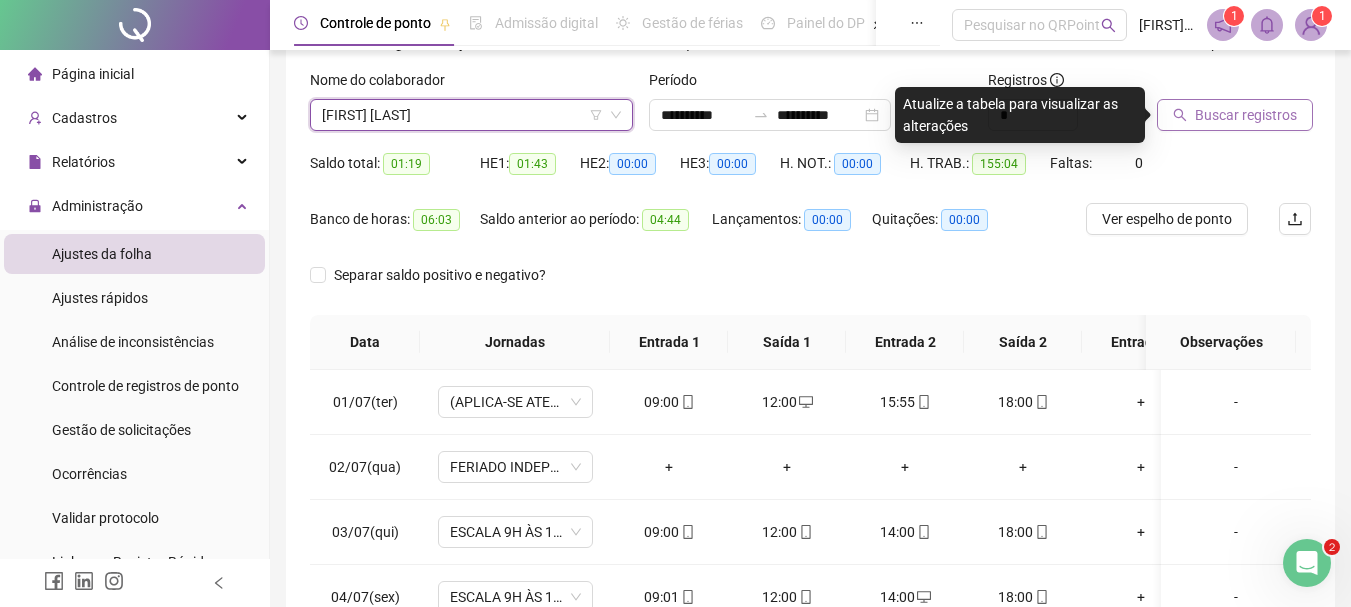 click on "Buscar registros" at bounding box center (1246, 115) 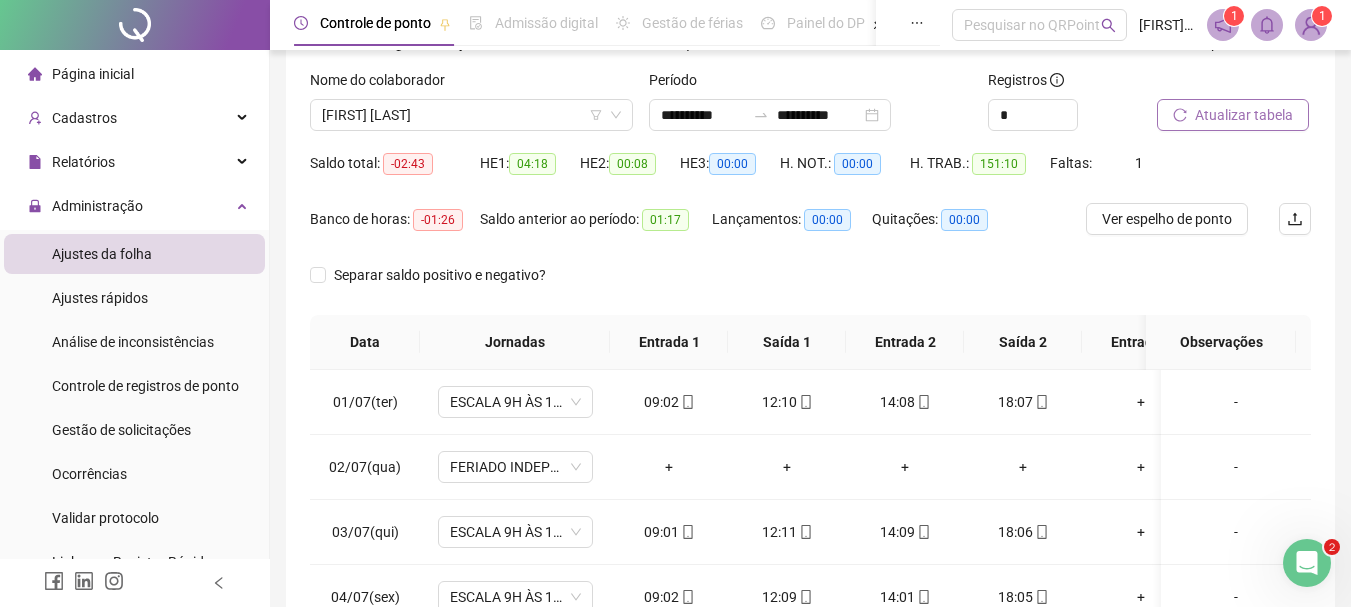 scroll, scrollTop: 415, scrollLeft: 0, axis: vertical 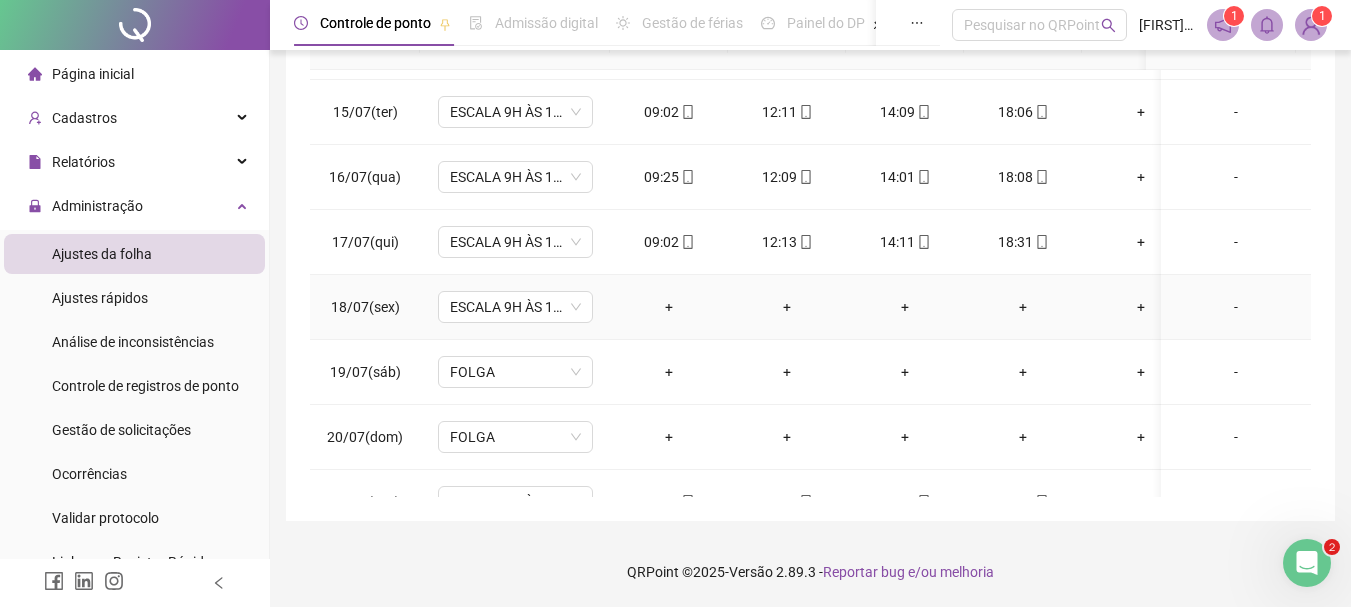 click on "-" at bounding box center [1236, 307] 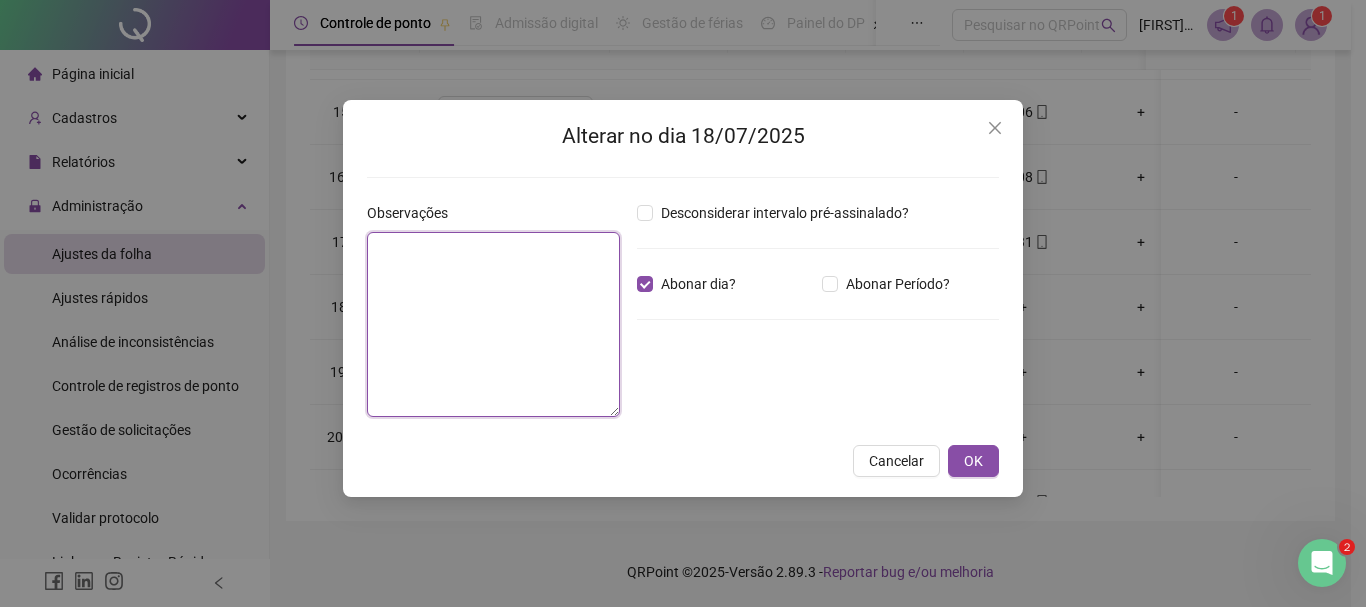 click at bounding box center [493, 324] 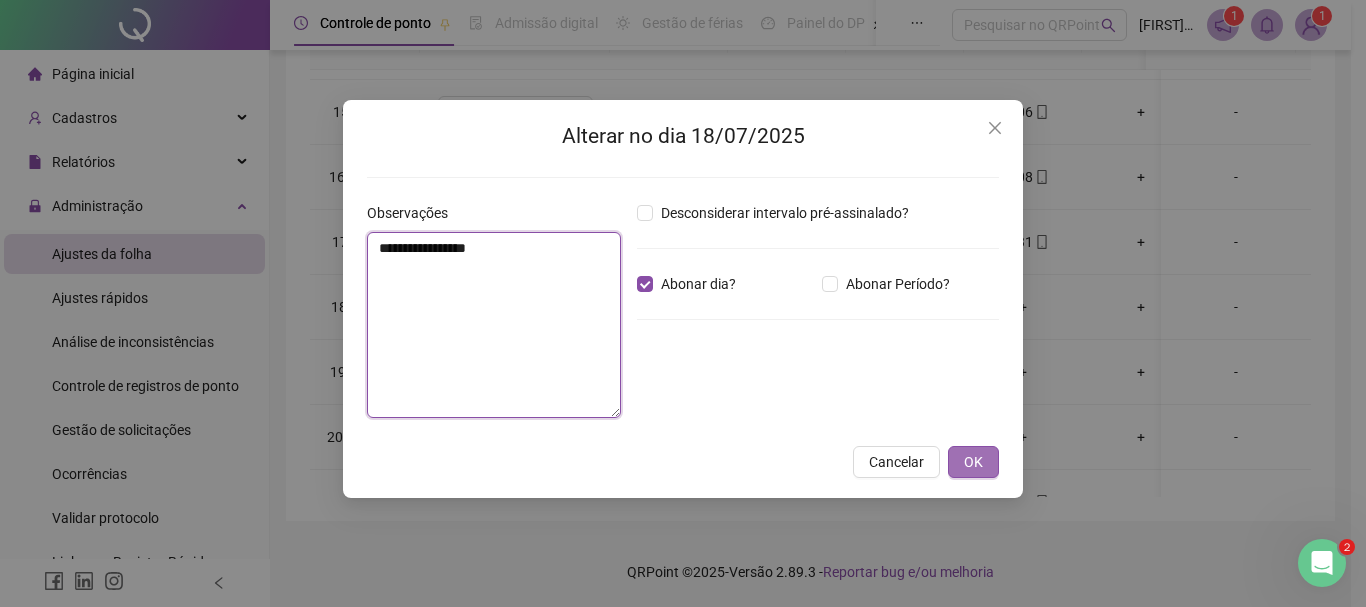 type on "**********" 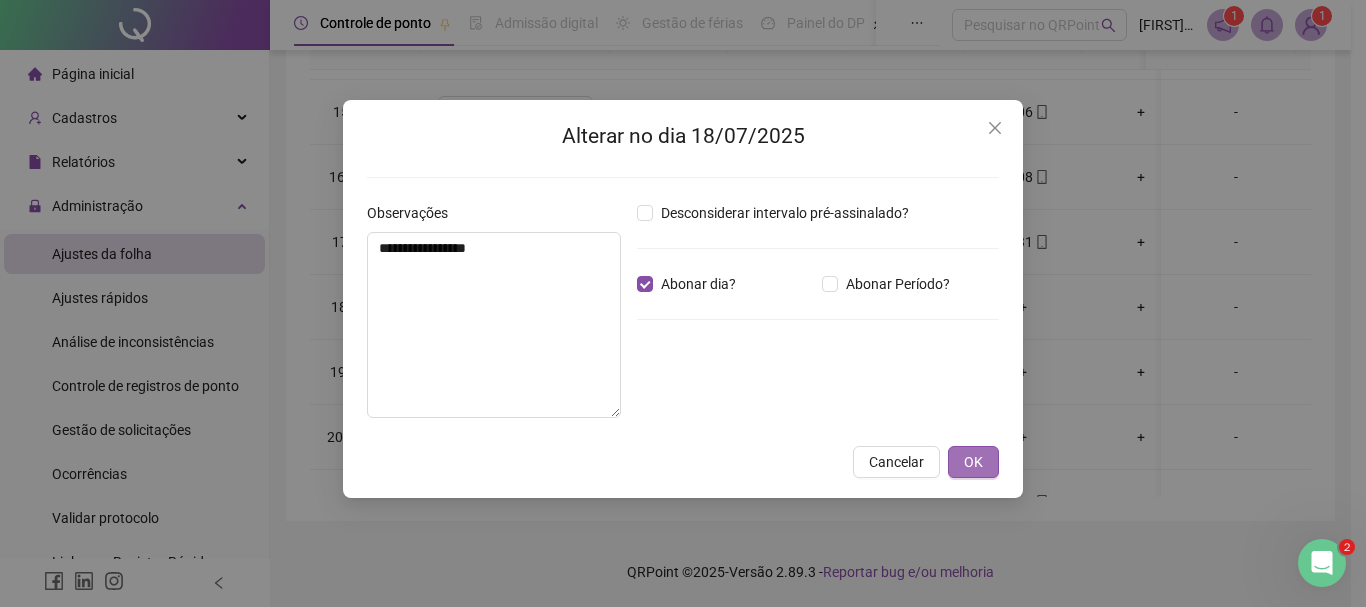 click on "OK" at bounding box center [973, 462] 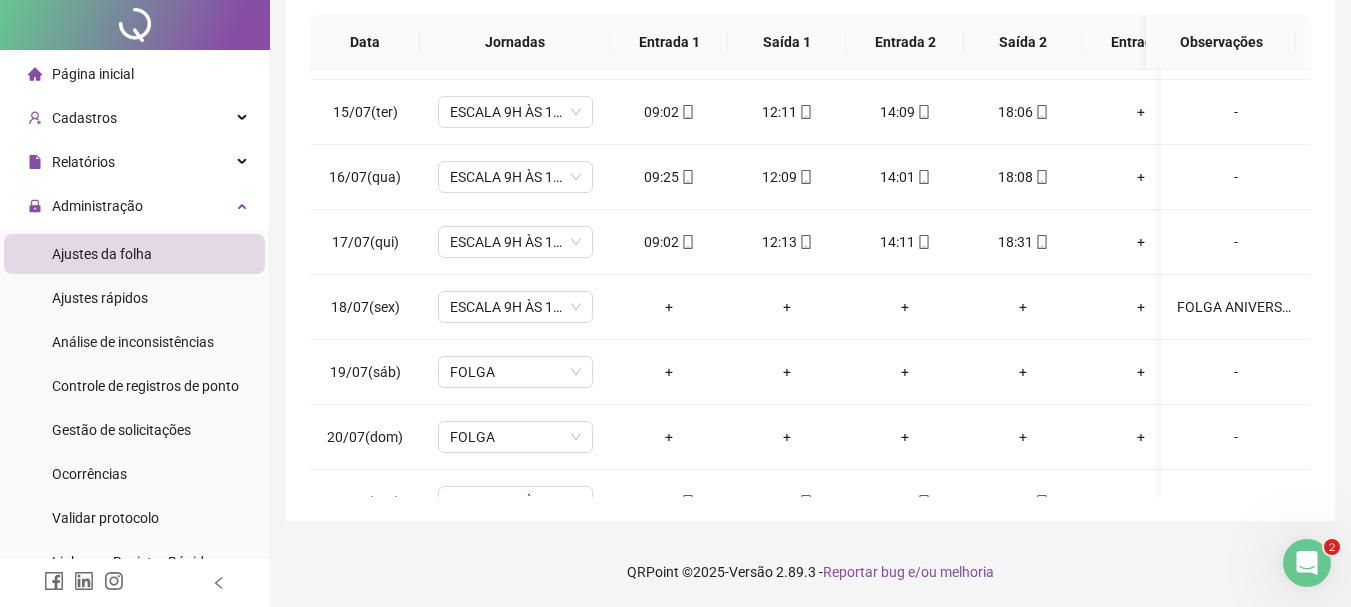scroll, scrollTop: 0, scrollLeft: 0, axis: both 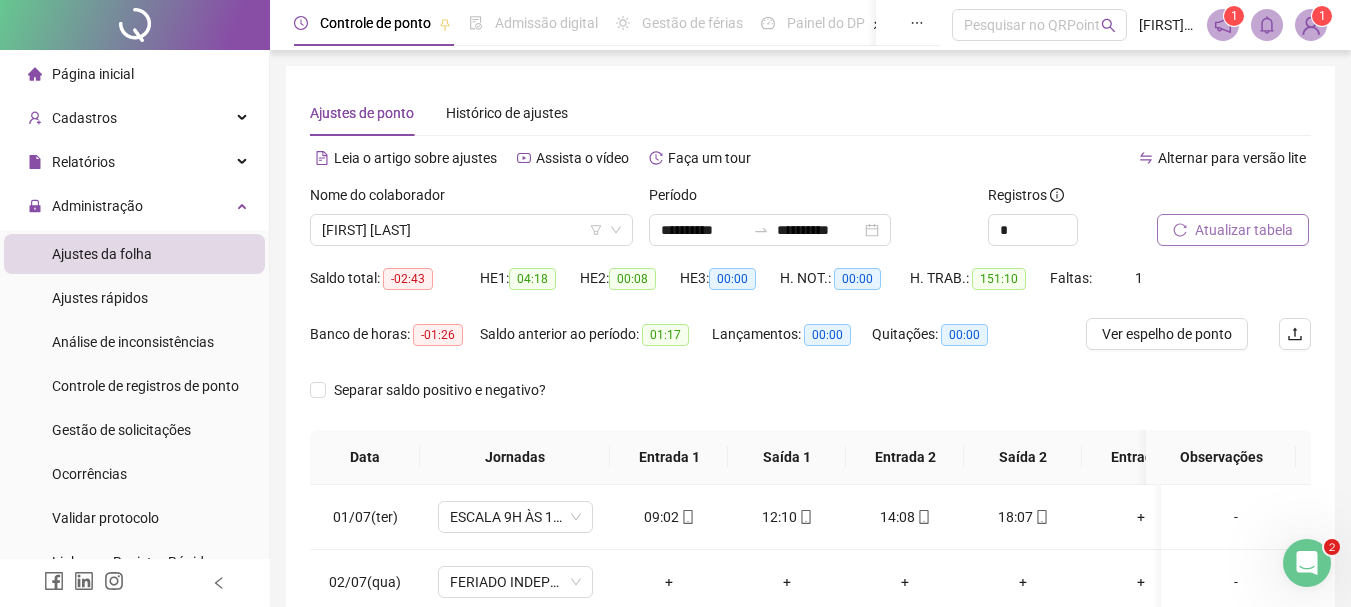 click on "Atualizar tabela" at bounding box center (1244, 230) 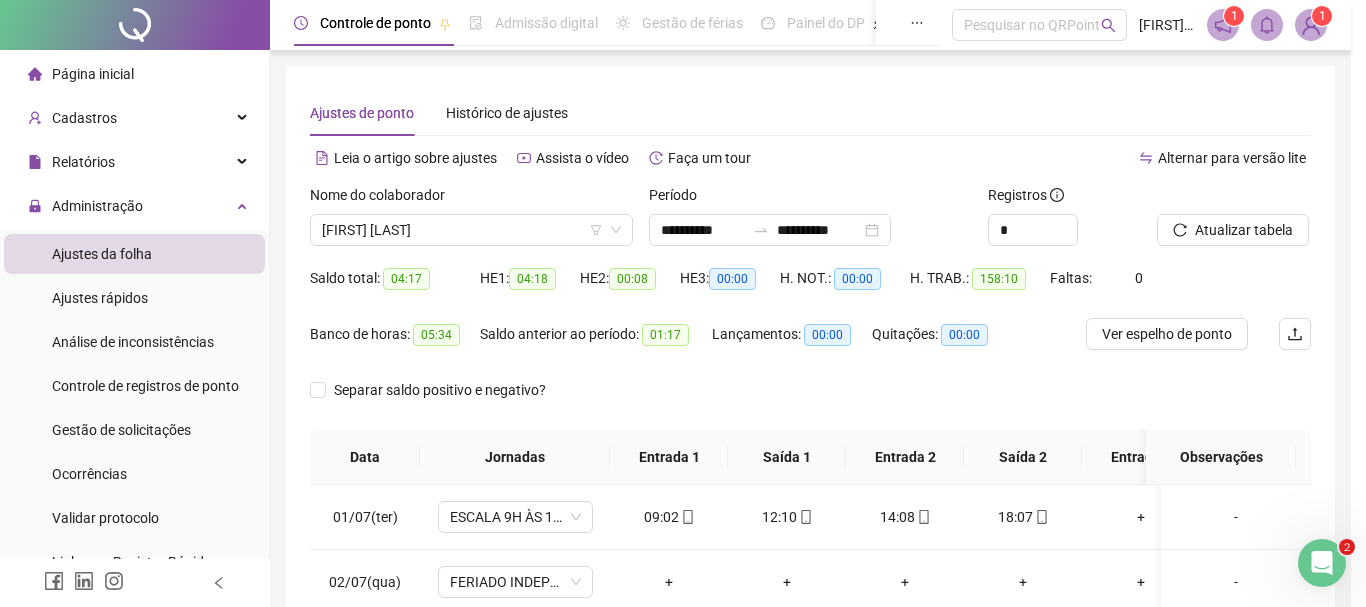 click on "Atualizando tabela Atualizando e reorganizando os registros... OK" at bounding box center (683, 303) 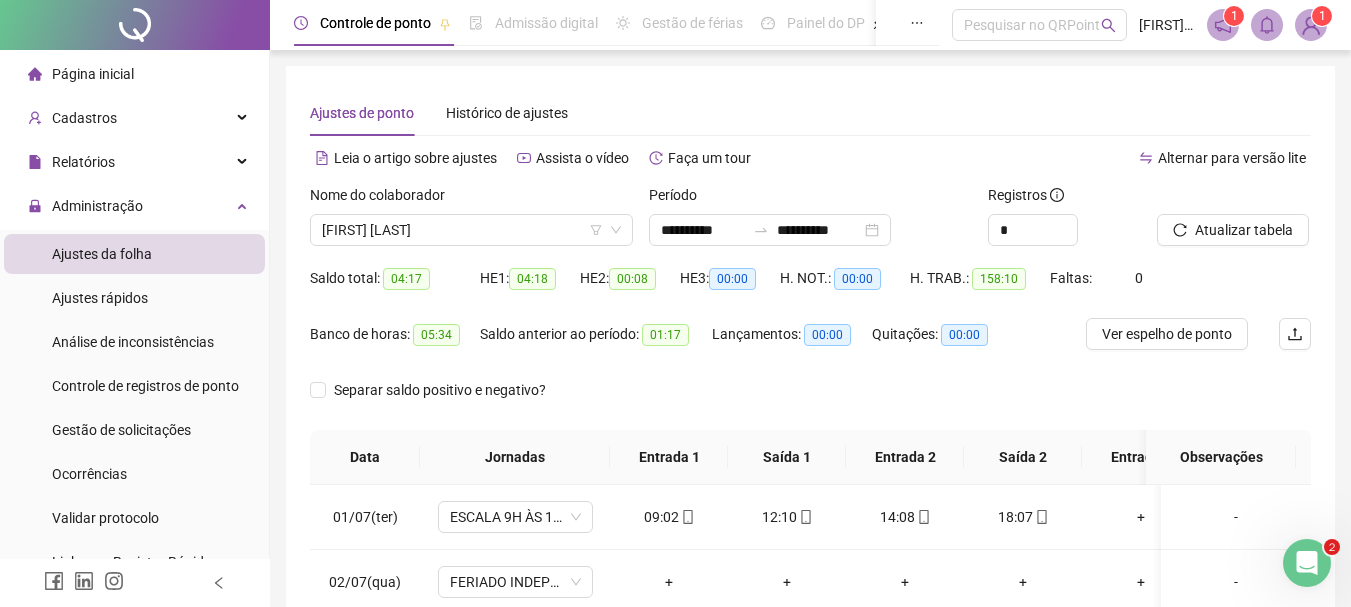 click on "Ver espelho de ponto" at bounding box center [1167, 334] 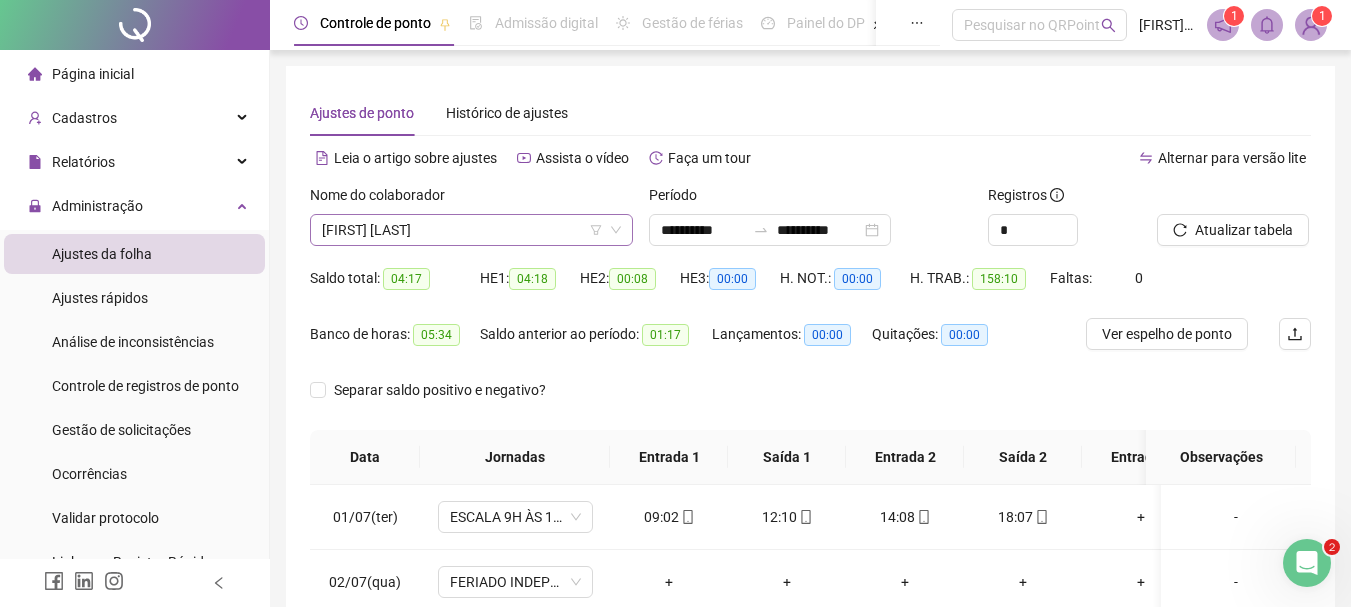 click on "[FIRST] [LAST]" at bounding box center (471, 230) 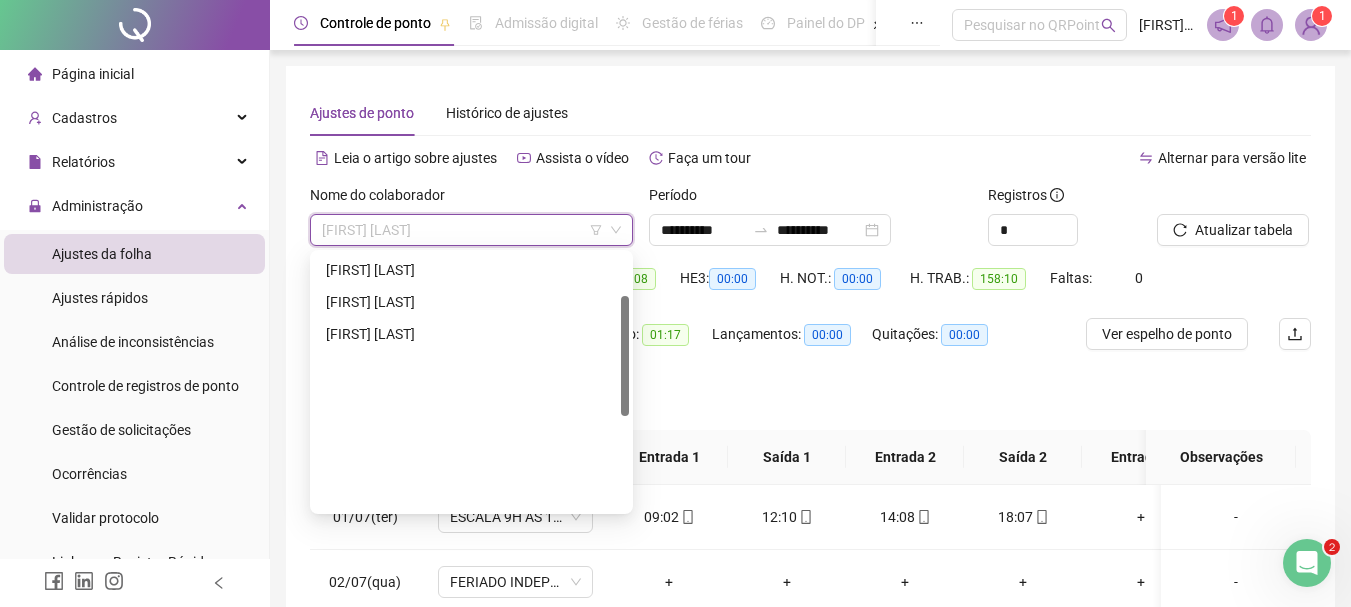 scroll, scrollTop: 88, scrollLeft: 0, axis: vertical 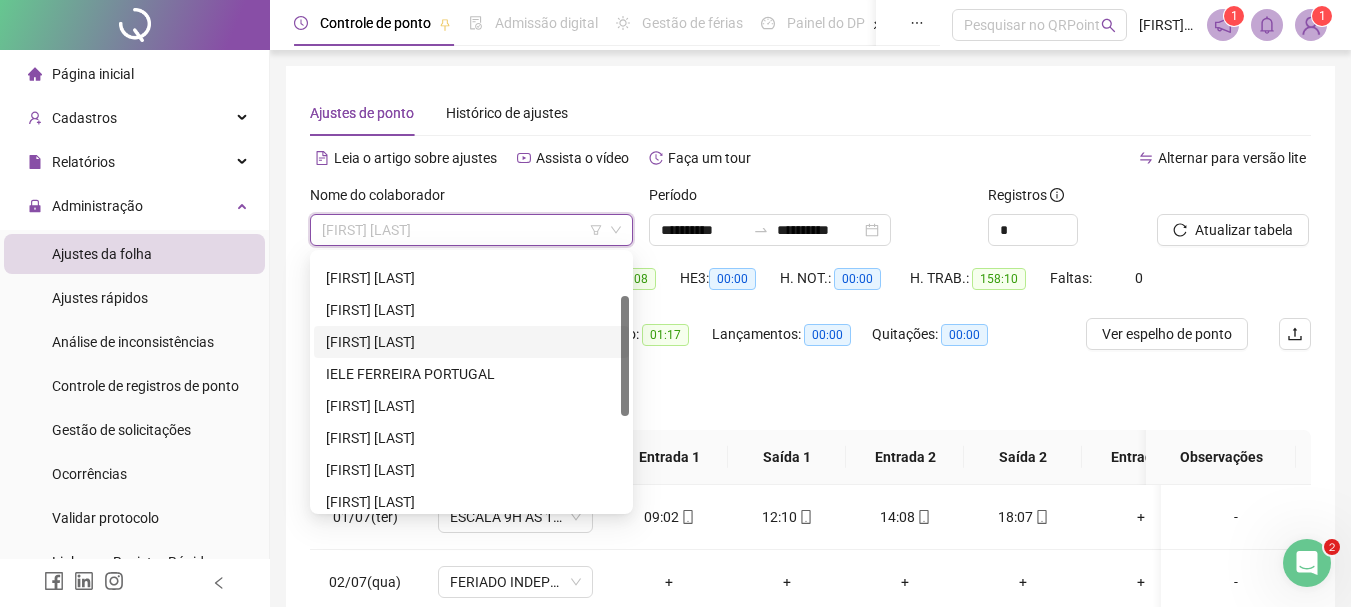 click on "[FIRST] [LAST]" at bounding box center (471, 342) 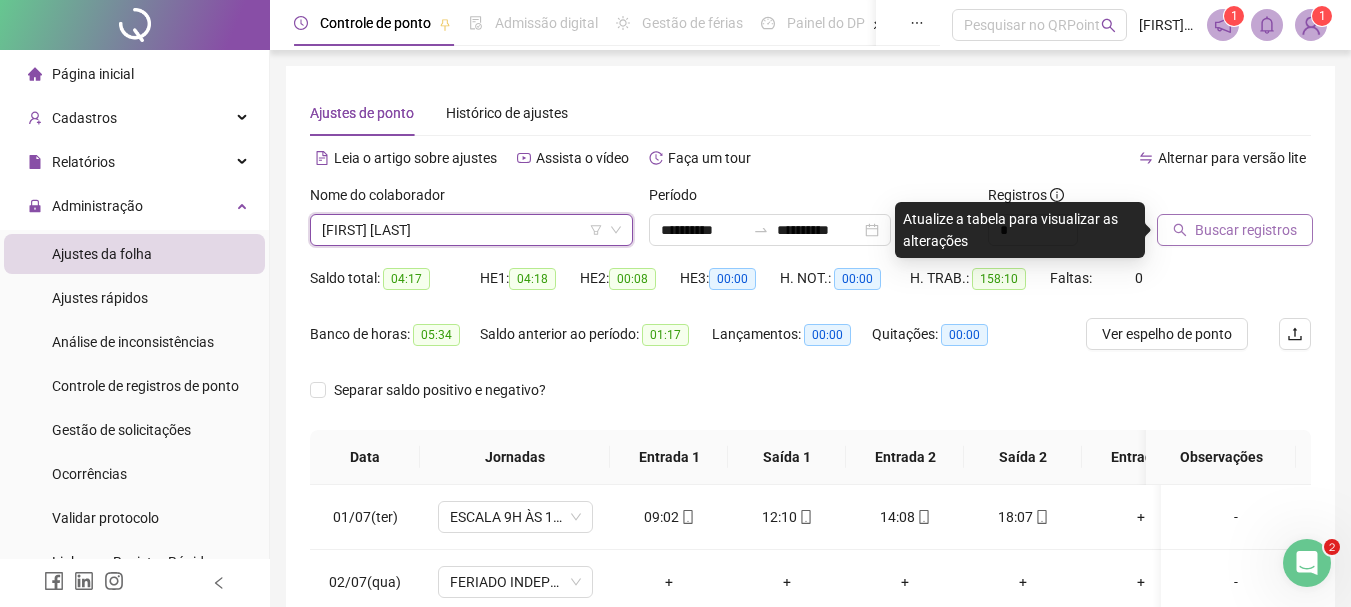 click on "Buscar registros" at bounding box center [1246, 230] 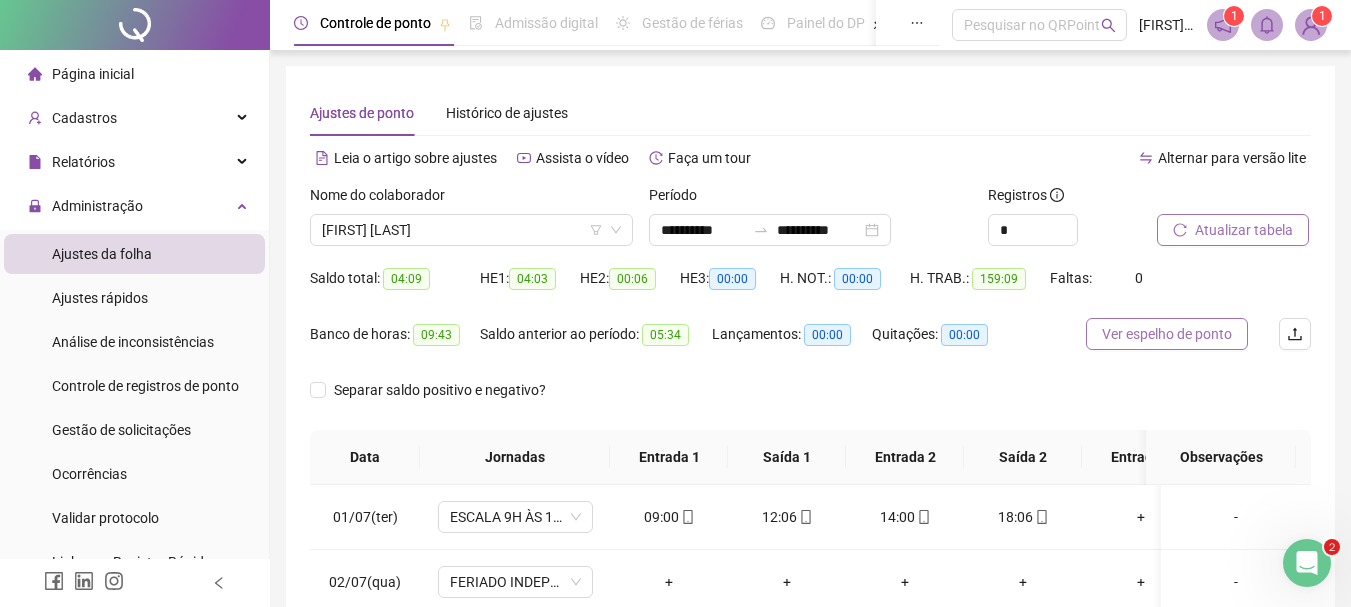 click on "Ver espelho de ponto" at bounding box center (1167, 334) 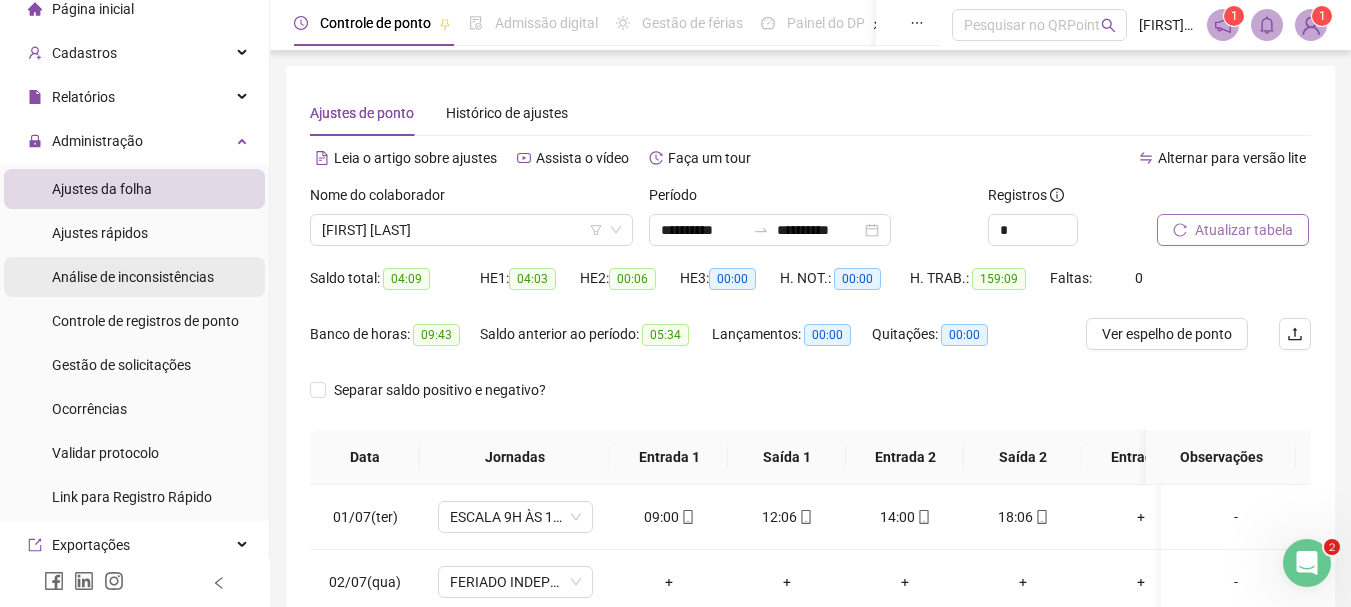 scroll, scrollTop: 100, scrollLeft: 0, axis: vertical 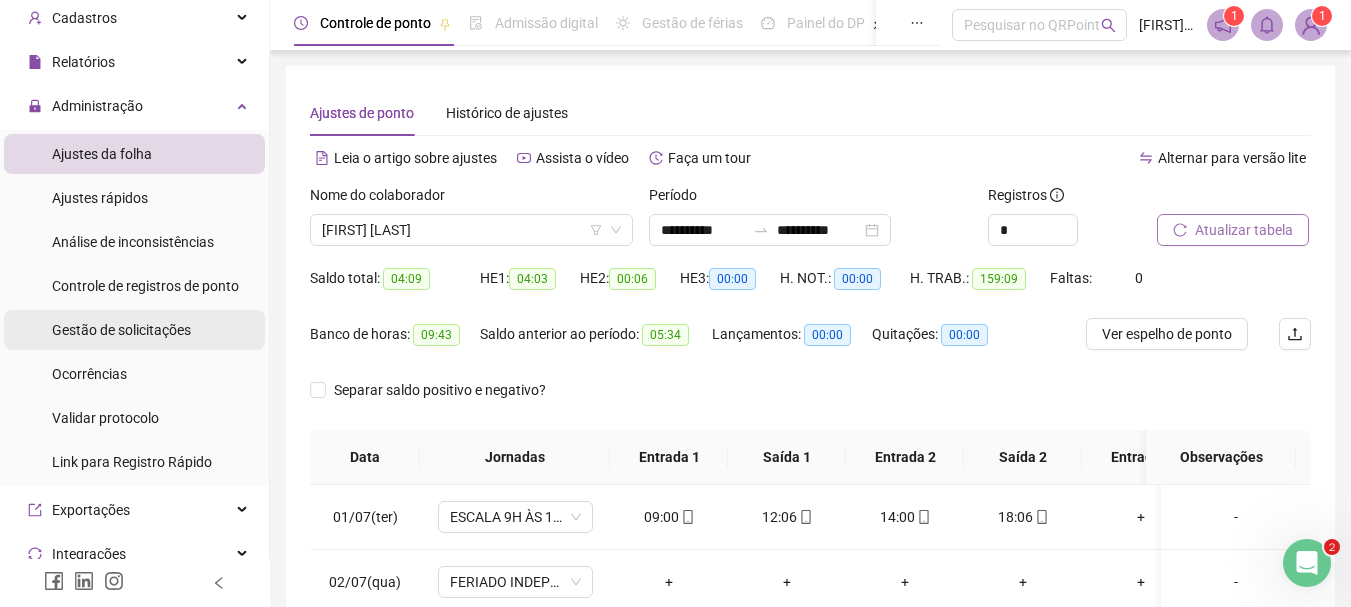 click on "Gestão de solicitações" at bounding box center (121, 330) 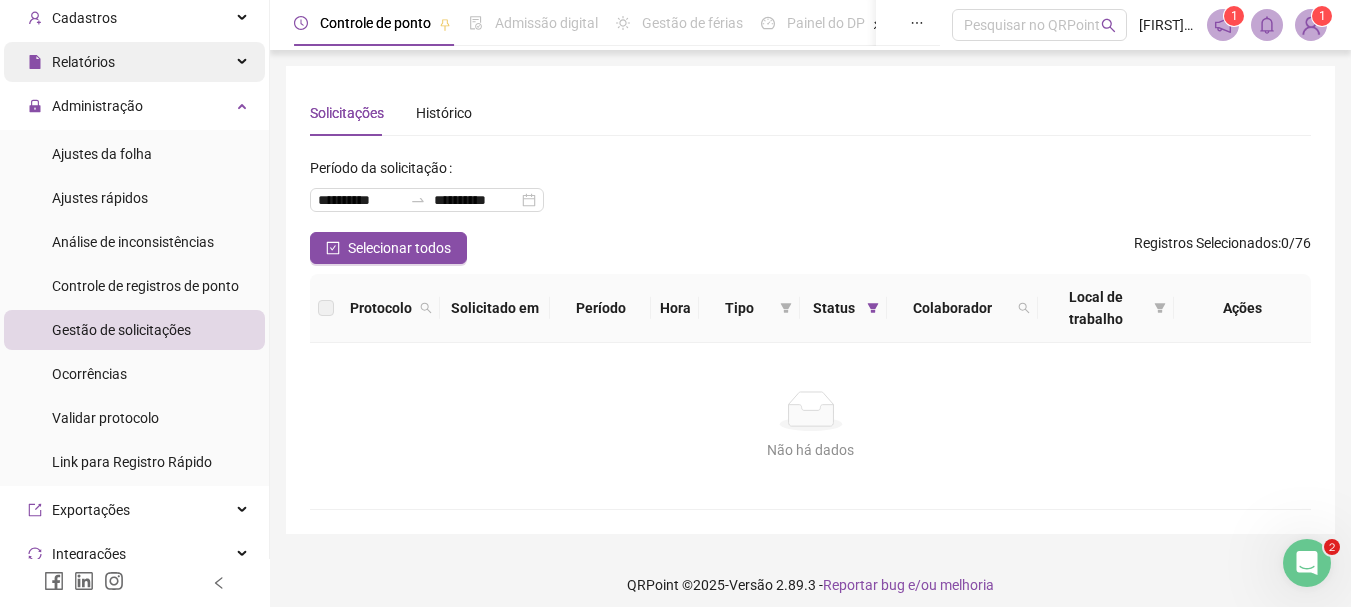 click on "Relatórios" at bounding box center [134, 62] 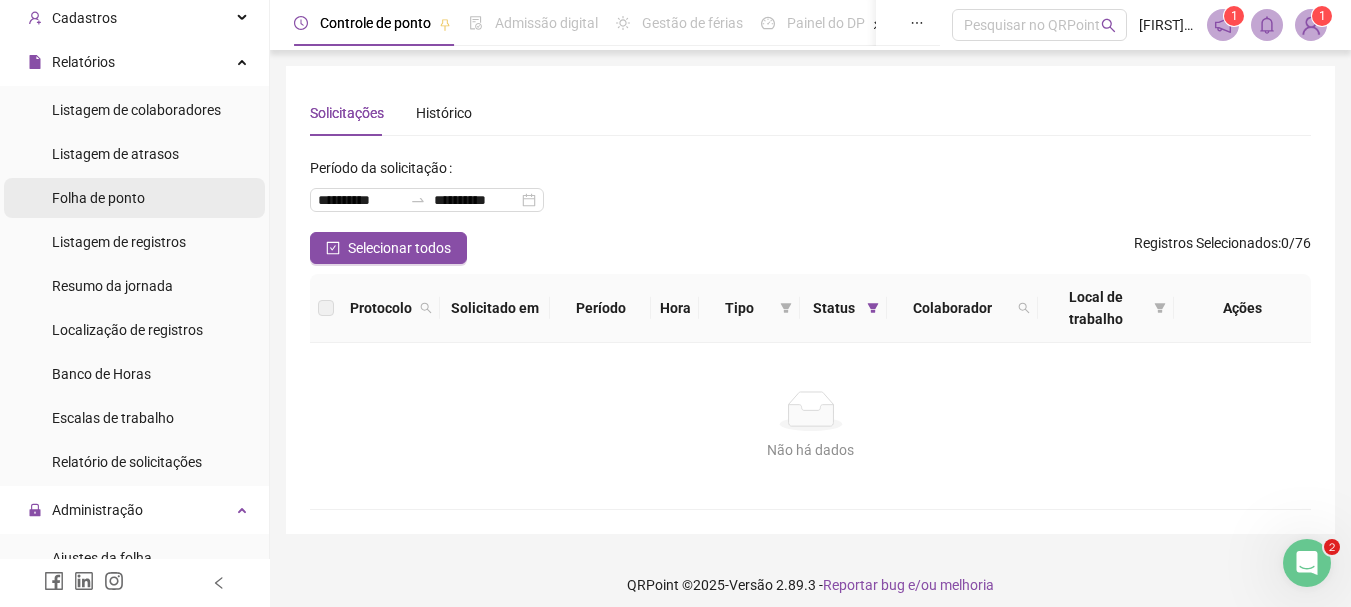 click on "Folha de ponto" at bounding box center (98, 198) 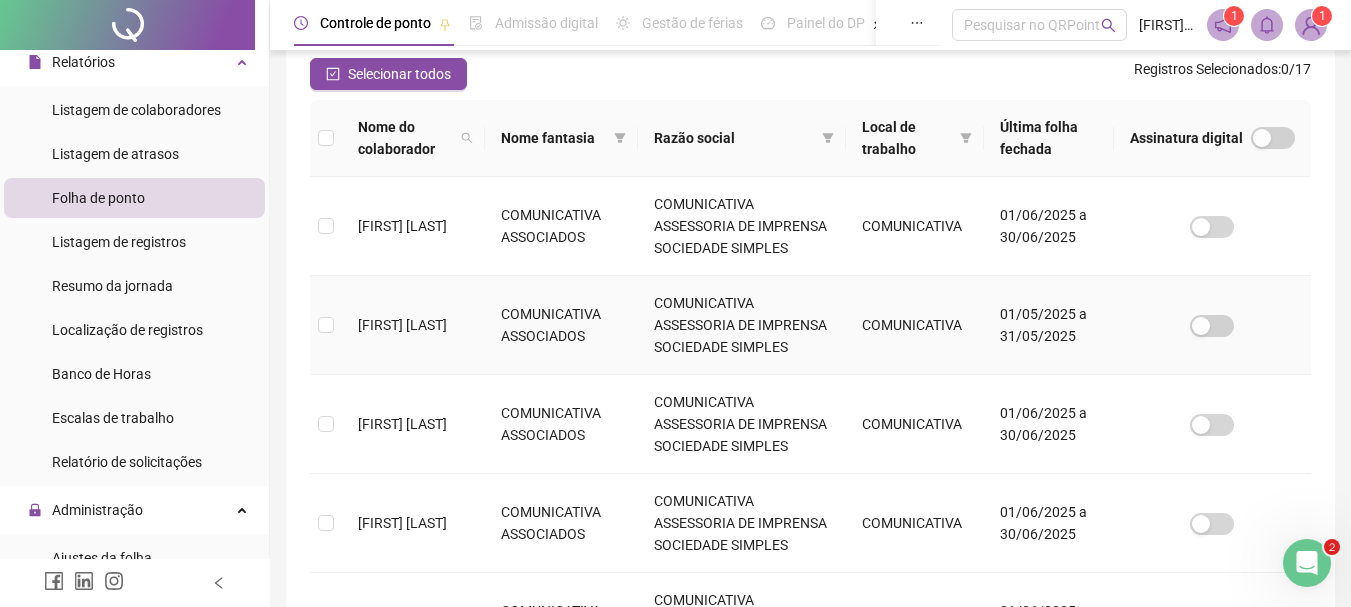 scroll, scrollTop: 306, scrollLeft: 0, axis: vertical 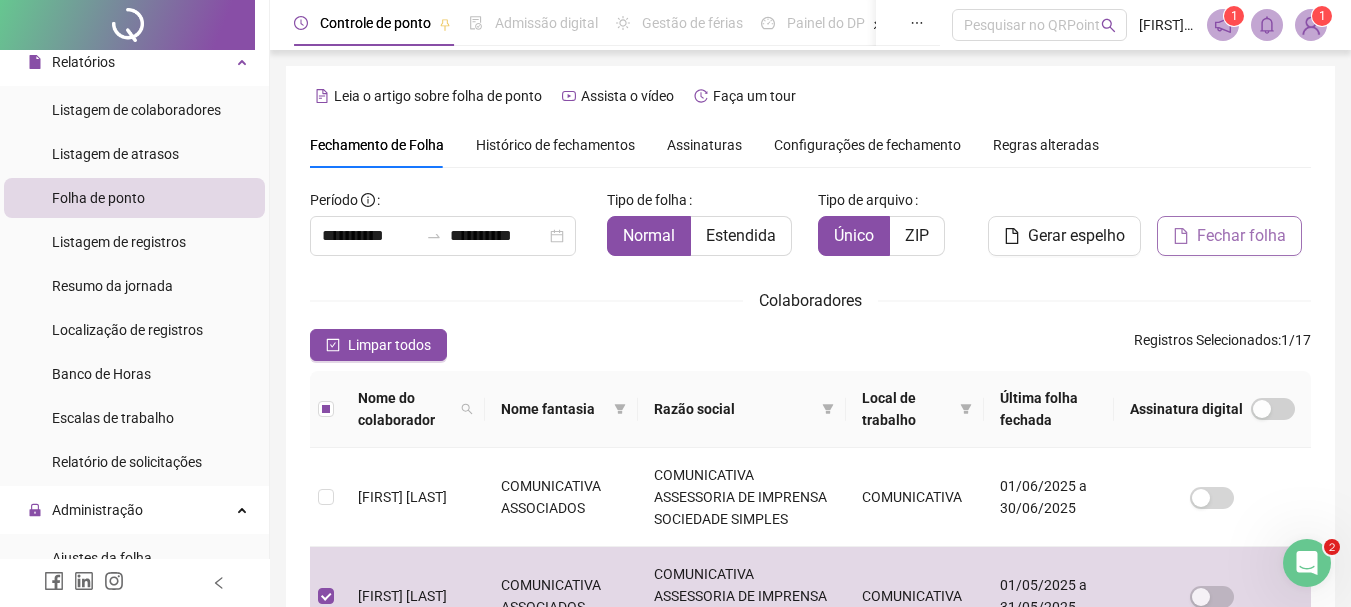 click on "Fechar folha" at bounding box center (1241, 236) 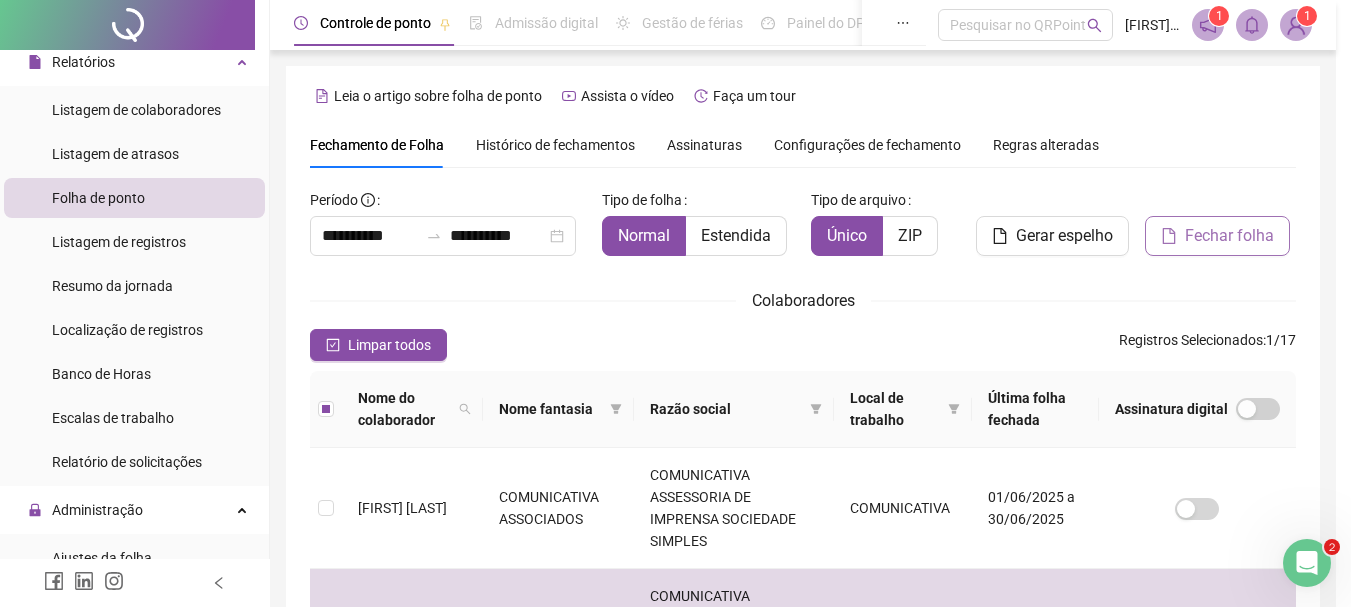 scroll, scrollTop: 106, scrollLeft: 0, axis: vertical 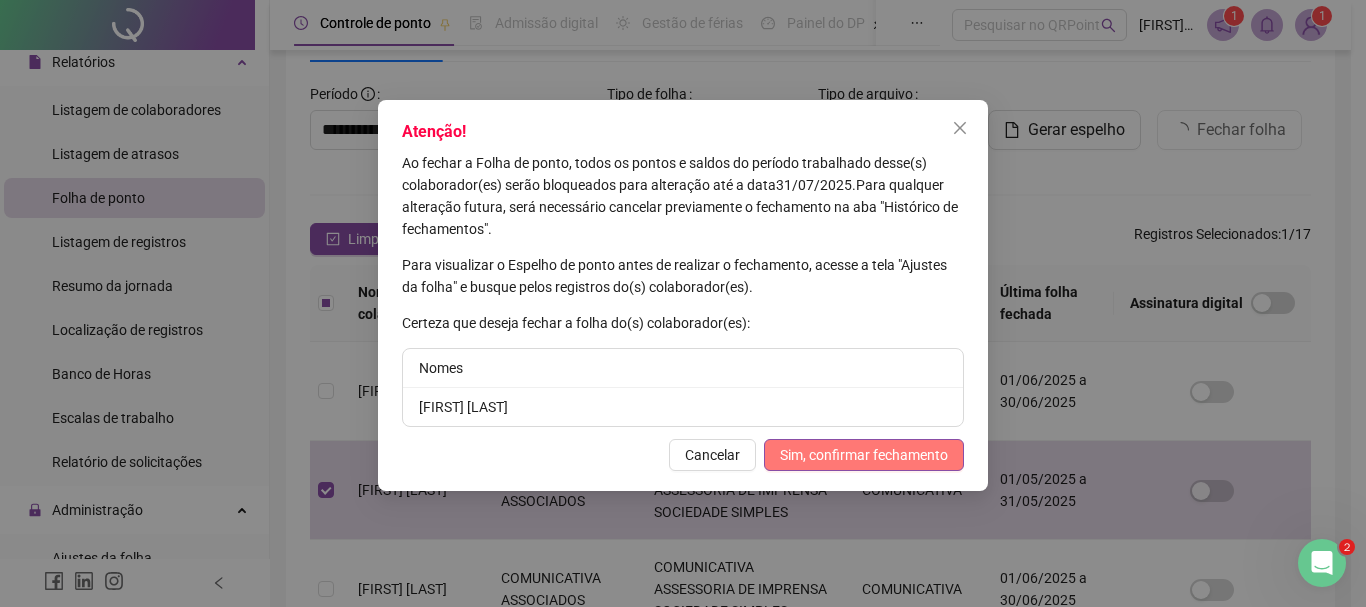 click on "Sim, confirmar fechamento" at bounding box center (864, 455) 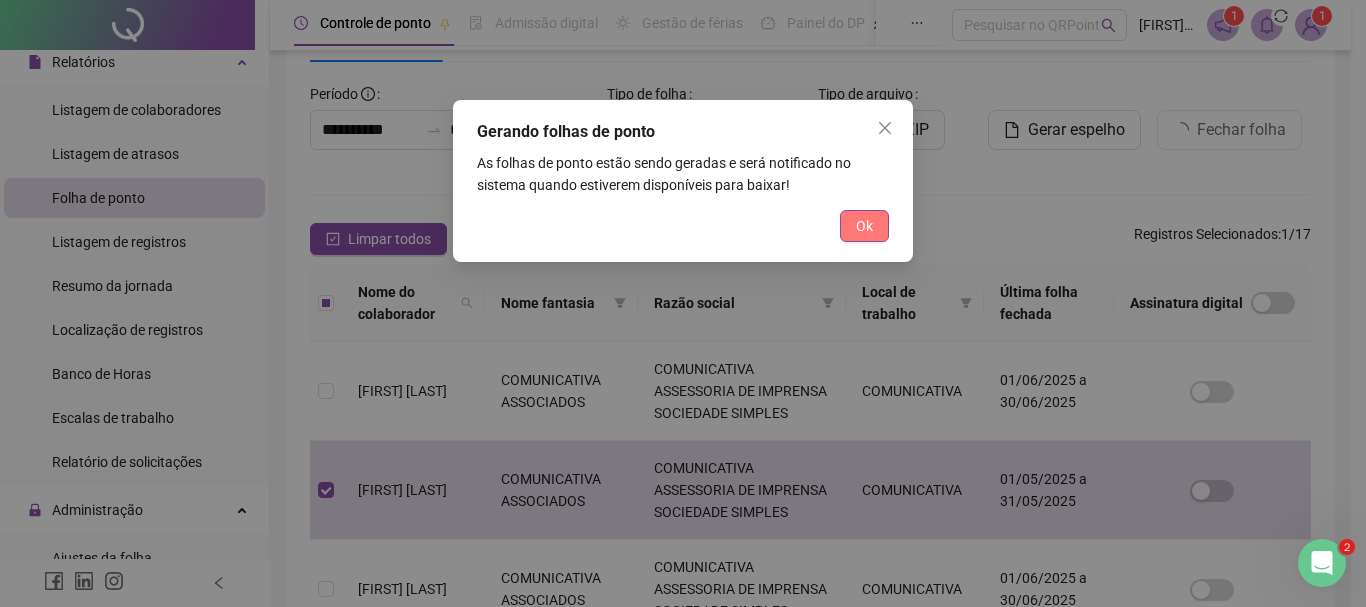 click on "Ok" at bounding box center [864, 226] 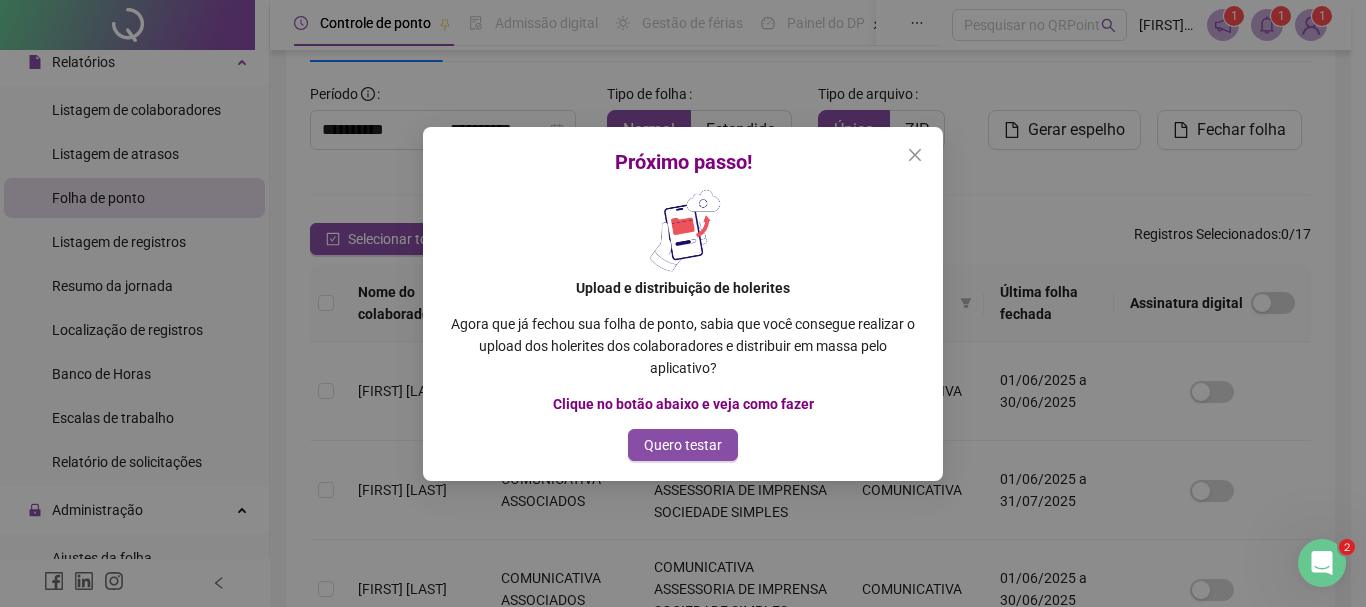 click 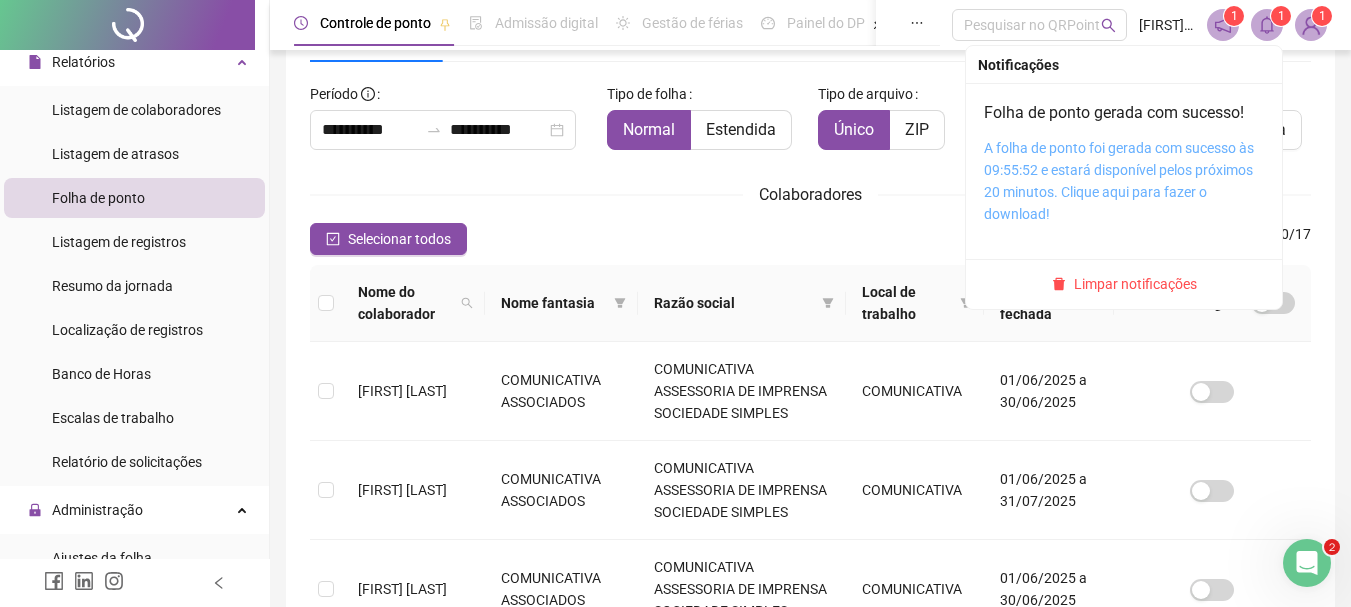 click on "A folha de ponto foi gerada com sucesso às 09:55:52 e estará disponível pelos próximos 20 minutos.
Clique aqui para fazer o download!" at bounding box center [1119, 181] 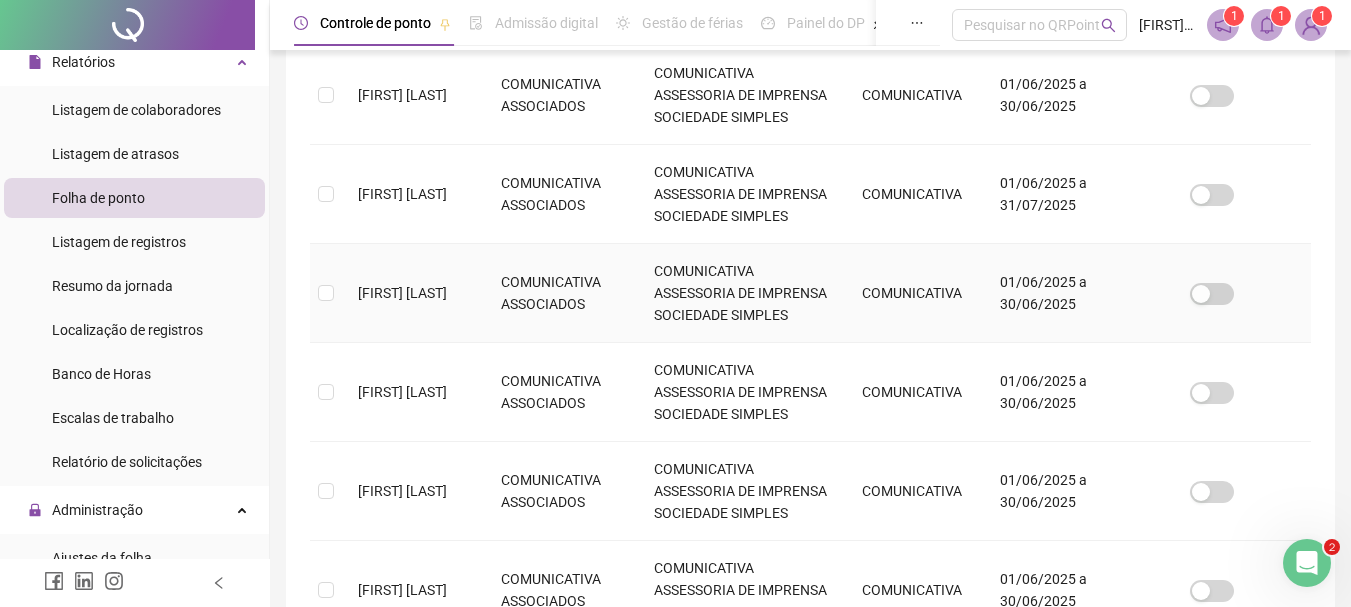scroll, scrollTop: 406, scrollLeft: 0, axis: vertical 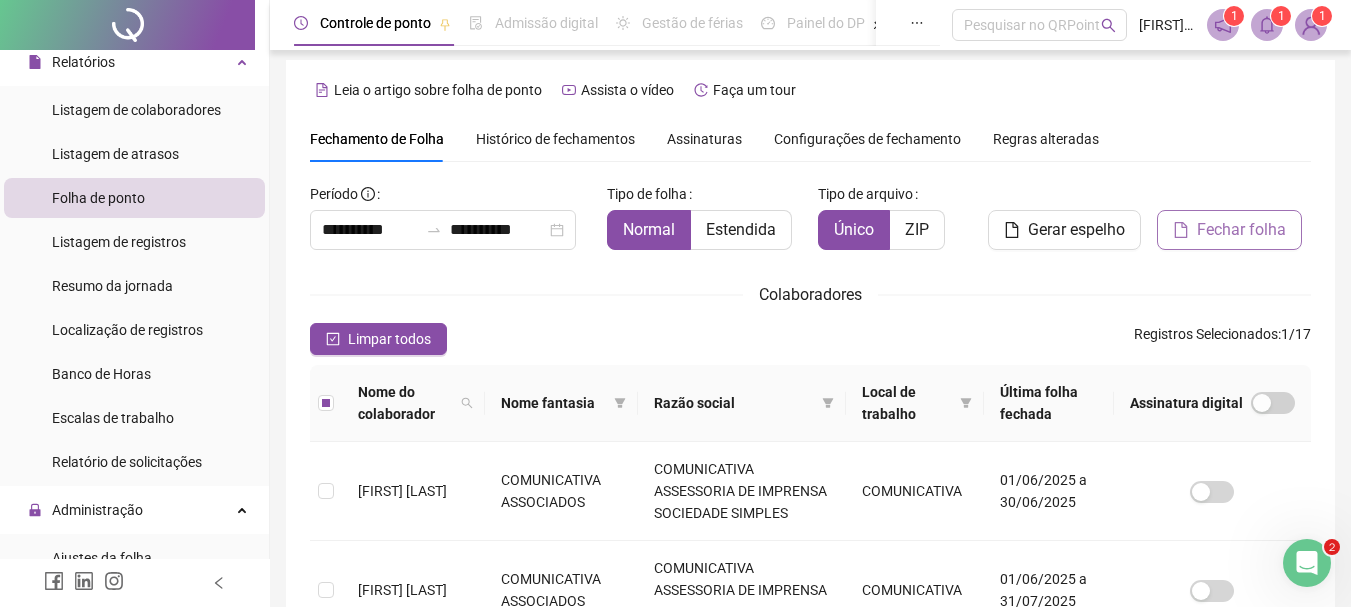 click on "Fechar folha" at bounding box center (1241, 230) 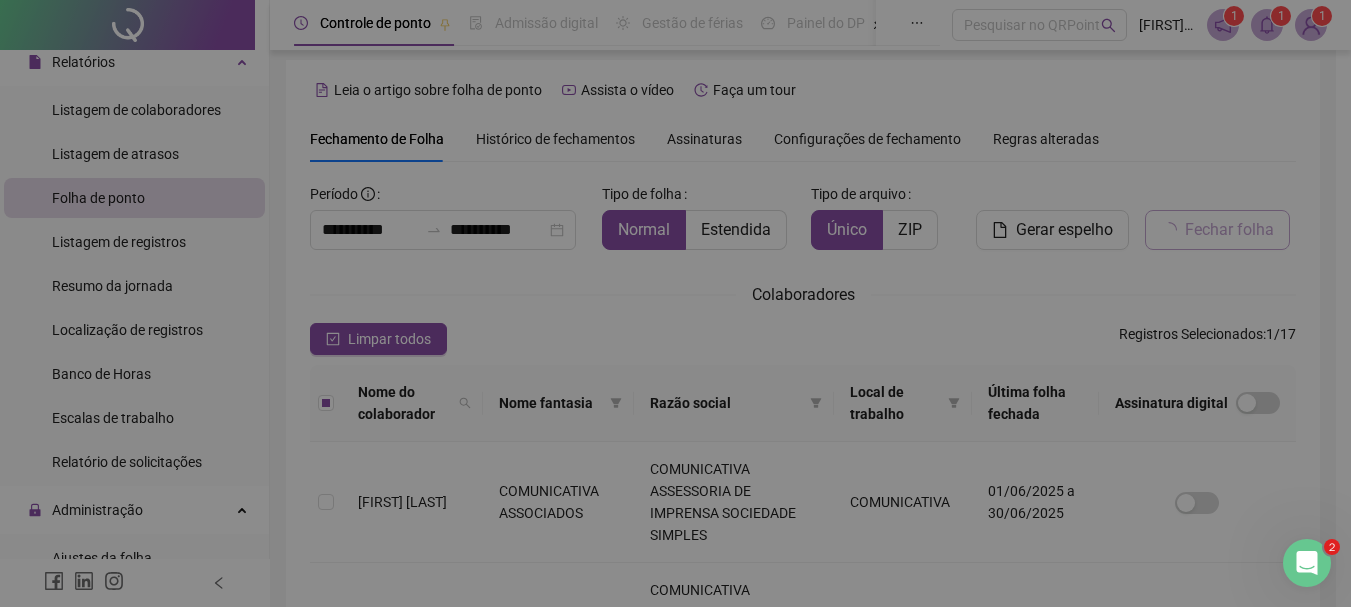 scroll, scrollTop: 106, scrollLeft: 0, axis: vertical 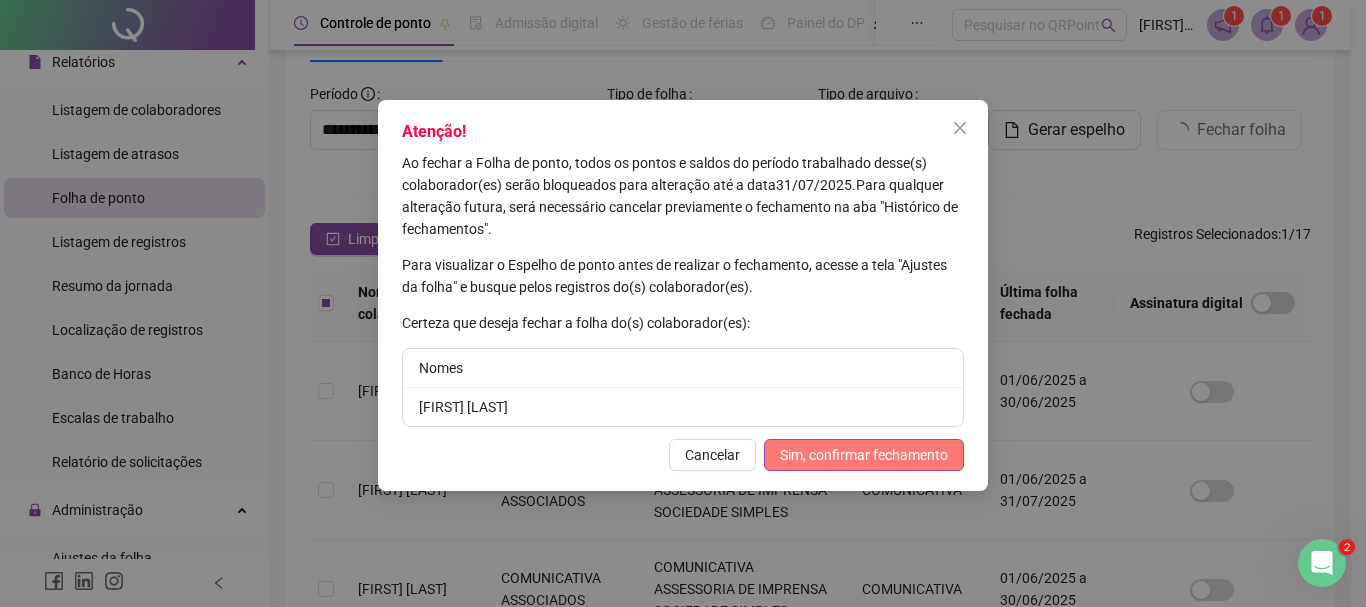 click on "Sim, confirmar fechamento" at bounding box center (864, 455) 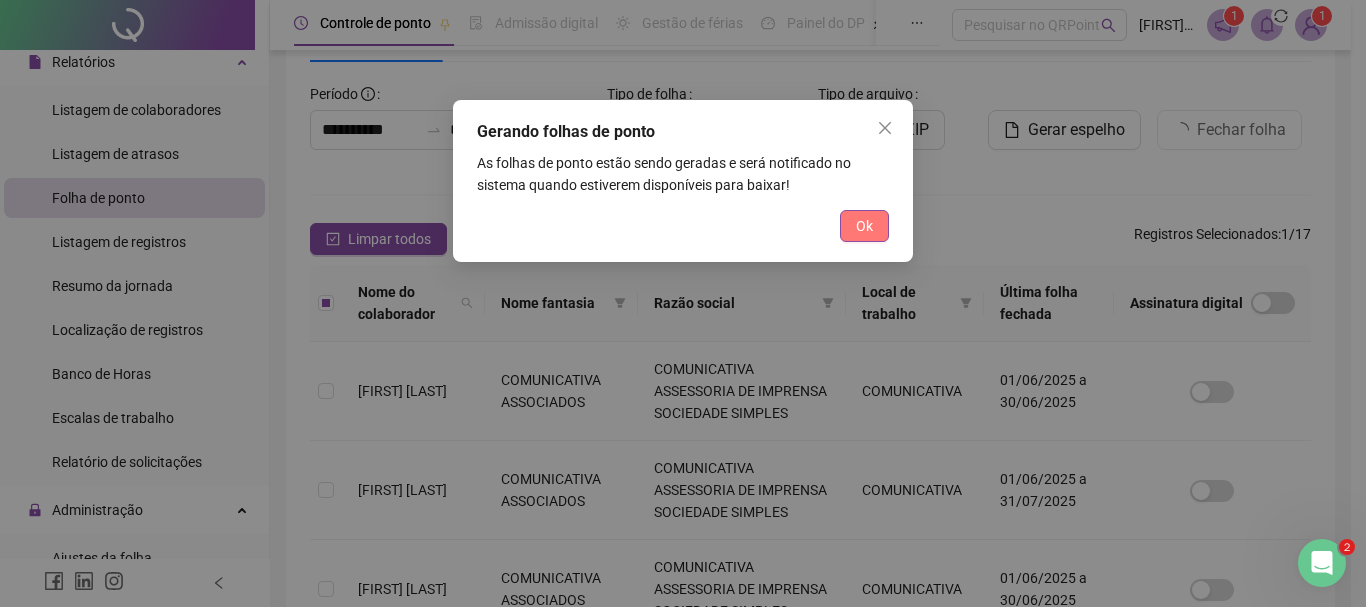 click on "Ok" at bounding box center (864, 226) 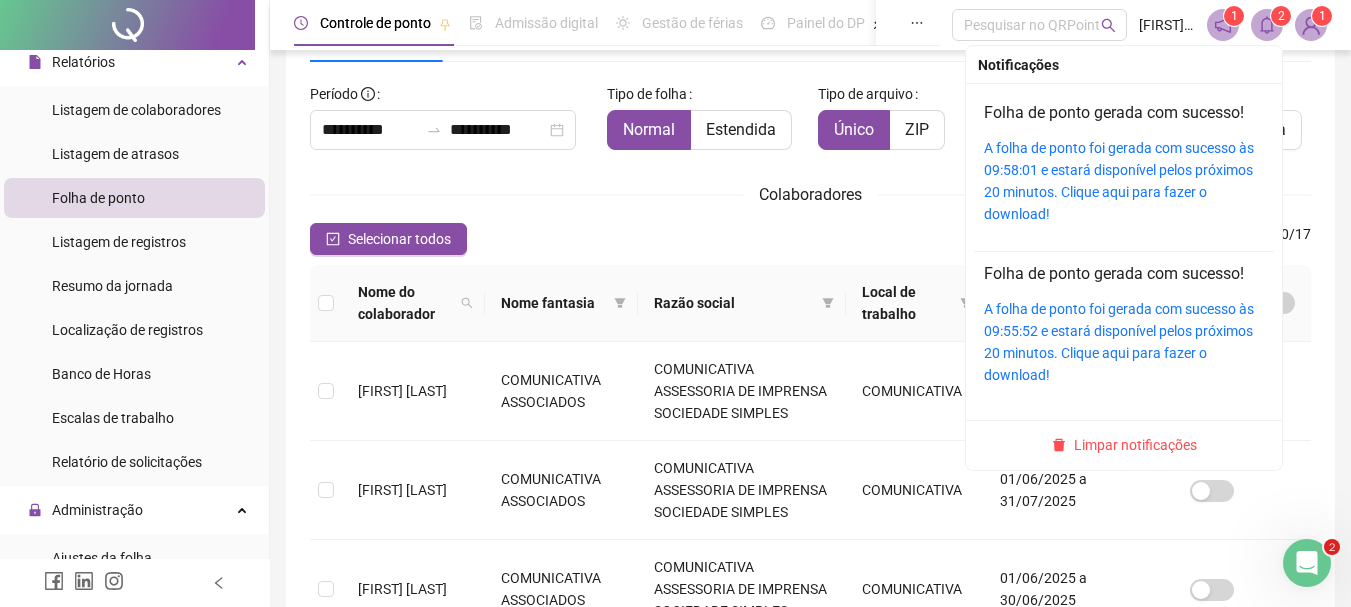 click at bounding box center (1267, 25) 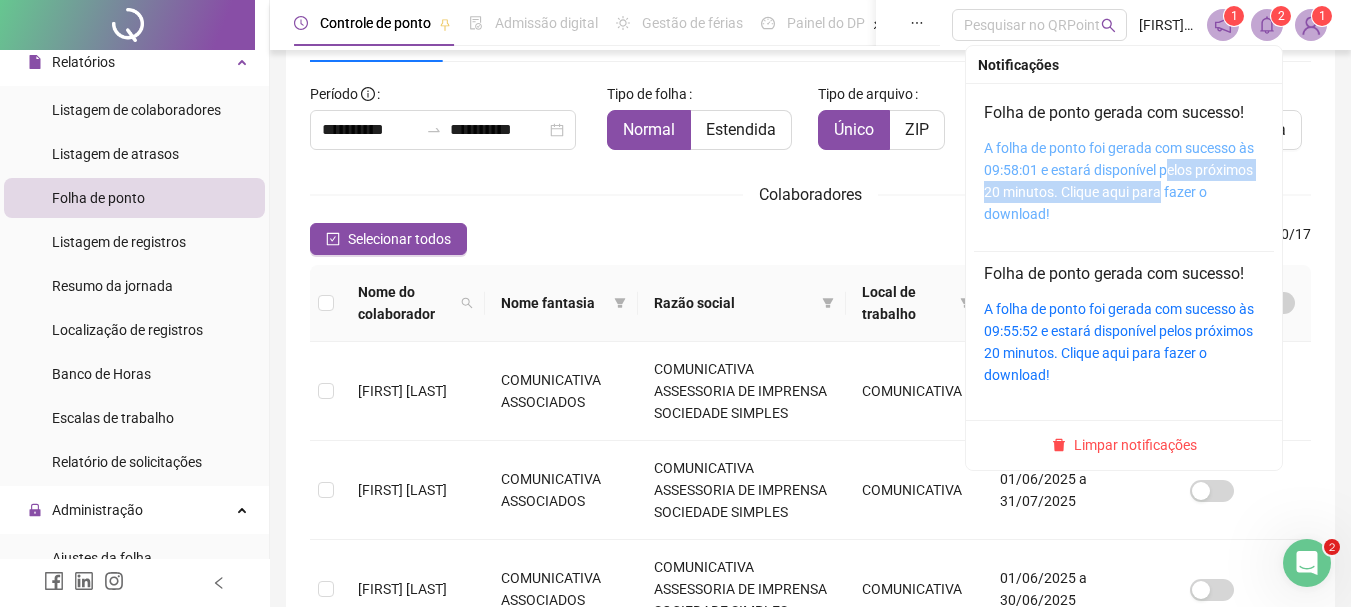 click on "A folha de ponto foi gerada com sucesso às 09:58:01 e estará disponível pelos próximos 20 minutos.
Clique aqui para fazer o download!" at bounding box center [1124, 181] 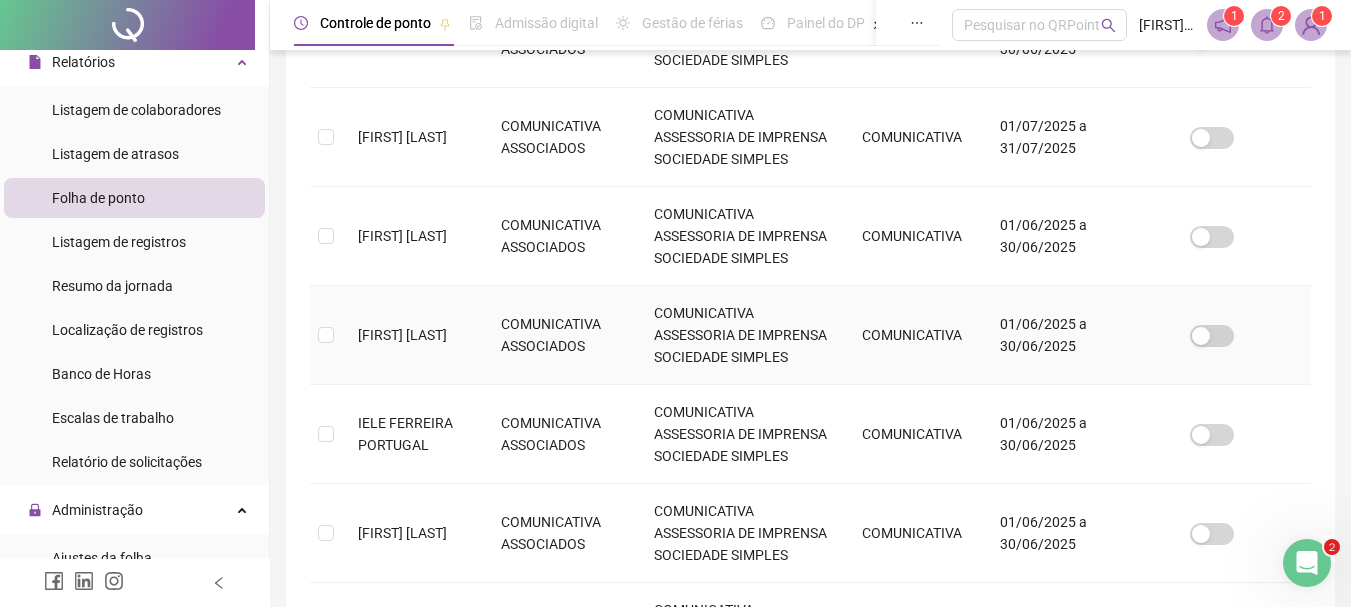 scroll, scrollTop: 706, scrollLeft: 0, axis: vertical 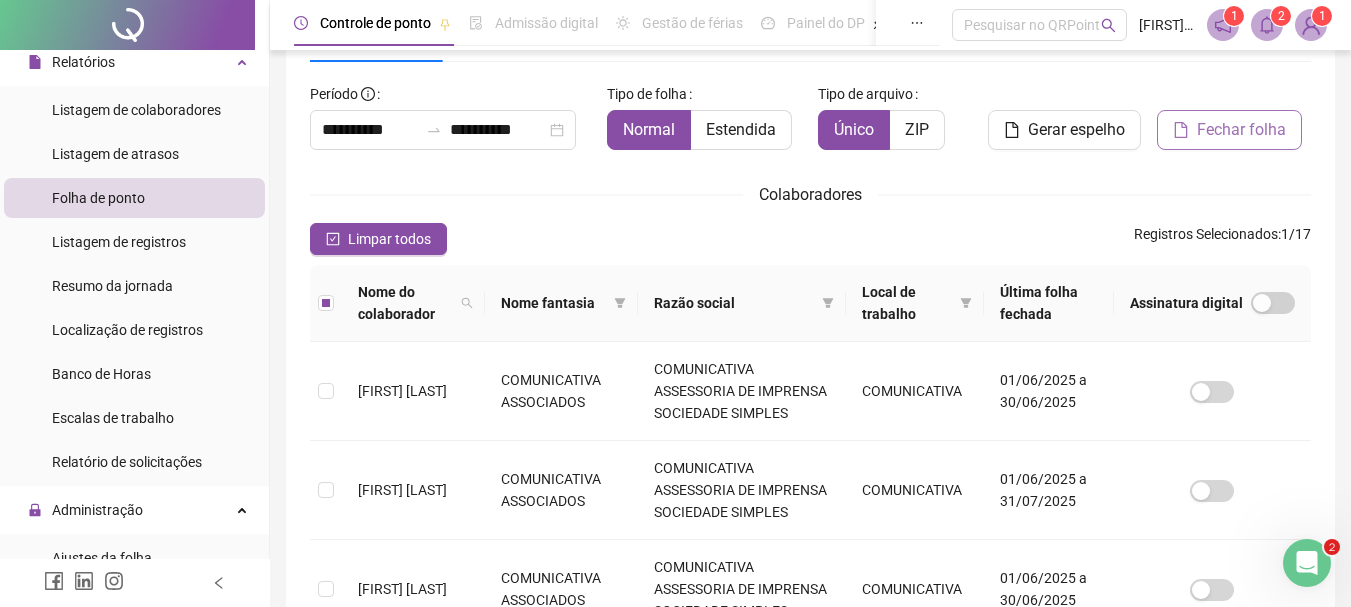 click on "Fechar folha" at bounding box center (1241, 130) 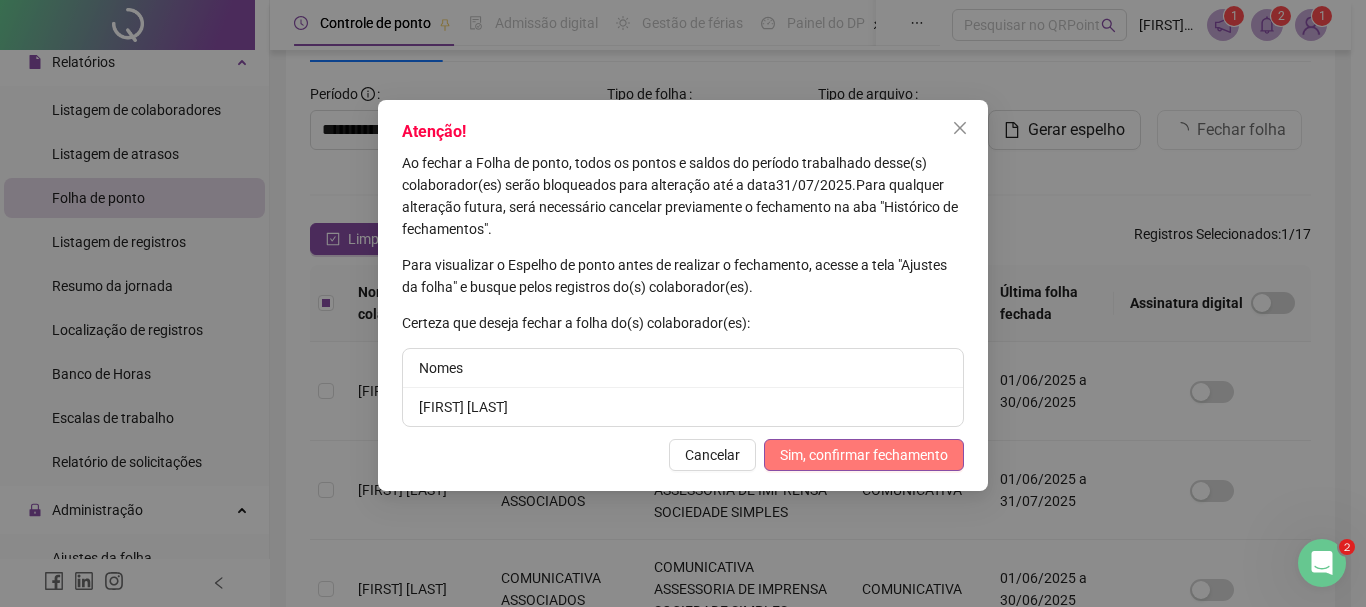 click on "Sim, confirmar fechamento" at bounding box center (864, 455) 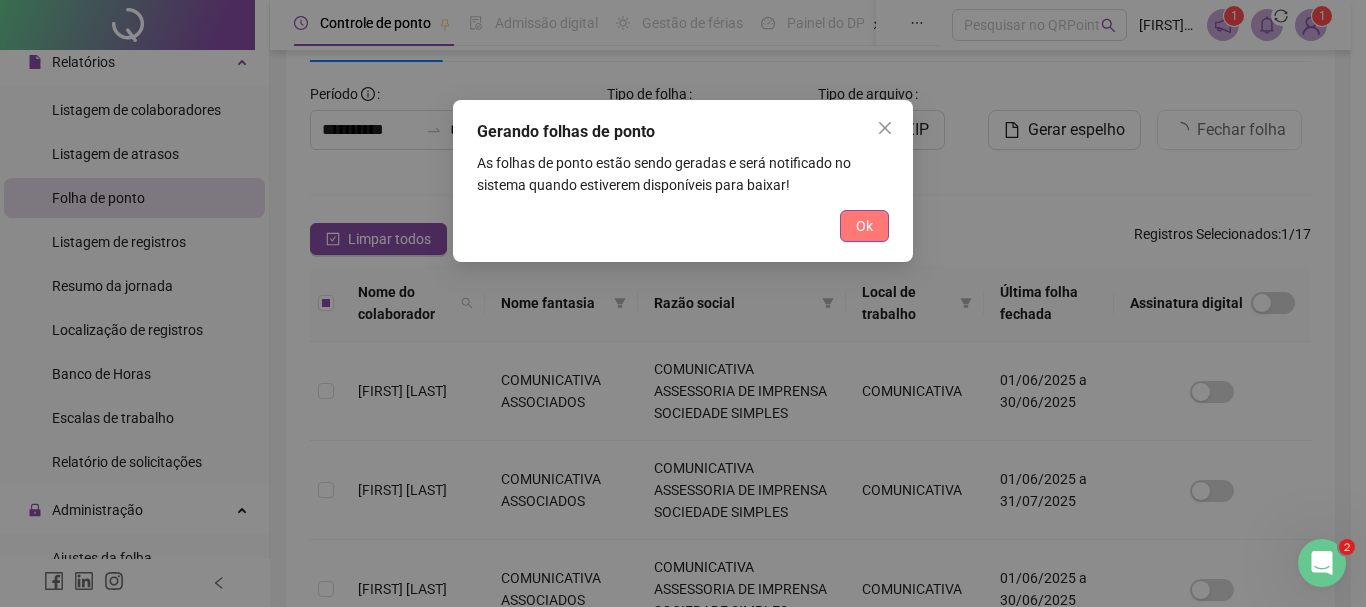 click on "Ok" at bounding box center (864, 226) 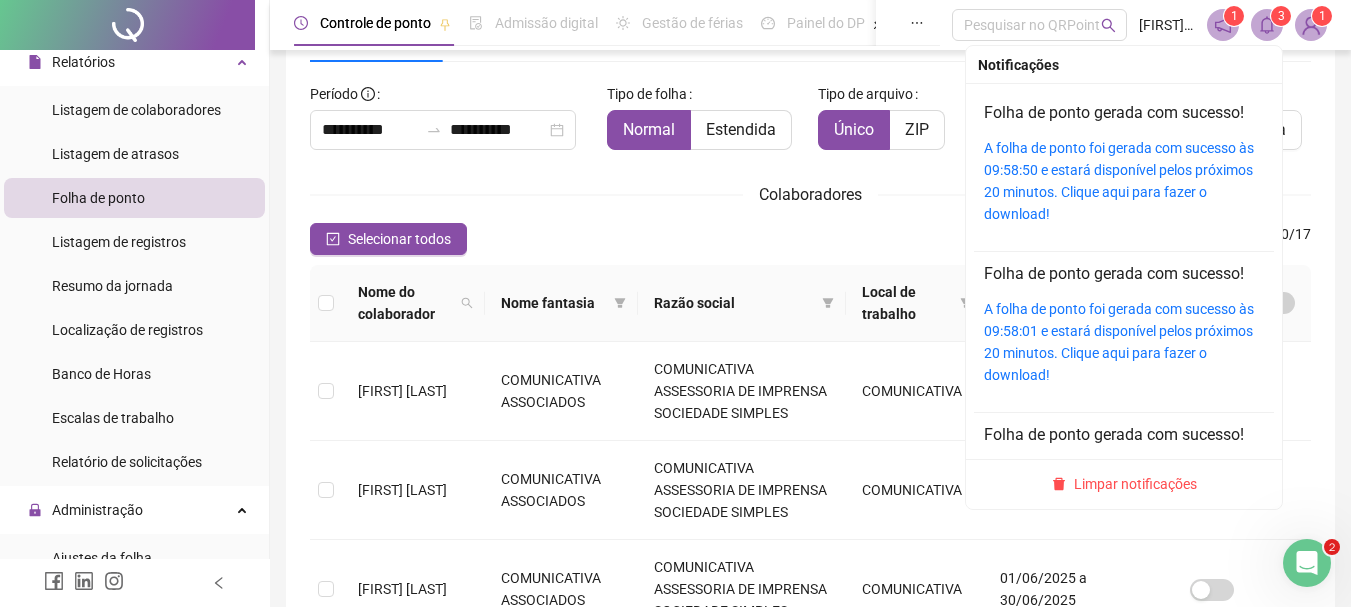 click on "A folha de ponto foi gerada com sucesso às 09:58:50 e estará disponível pelos próximos 20 minutos.
Clique aqui para fazer o download!" at bounding box center (1124, 181) 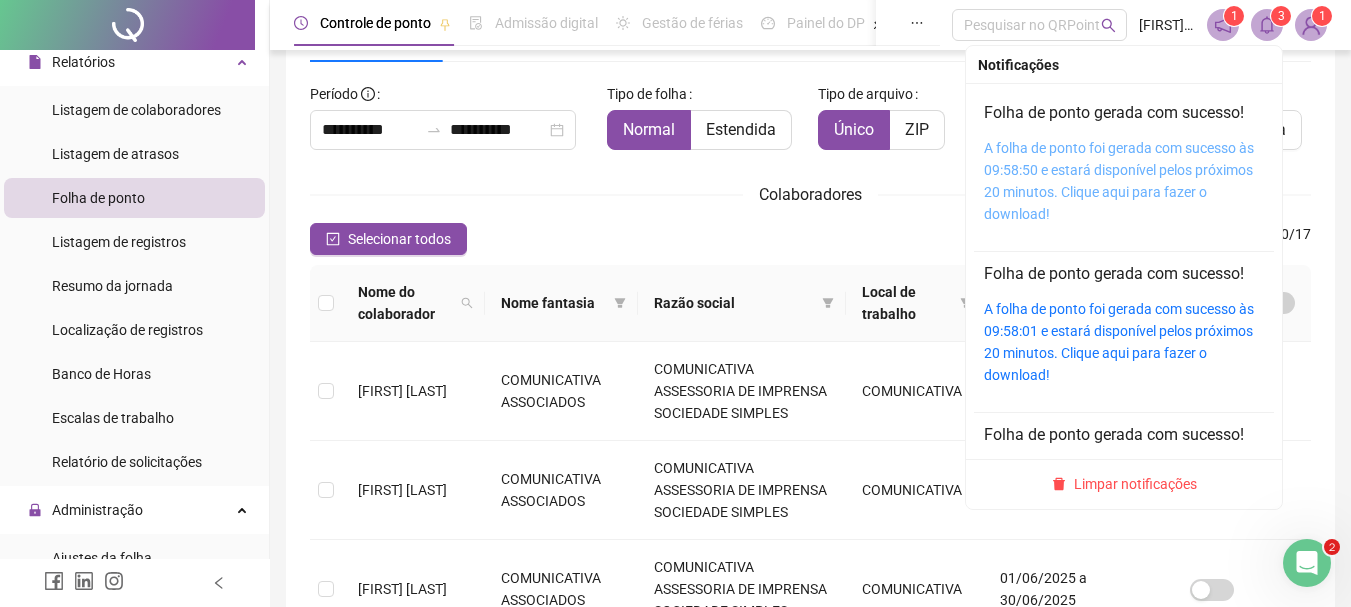 click on "A folha de ponto foi gerada com sucesso às 09:58:50 e estará disponível pelos próximos 20 minutos.
Clique aqui para fazer o download!" at bounding box center (1119, 181) 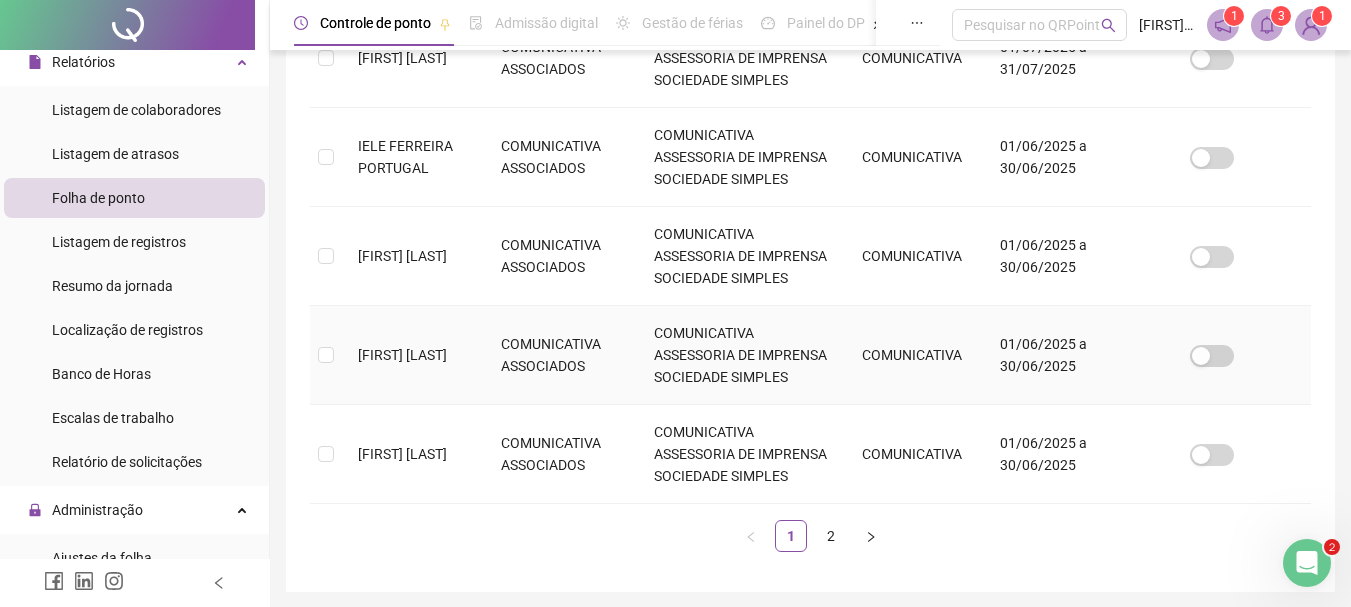 scroll, scrollTop: 1005, scrollLeft: 0, axis: vertical 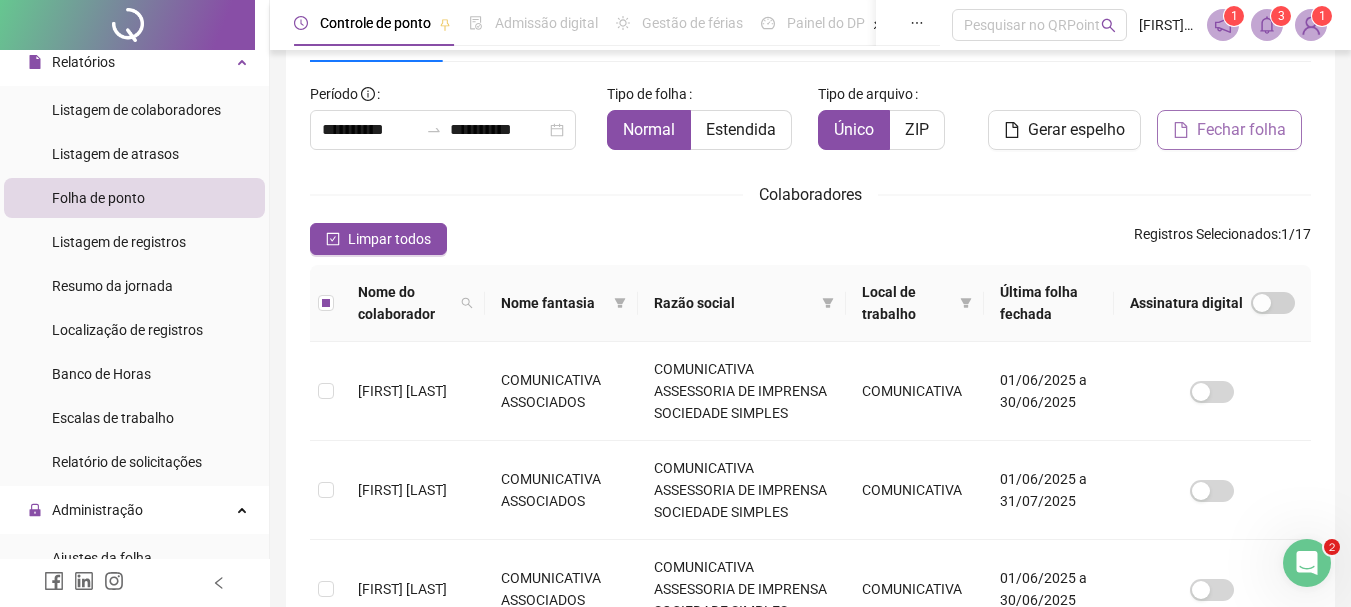 click on "Fechar folha" at bounding box center [1241, 130] 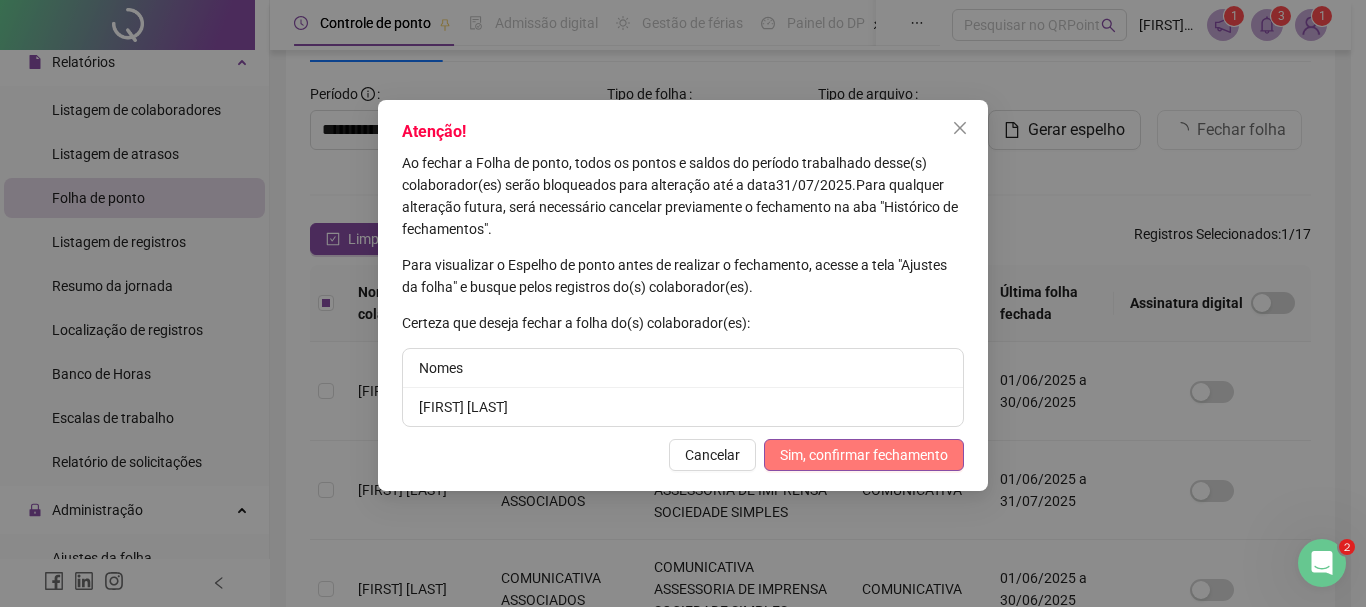 click on "Sim, confirmar fechamento" at bounding box center [864, 455] 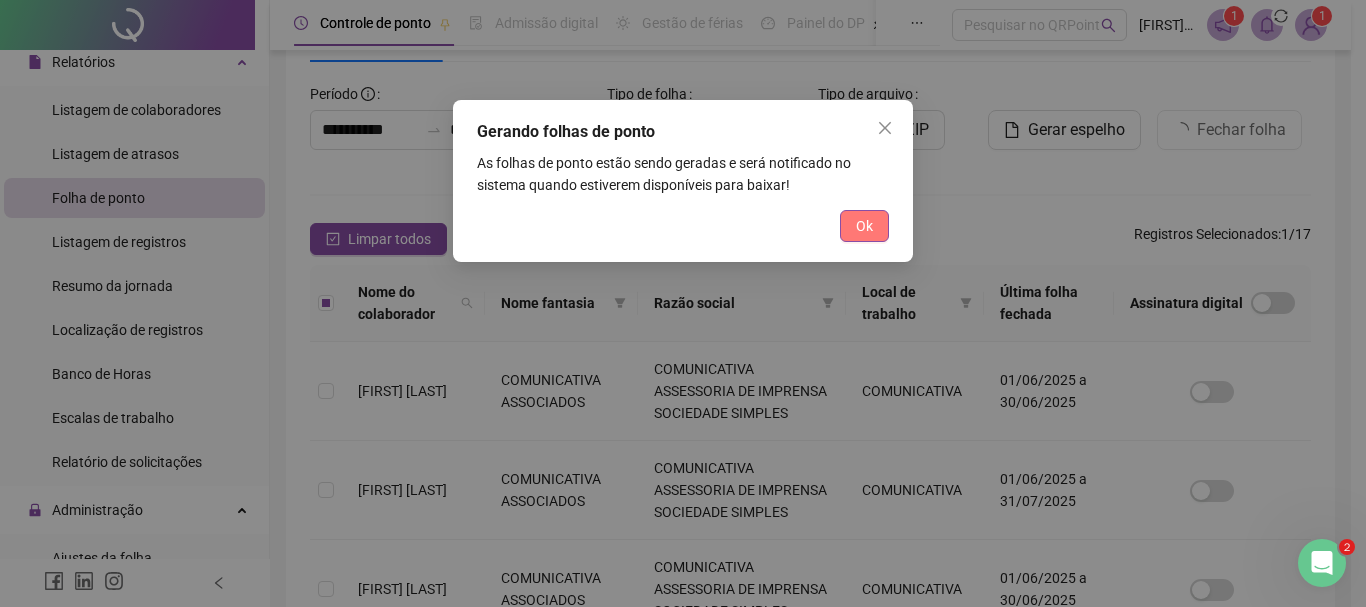 click on "Ok" at bounding box center [864, 226] 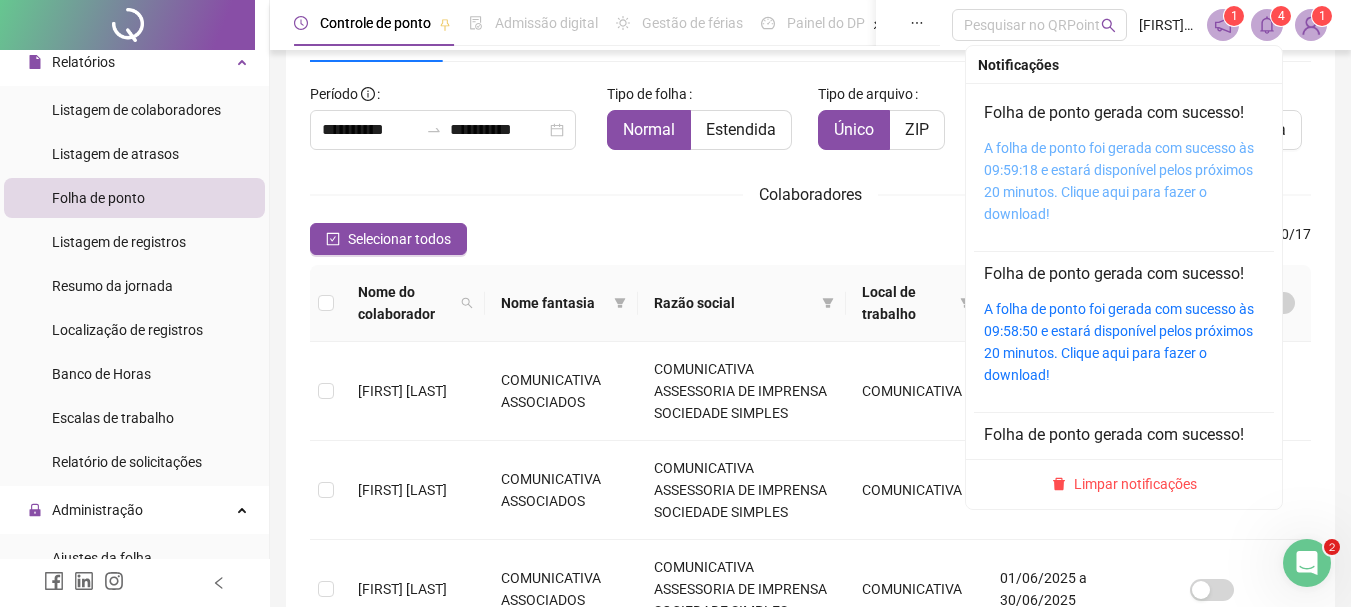 click on "A folha de ponto foi gerada com sucesso às 09:59:18 e estará disponível pelos próximos 20 minutos.
Clique aqui para fazer o download!" at bounding box center (1119, 181) 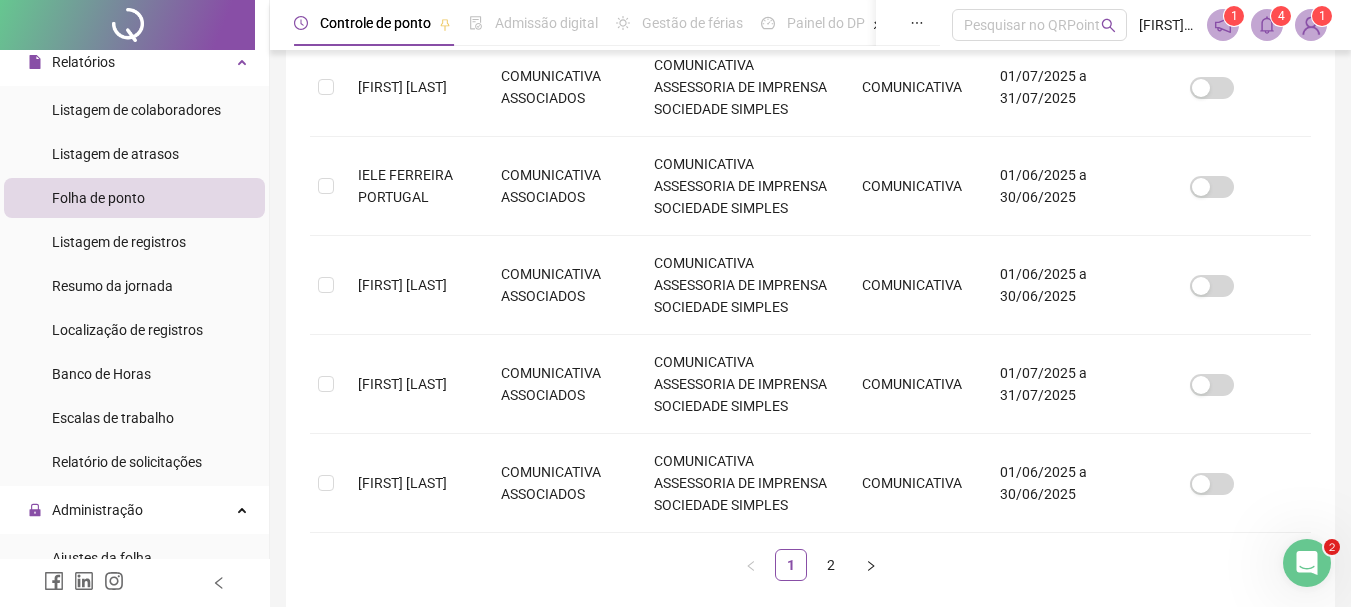 scroll, scrollTop: 906, scrollLeft: 0, axis: vertical 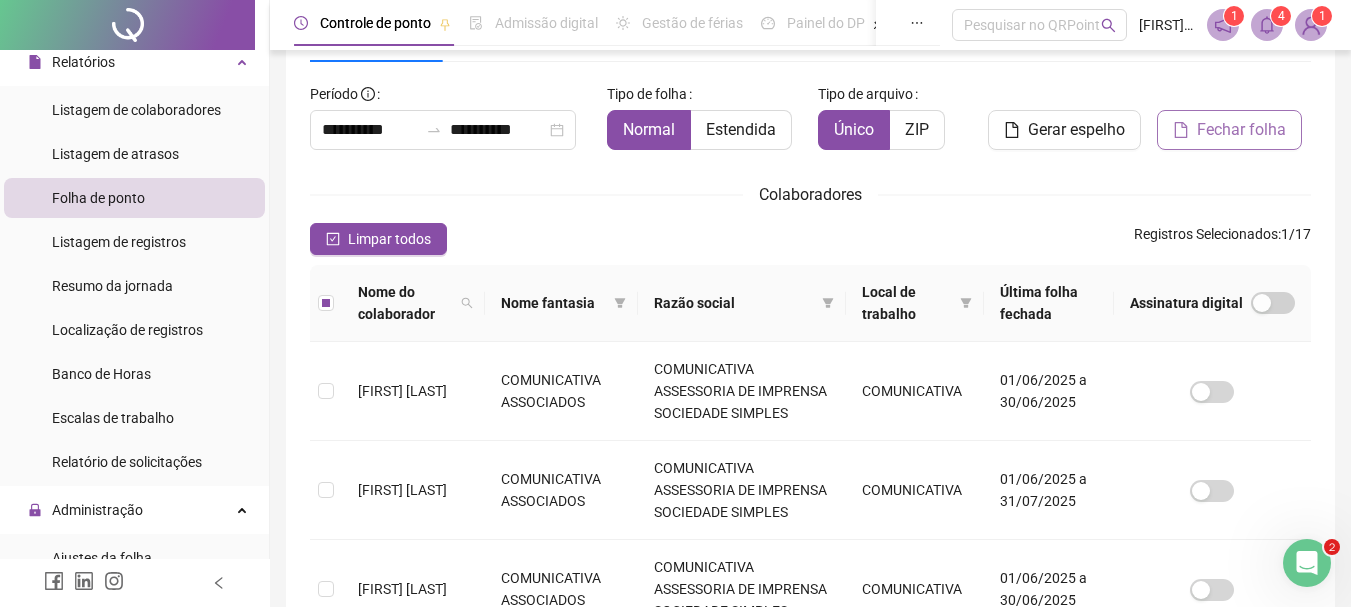 click on "Fechar folha" at bounding box center [1241, 130] 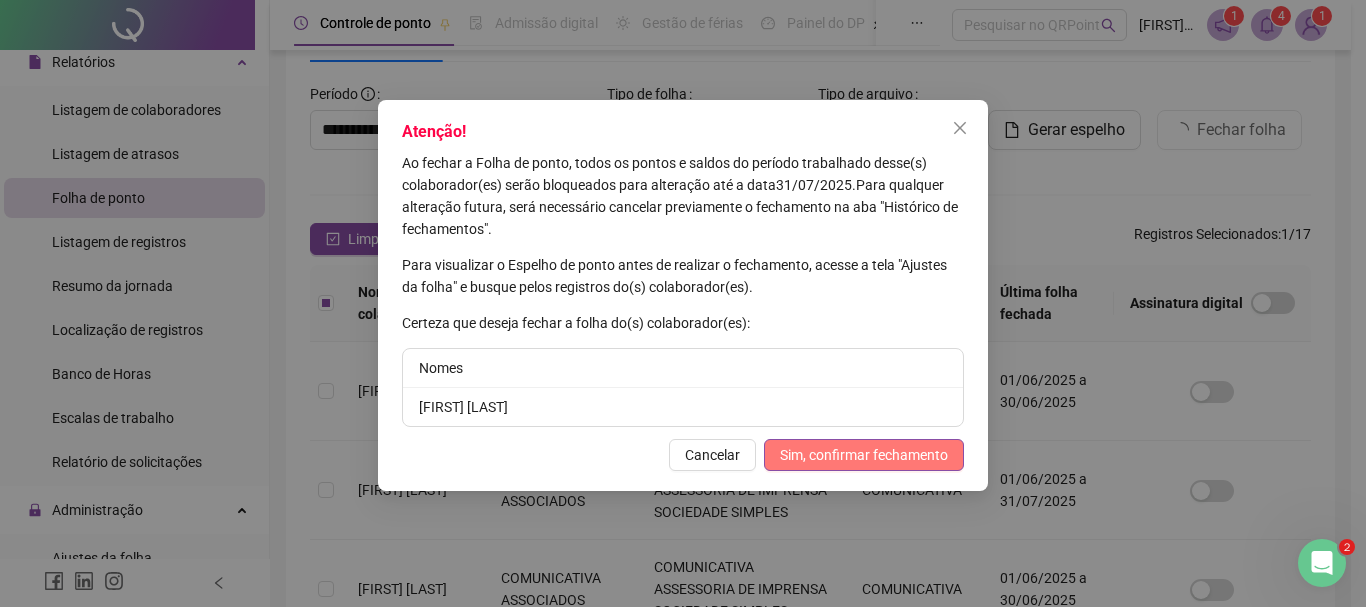 click on "Sim, confirmar fechamento" at bounding box center (864, 455) 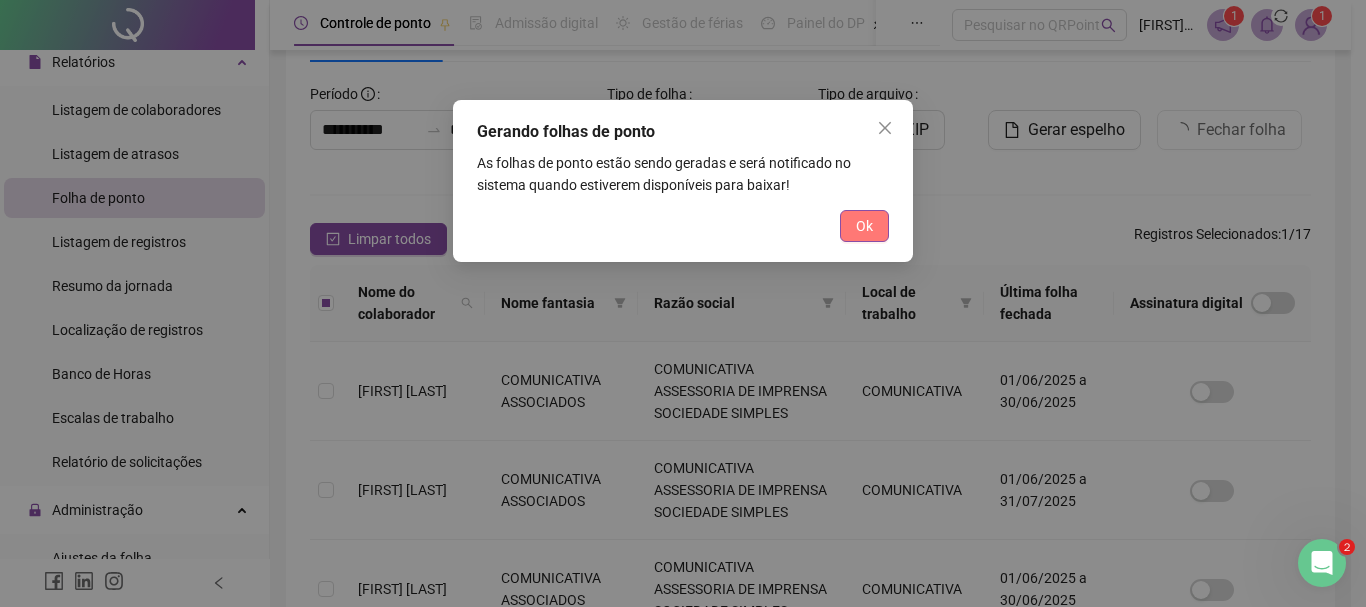 click on "Ok" at bounding box center [864, 226] 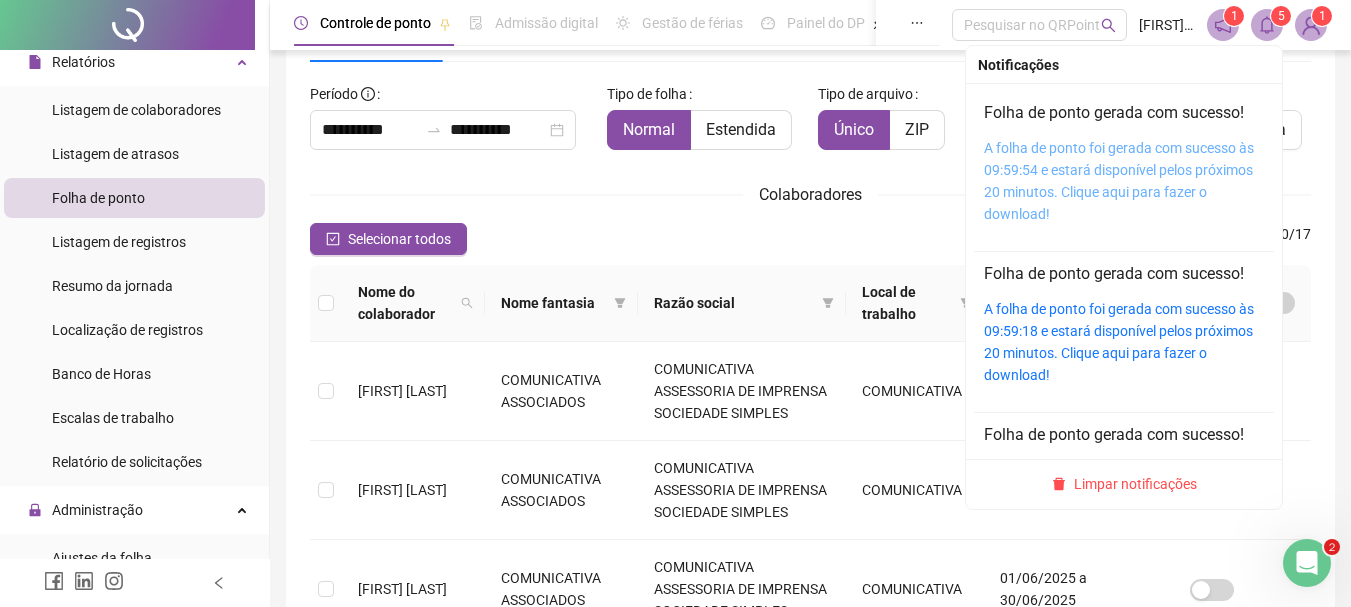 click on "A folha de ponto foi gerada com sucesso às 09:59:54 e estará disponível pelos próximos 20 minutos.
Clique aqui para fazer o download!" at bounding box center (1119, 181) 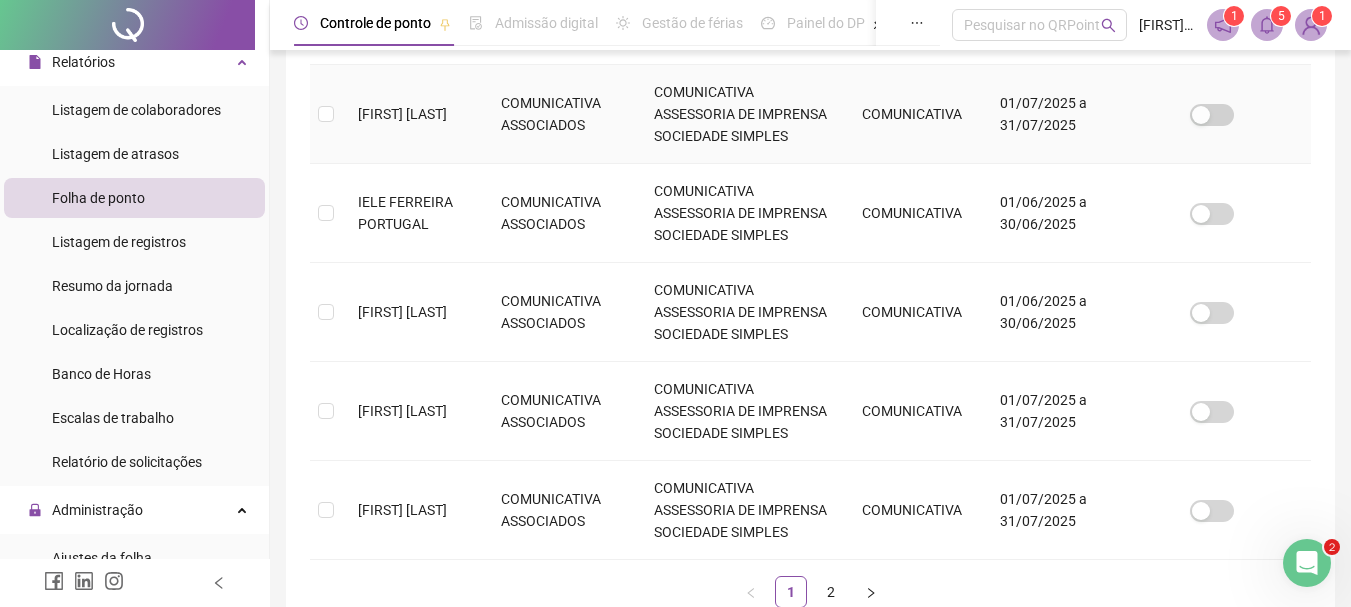 scroll, scrollTop: 1005, scrollLeft: 0, axis: vertical 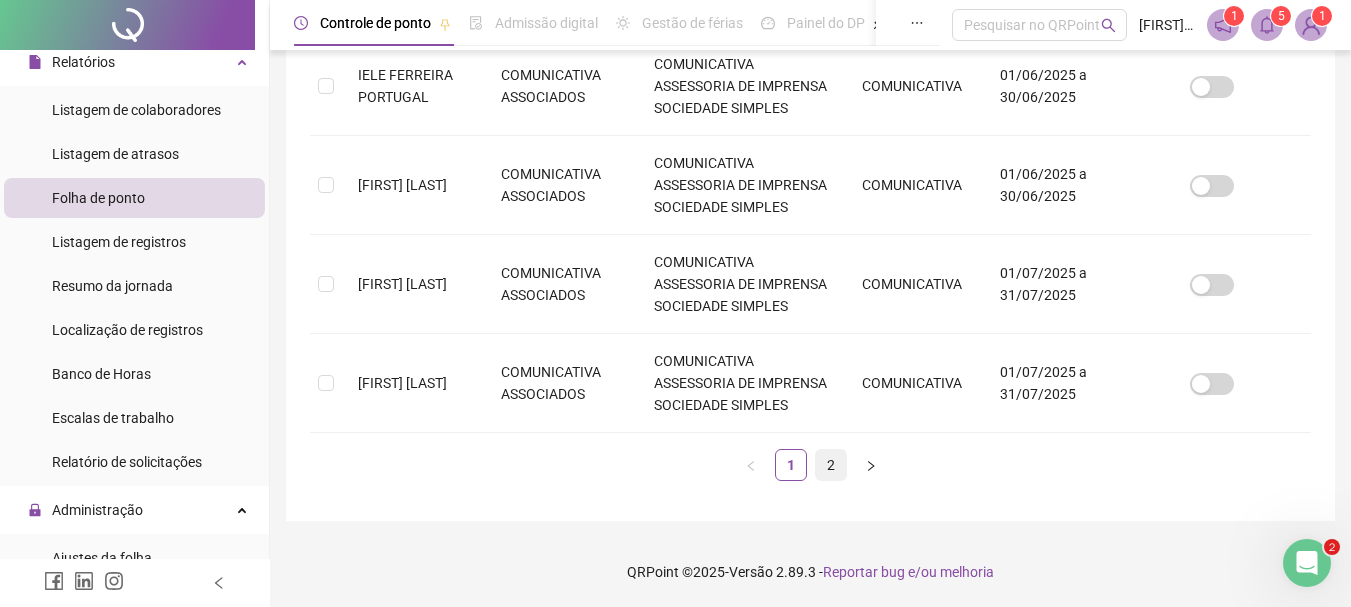 click on "2" at bounding box center [831, 465] 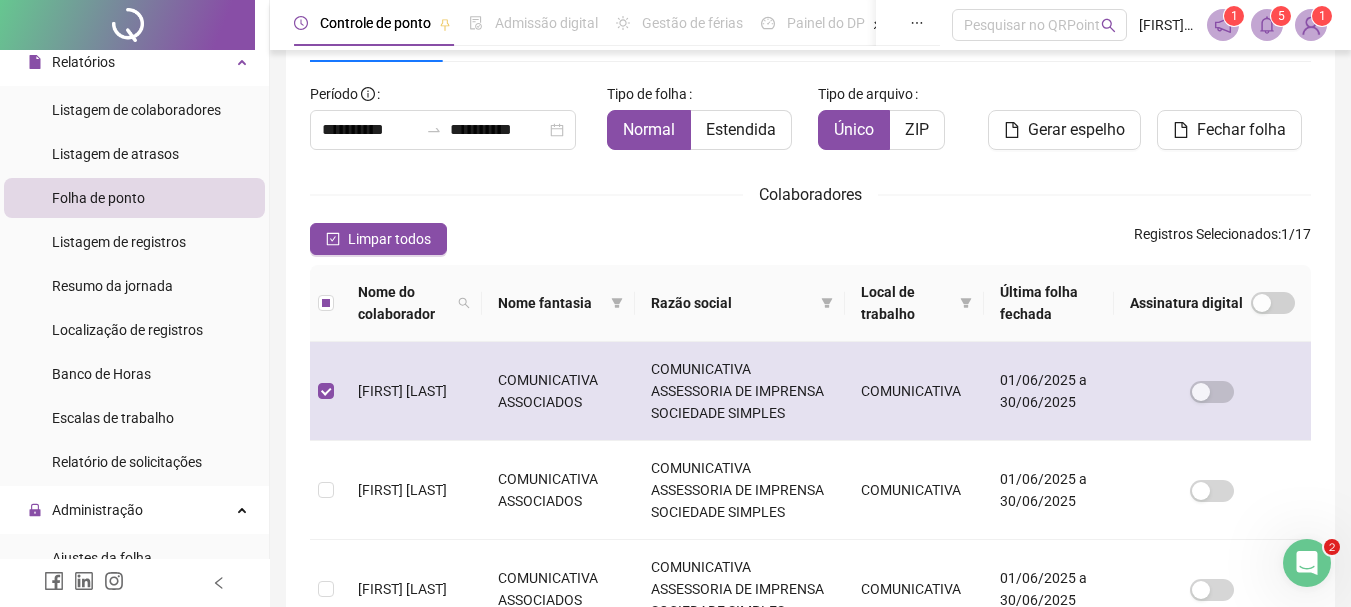 scroll, scrollTop: 0, scrollLeft: 0, axis: both 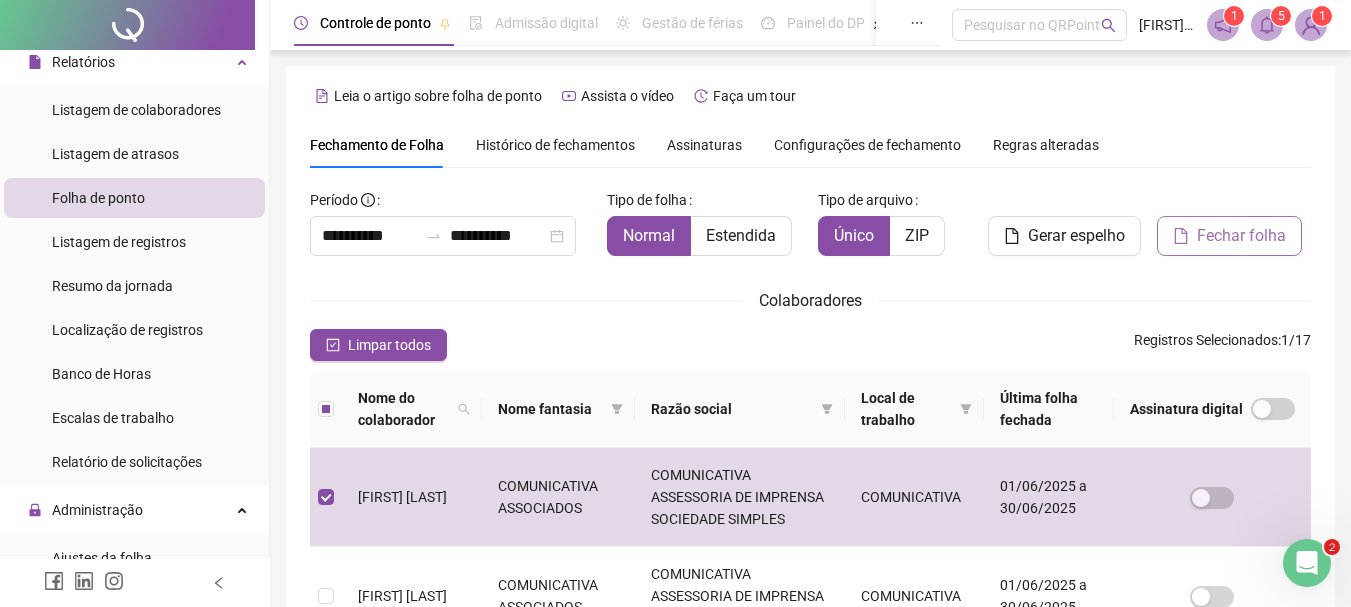click on "Fechar folha" at bounding box center [1241, 236] 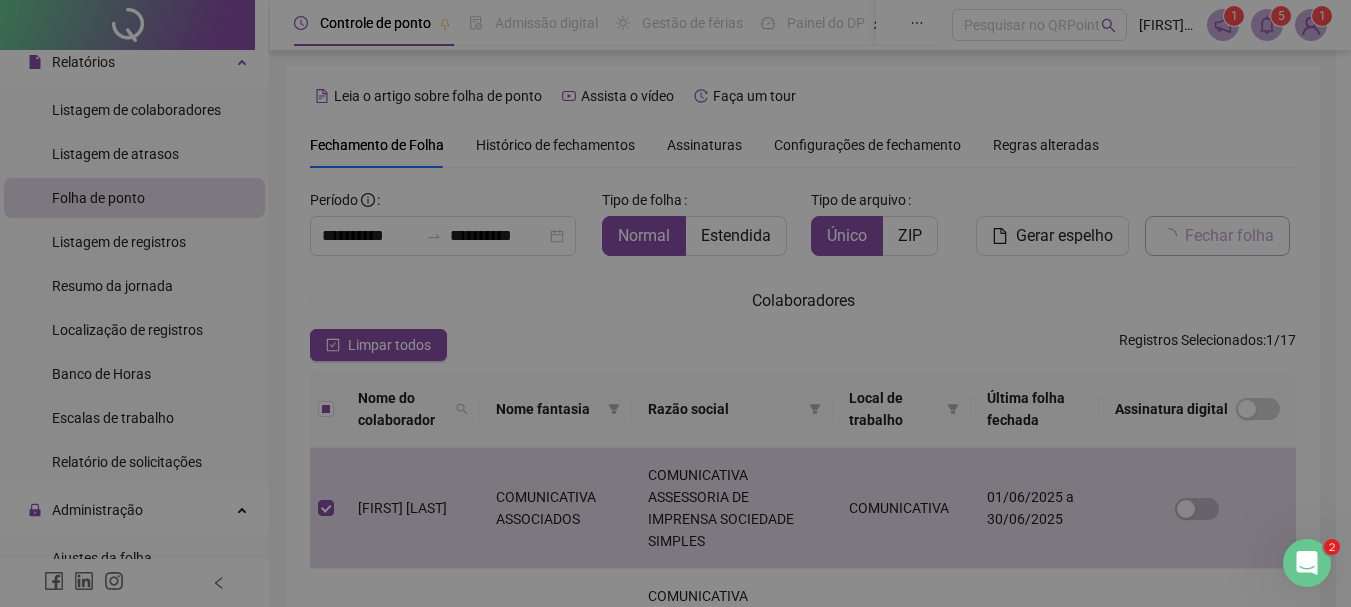 scroll, scrollTop: 106, scrollLeft: 0, axis: vertical 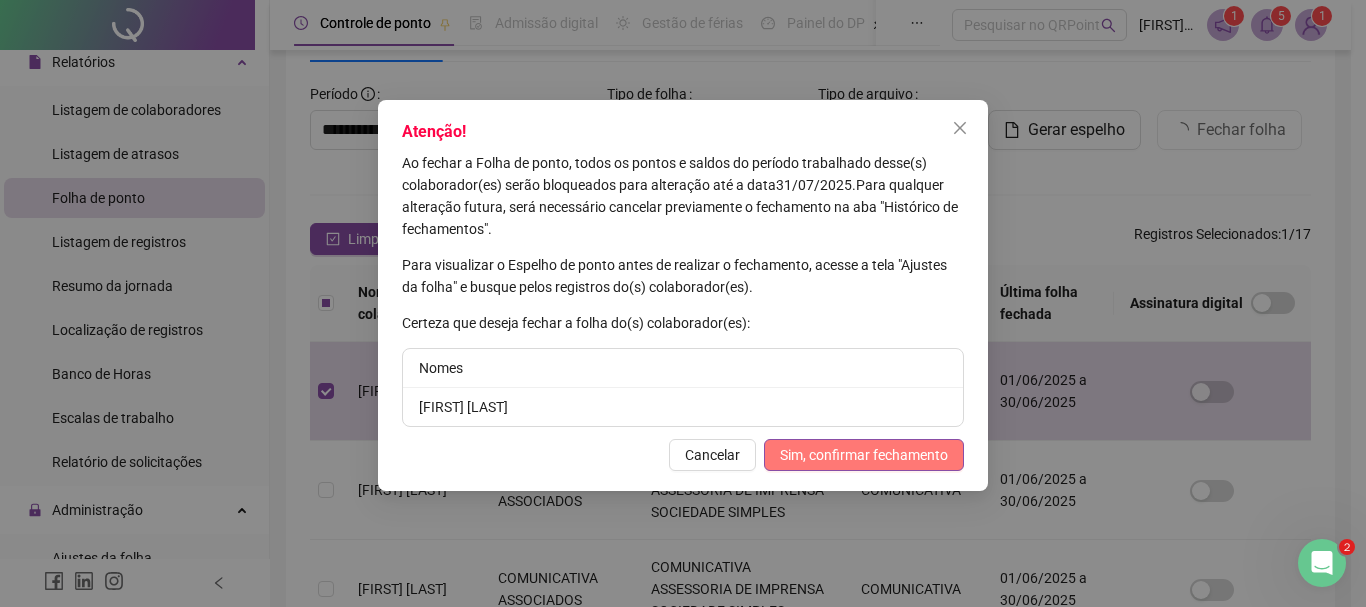 click on "Sim, confirmar fechamento" at bounding box center (864, 455) 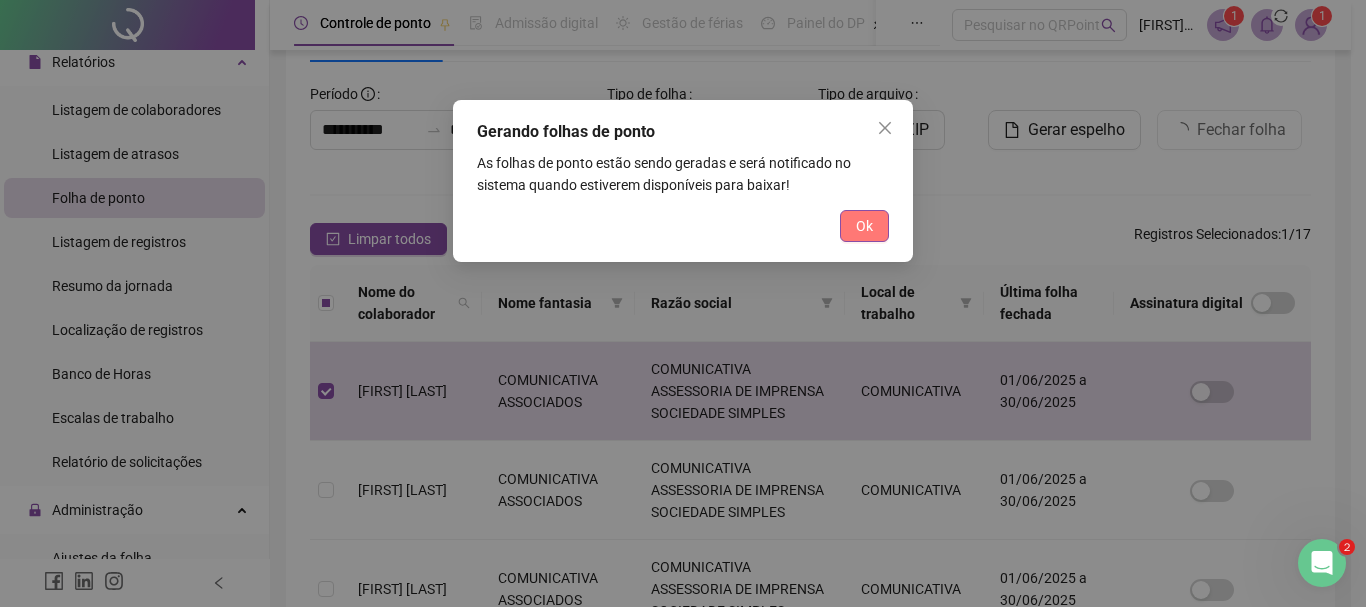 click on "Ok" at bounding box center [864, 226] 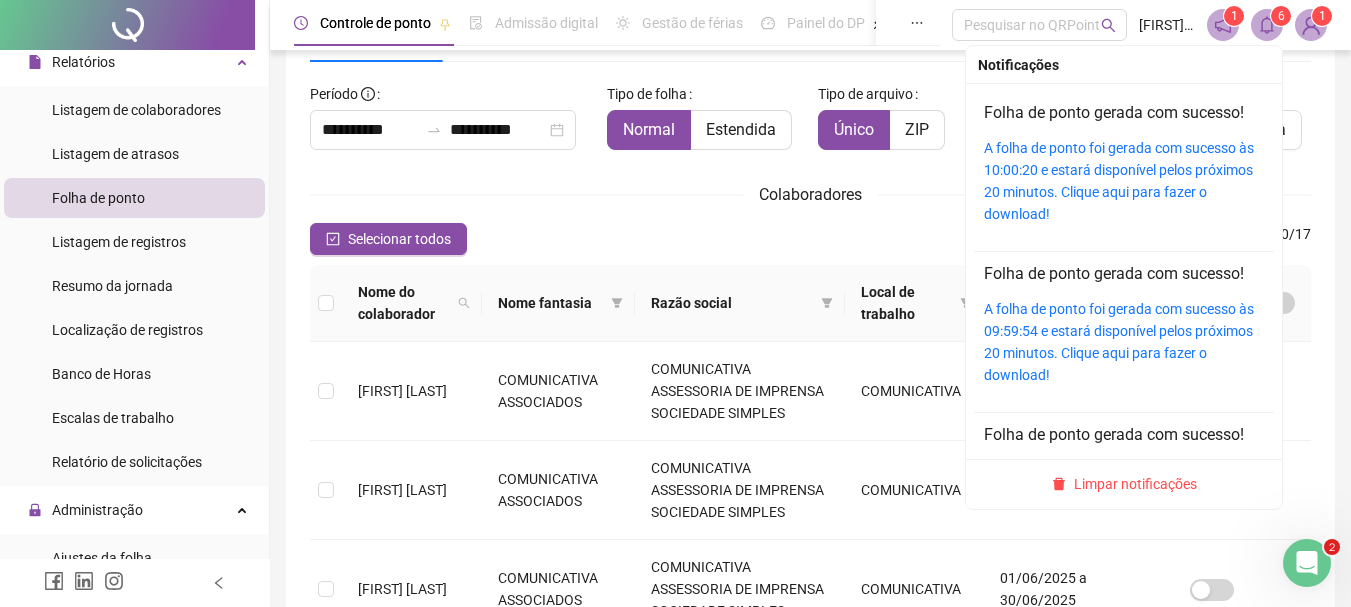 click at bounding box center (1267, 25) 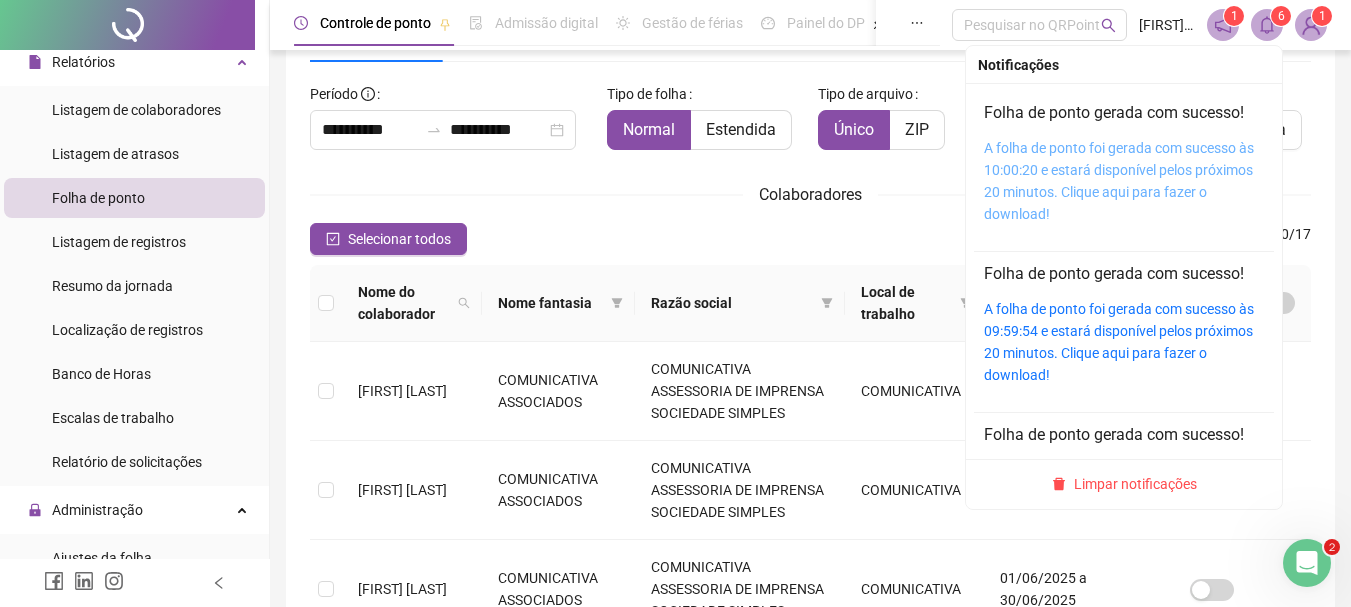 click on "A folha de ponto foi gerada com sucesso às 10:00:20 e estará disponível pelos próximos 20 minutos.
Clique aqui para fazer o download!" at bounding box center [1119, 181] 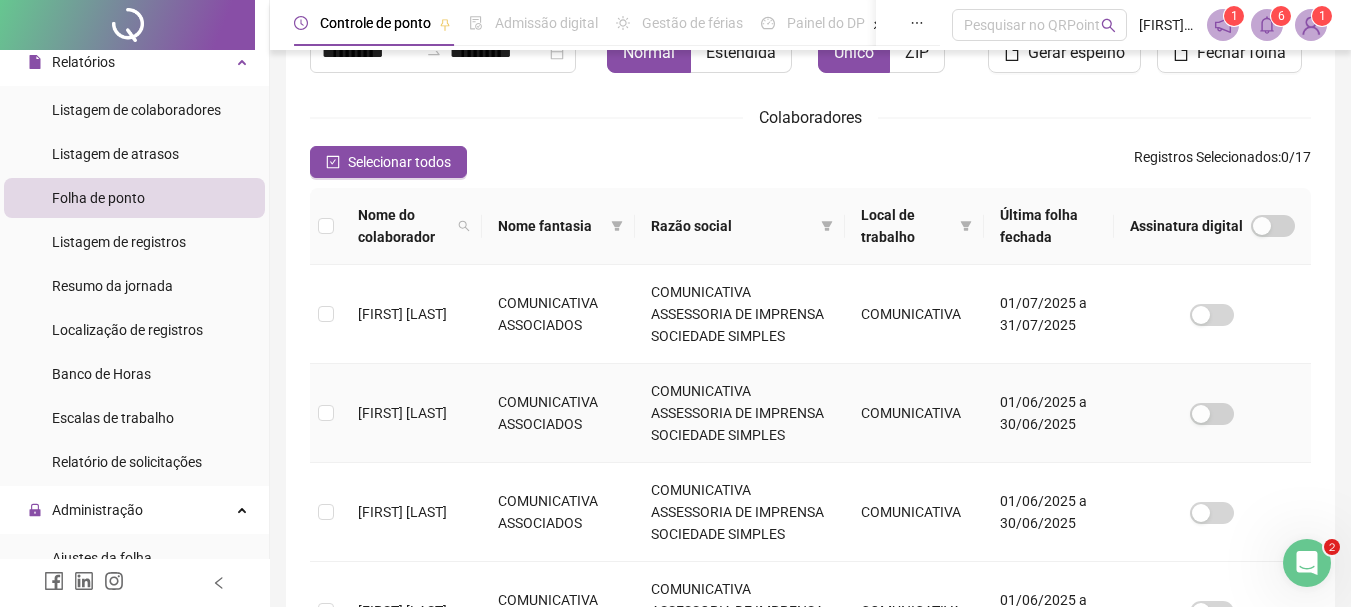 scroll, scrollTop: 206, scrollLeft: 0, axis: vertical 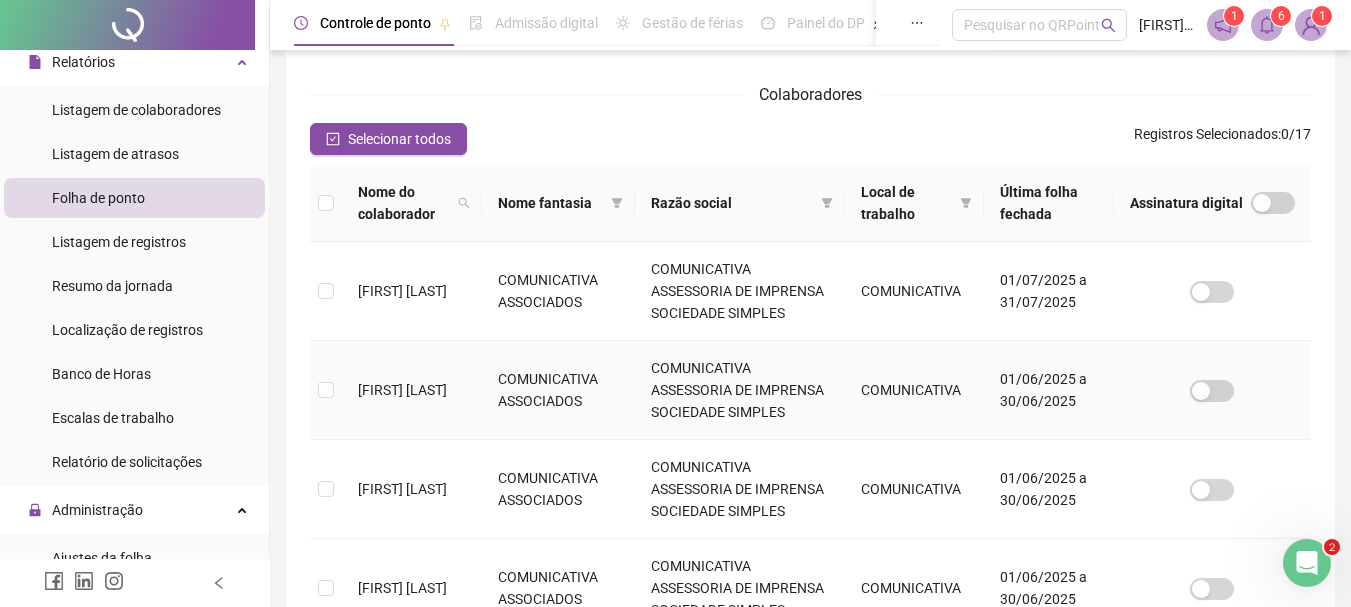 click at bounding box center (326, 390) 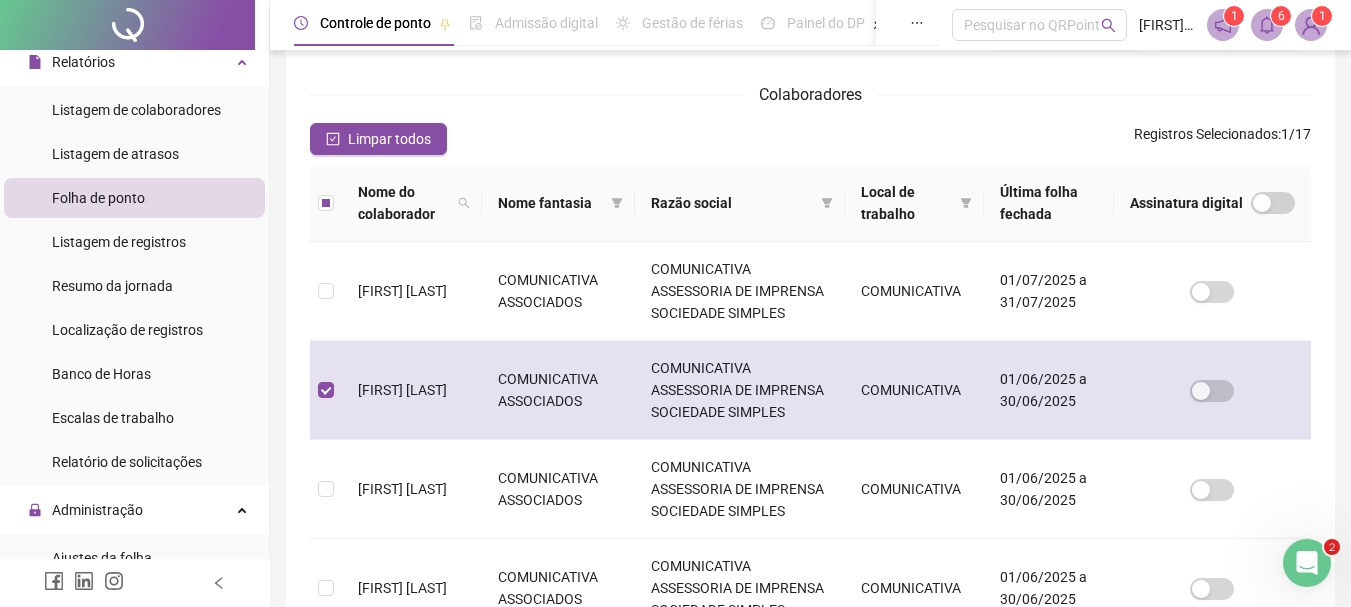 scroll, scrollTop: 106, scrollLeft: 0, axis: vertical 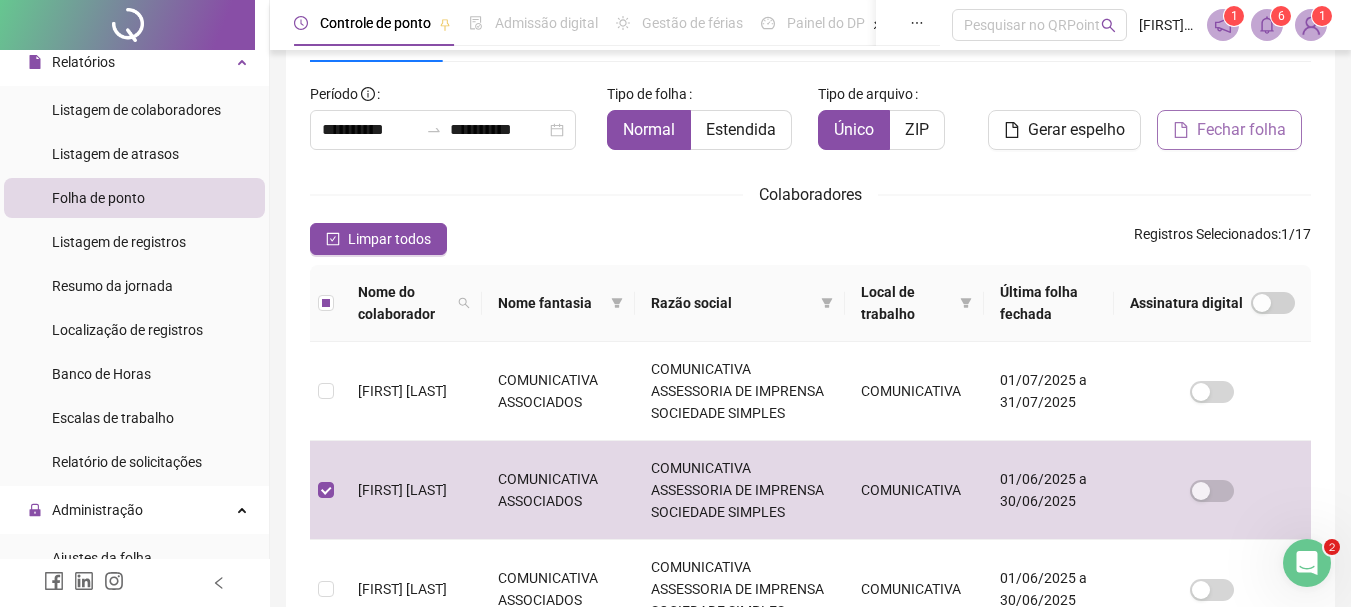 click on "Fechar folha" at bounding box center (1241, 130) 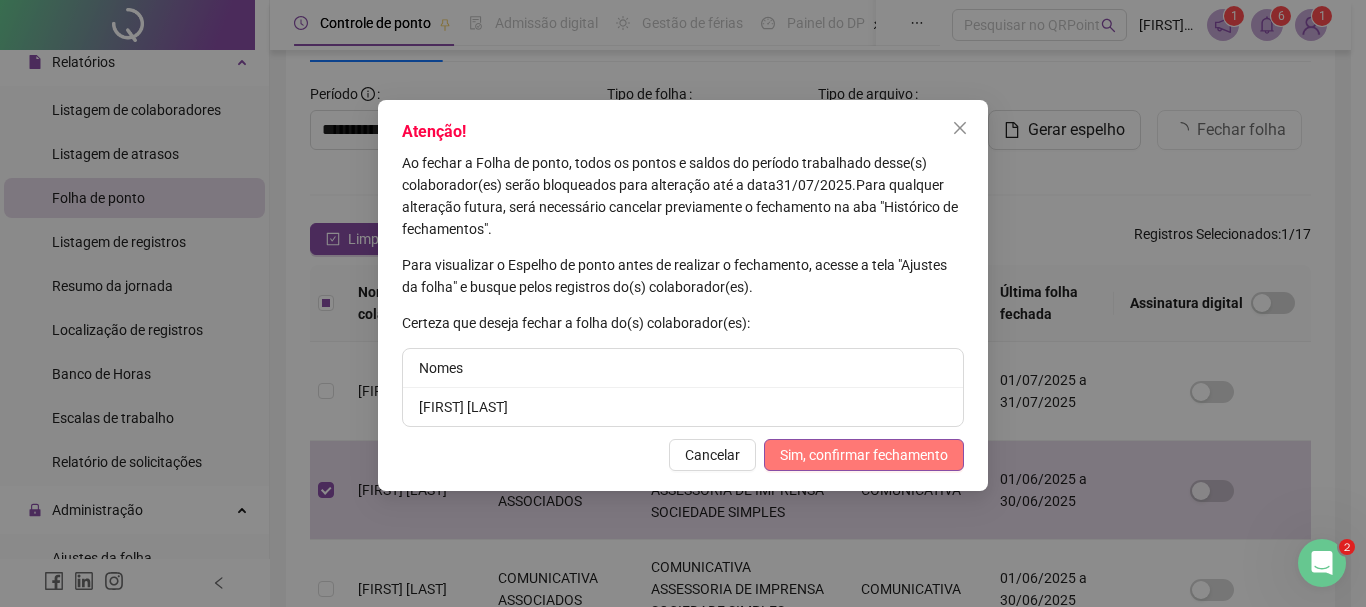 click on "Sim, confirmar fechamento" at bounding box center [864, 455] 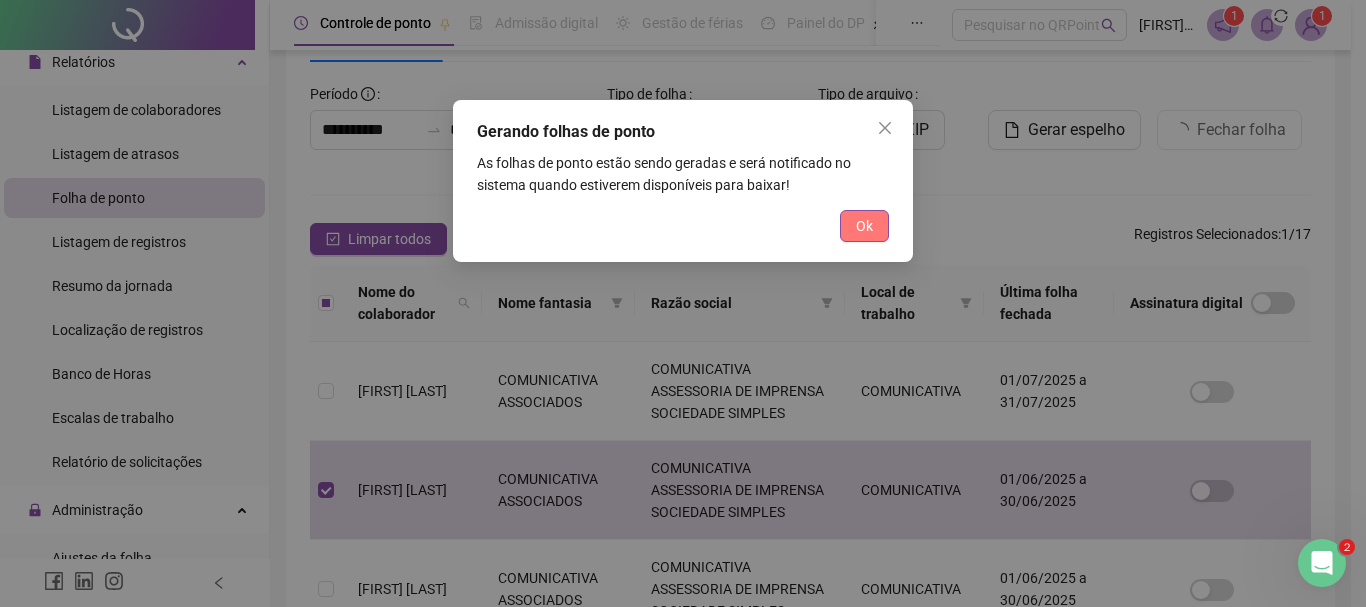 click on "Ok" at bounding box center [864, 226] 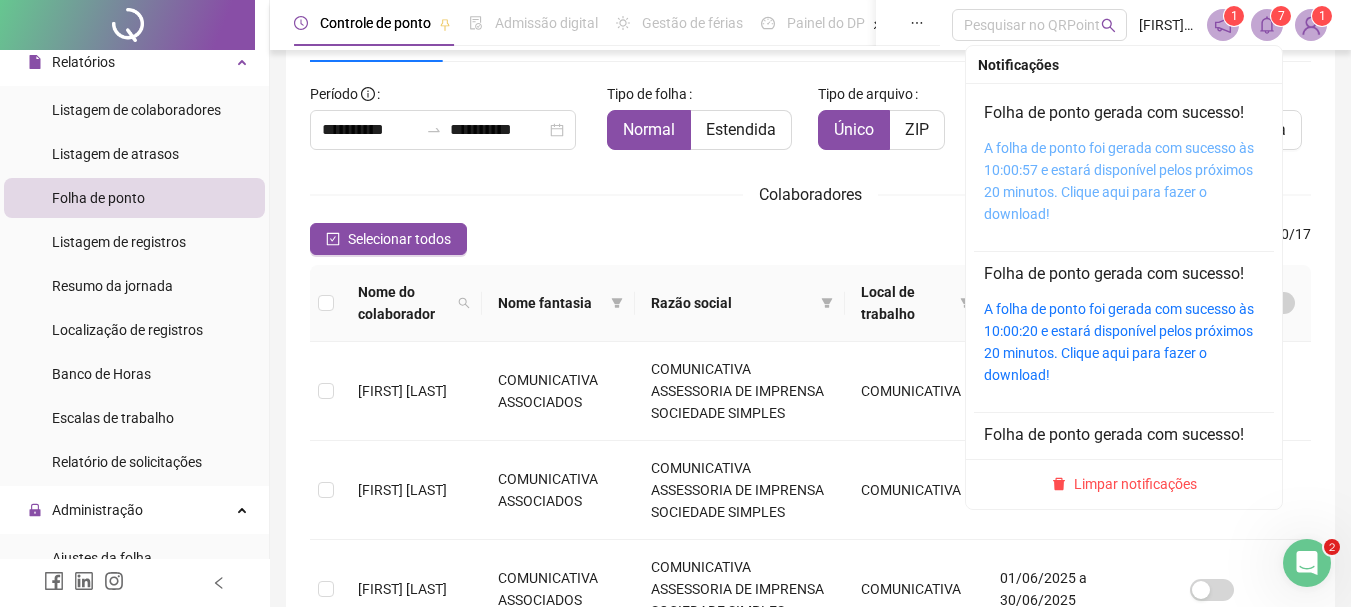 click on "A folha de ponto foi gerada com sucesso às 10:00:57 e estará disponível pelos próximos 20 minutos.
Clique aqui para fazer o download!" at bounding box center [1119, 181] 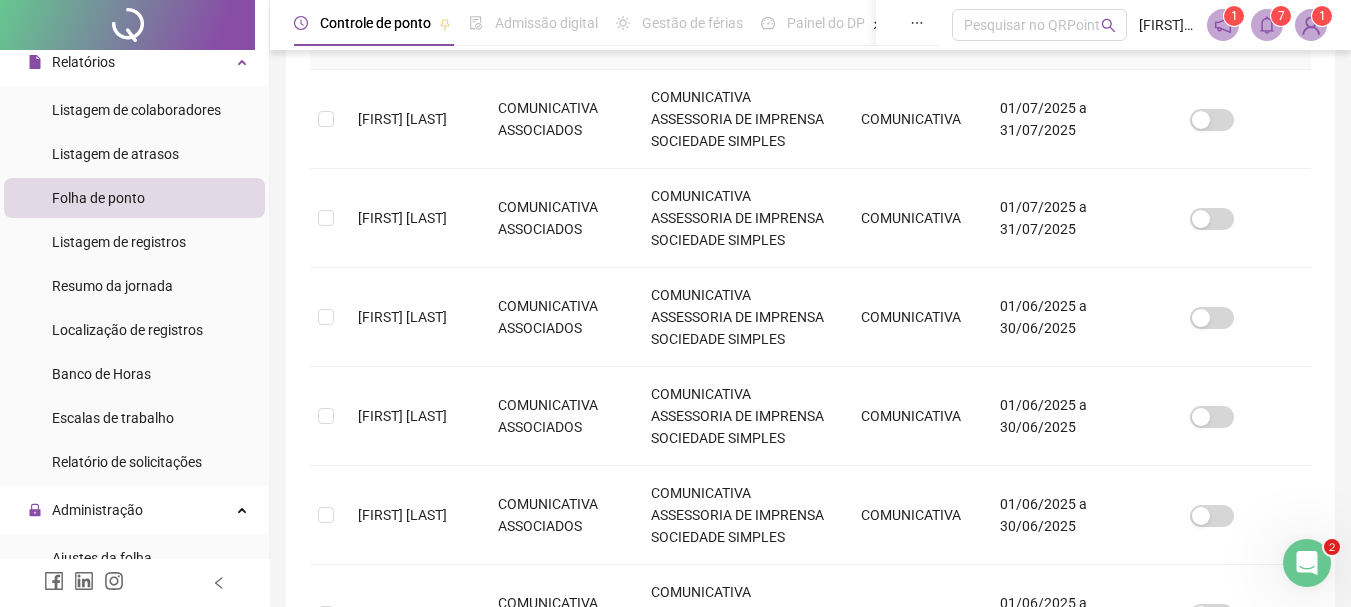 scroll, scrollTop: 406, scrollLeft: 0, axis: vertical 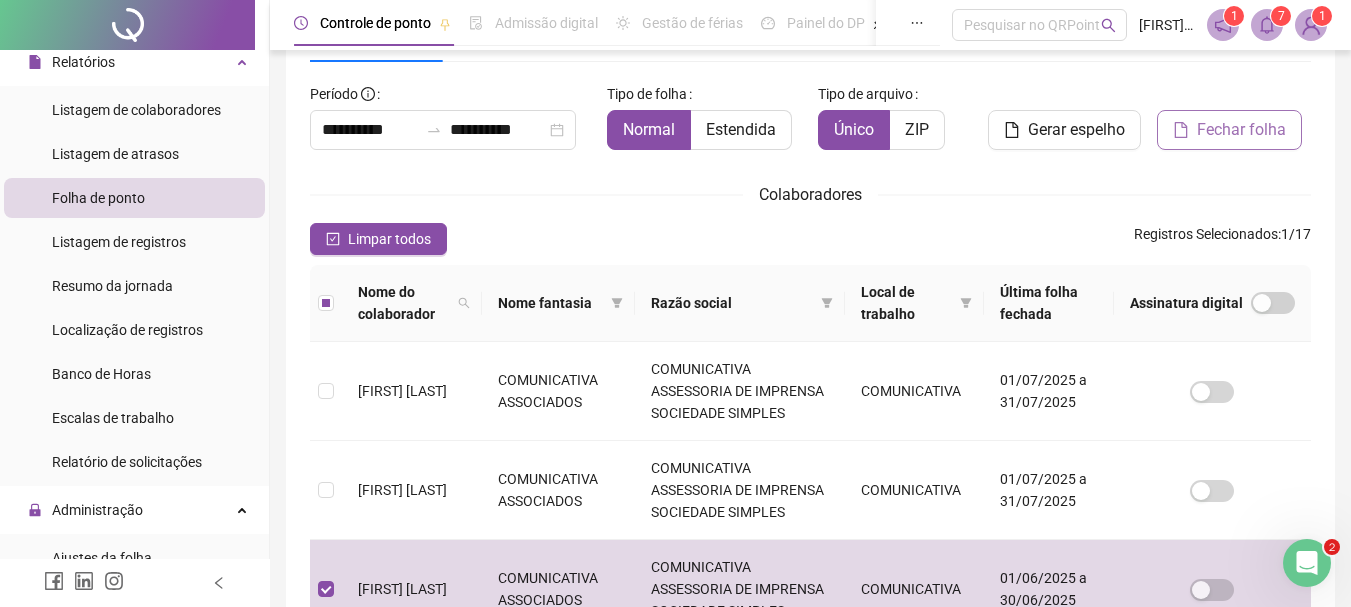 click on "Fechar folha" at bounding box center (1241, 130) 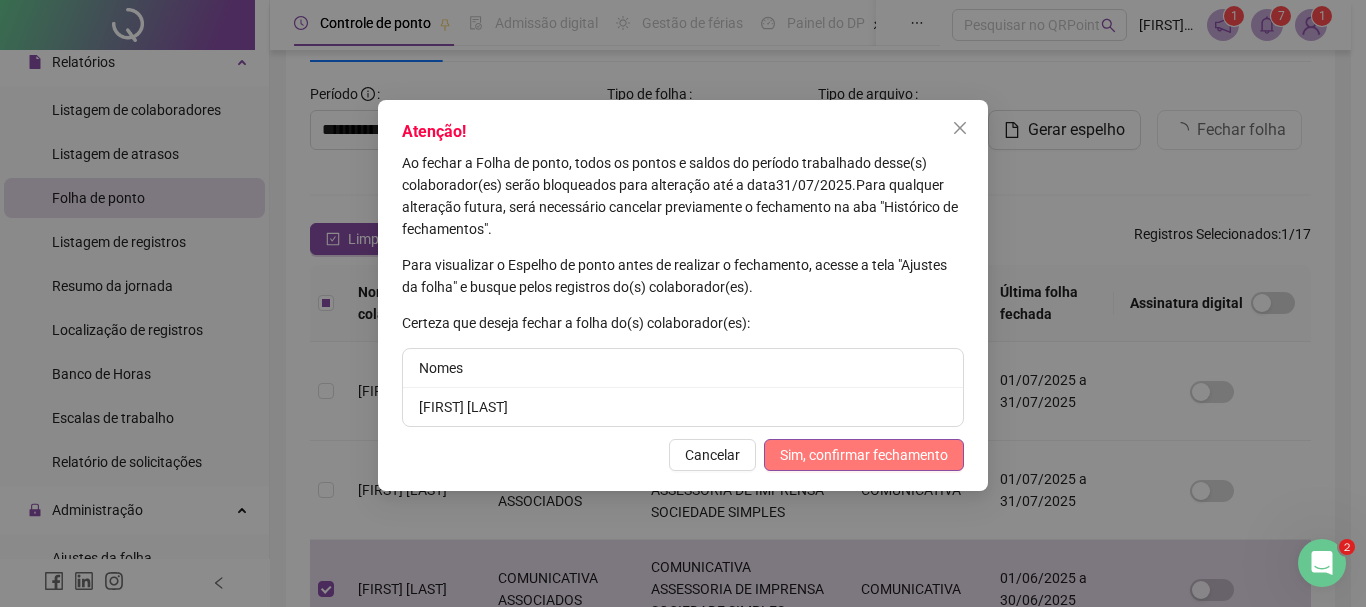 click on "Sim, confirmar fechamento" at bounding box center (864, 455) 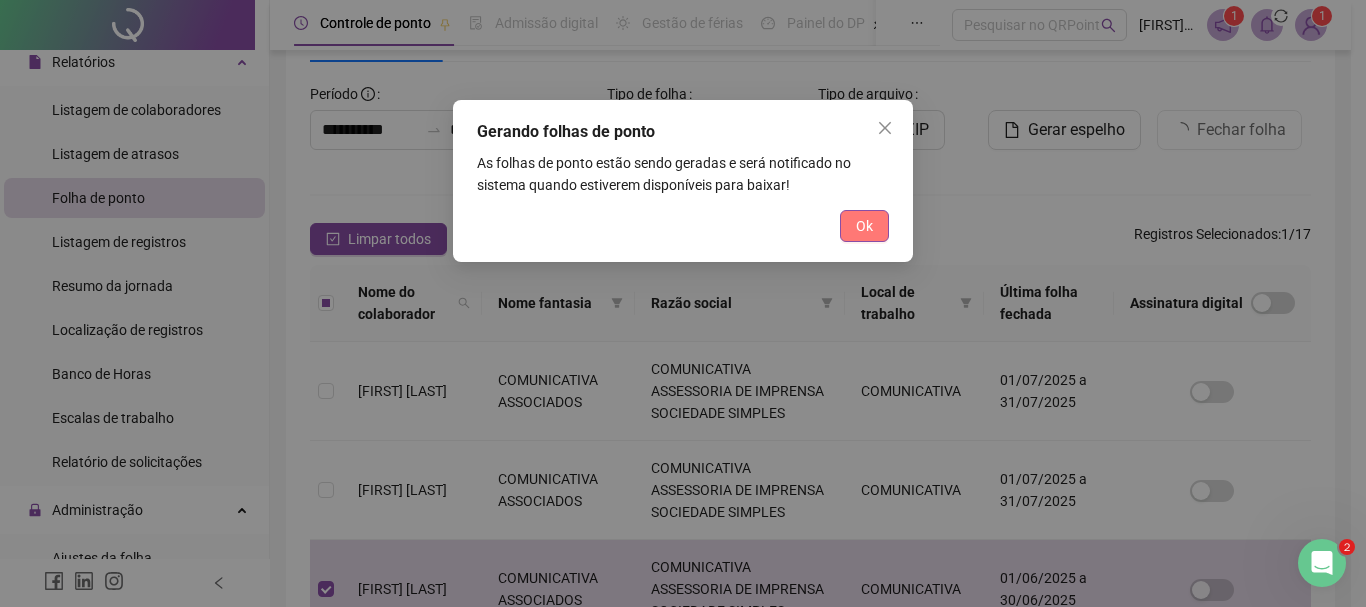 click on "Ok" at bounding box center [864, 226] 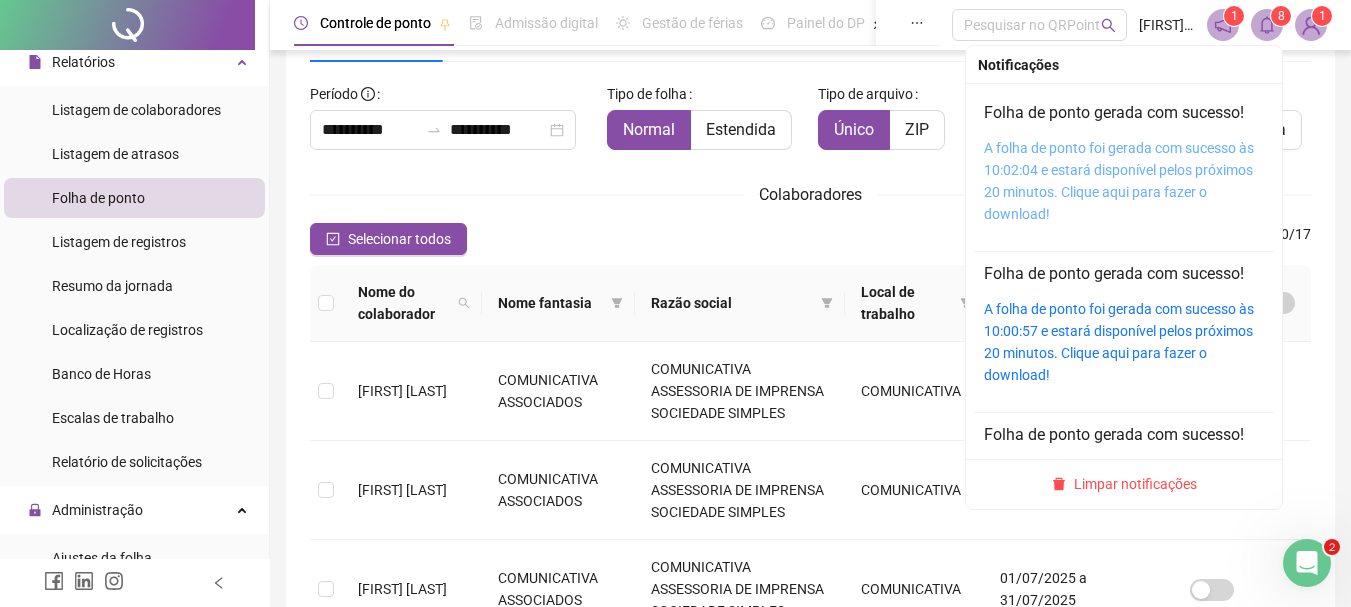 click on "A folha de ponto foi gerada com sucesso às 10:02:04 e estará disponível pelos próximos 20 minutos.
Clique aqui para fazer o download!" at bounding box center [1119, 181] 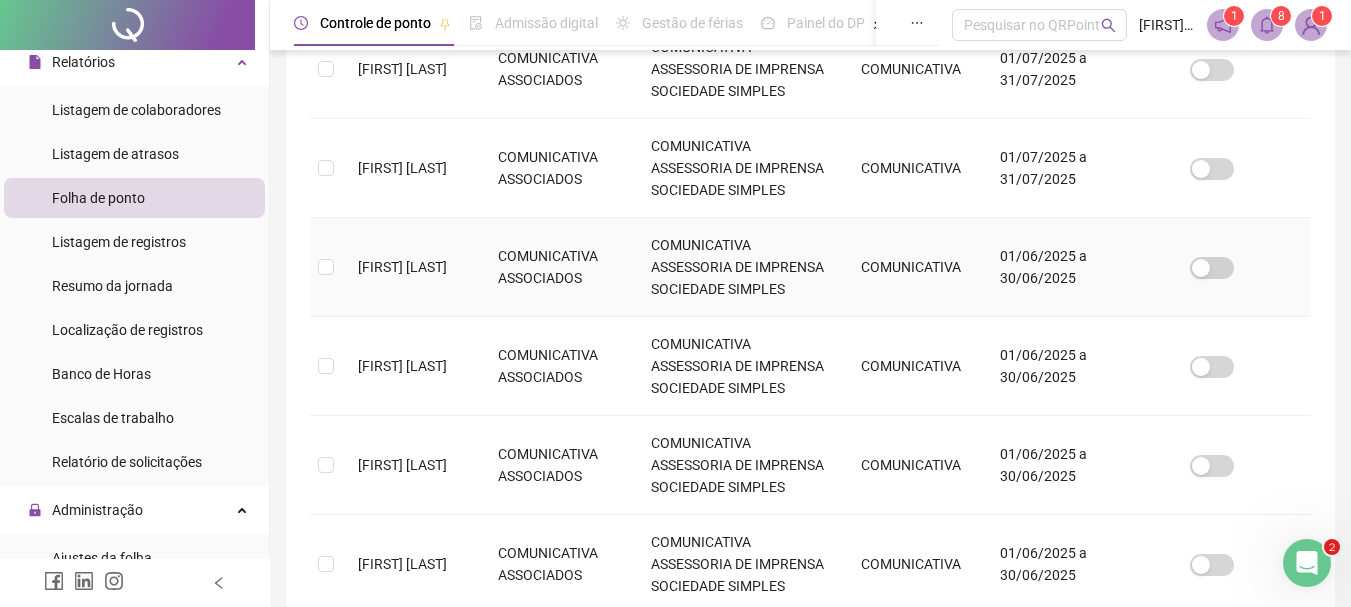 scroll, scrollTop: 562, scrollLeft: 0, axis: vertical 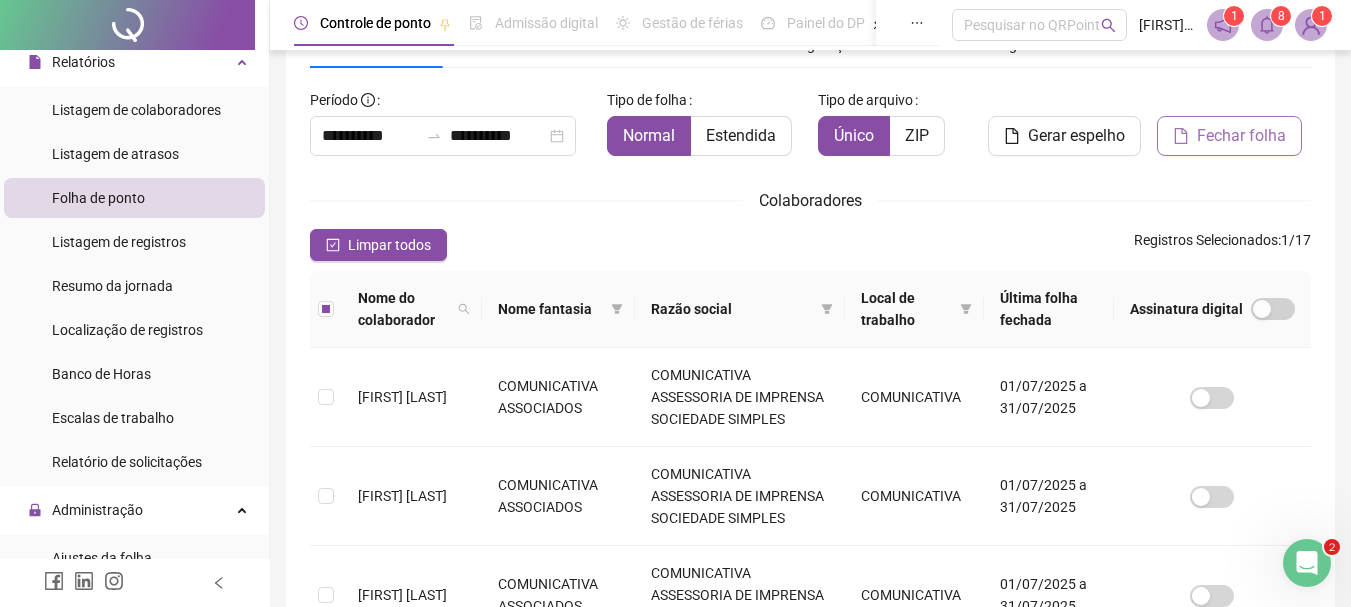 click on "Fechar folha" at bounding box center [1241, 136] 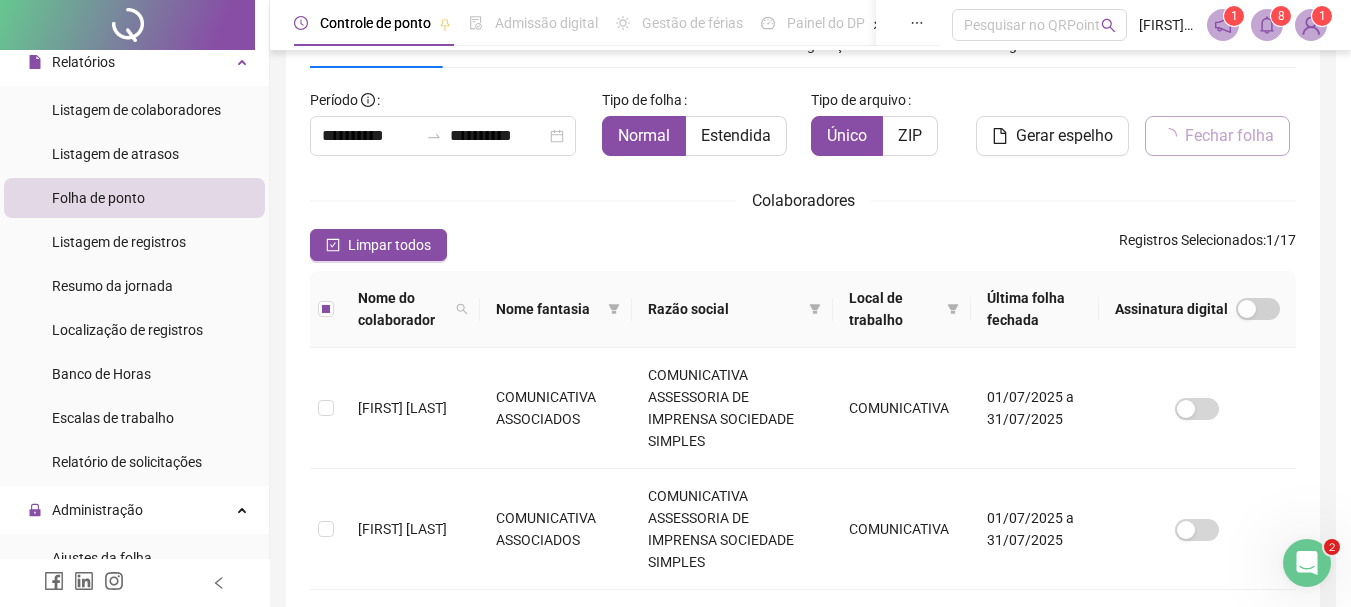 scroll, scrollTop: 106, scrollLeft: 0, axis: vertical 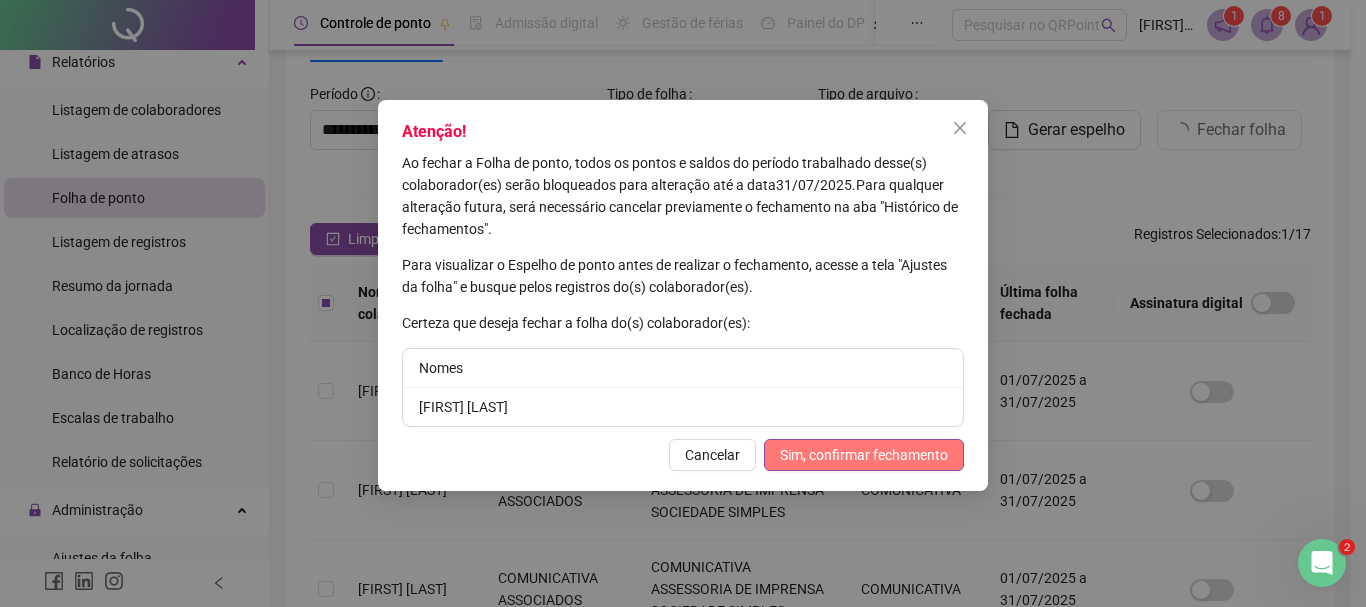 click on "Sim, confirmar fechamento" at bounding box center [864, 455] 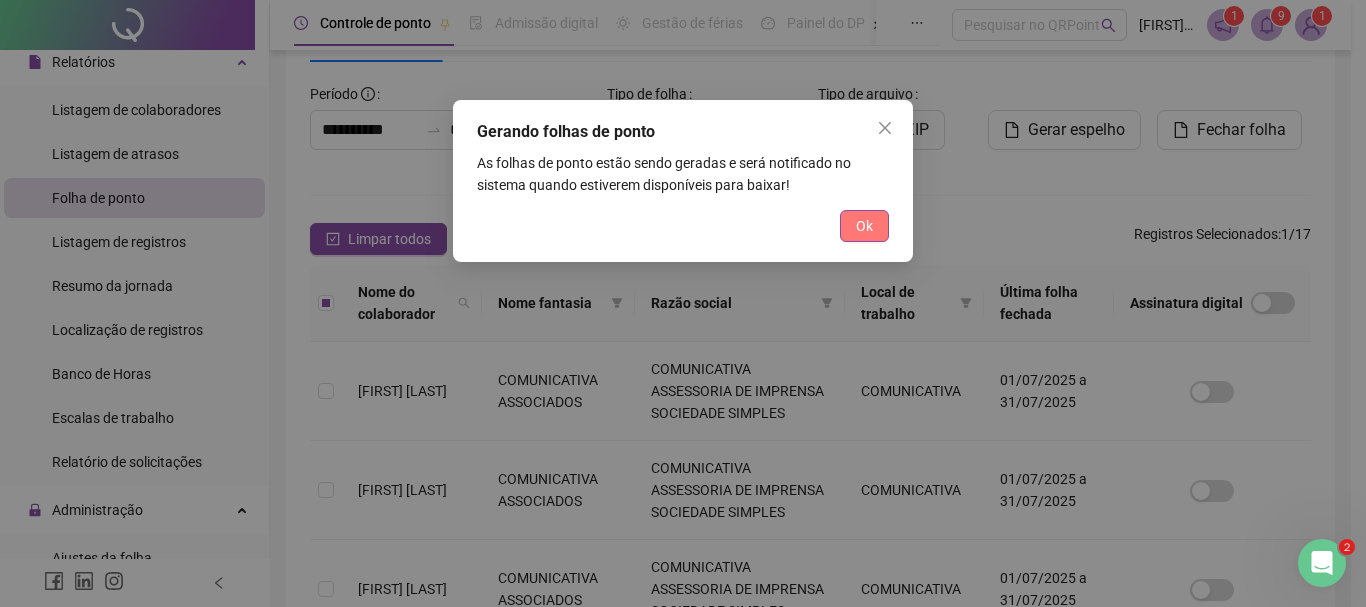 click on "Ok" at bounding box center [864, 226] 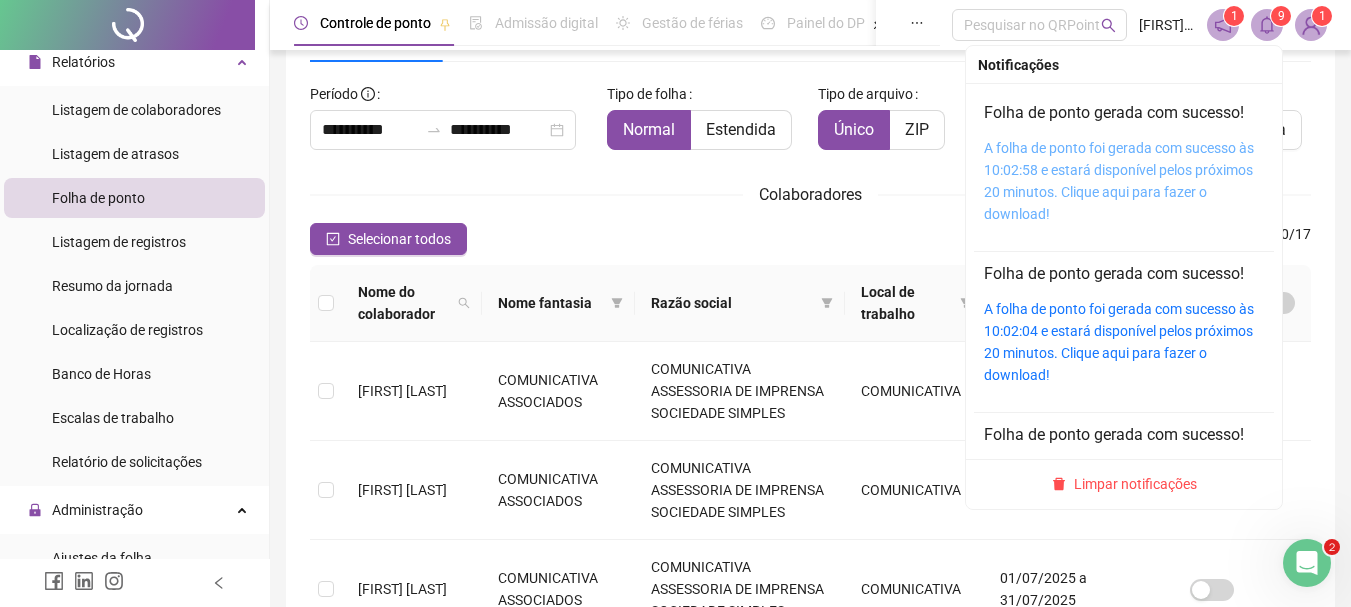 click on "A folha de ponto foi gerada com sucesso às 10:02:58 e estará disponível pelos próximos 20 minutos.
Clique aqui para fazer o download!" at bounding box center (1119, 181) 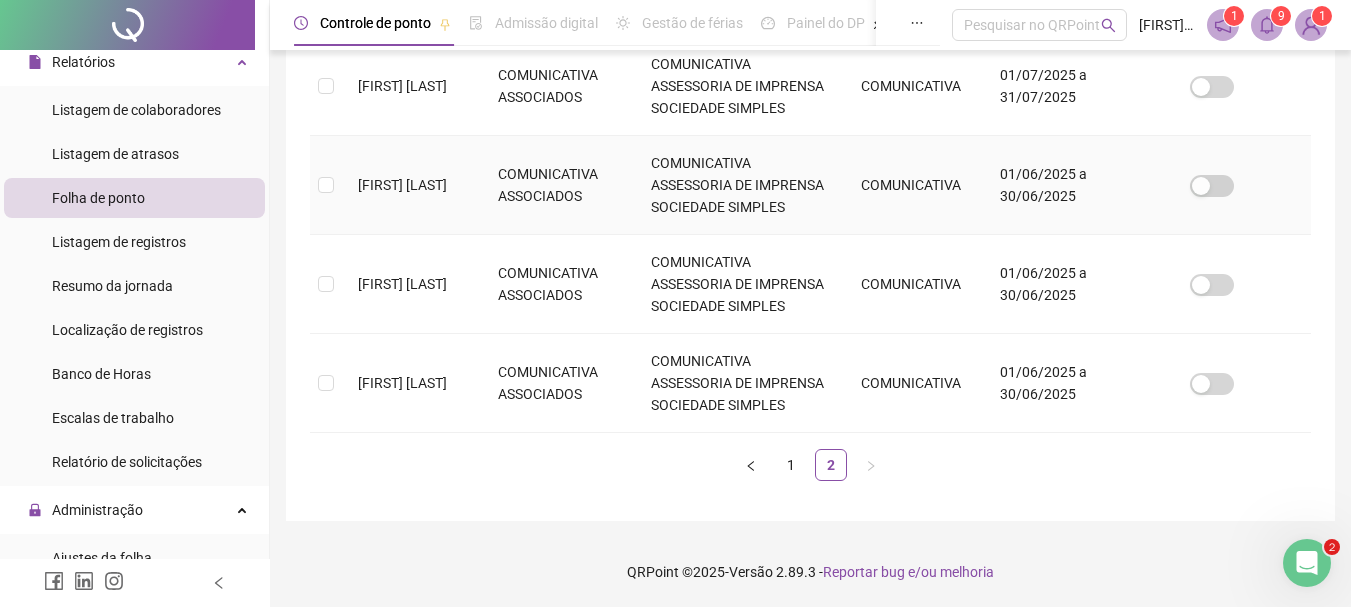 scroll, scrollTop: 862, scrollLeft: 0, axis: vertical 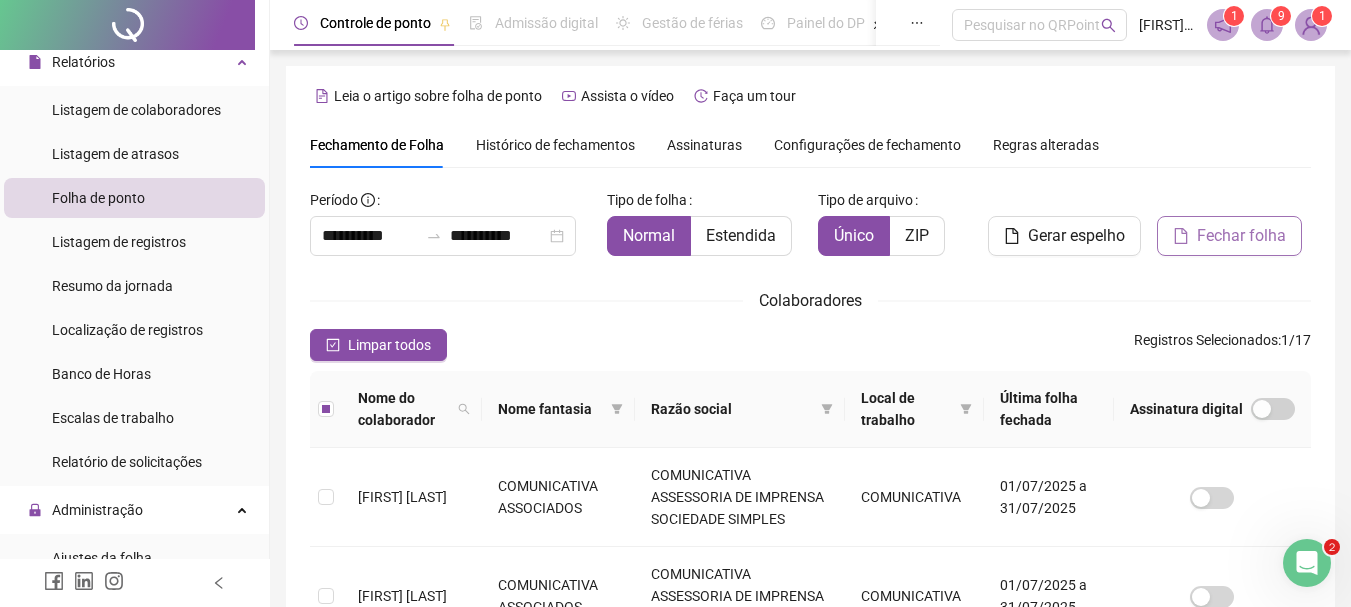 click on "Fechar folha" at bounding box center [1241, 236] 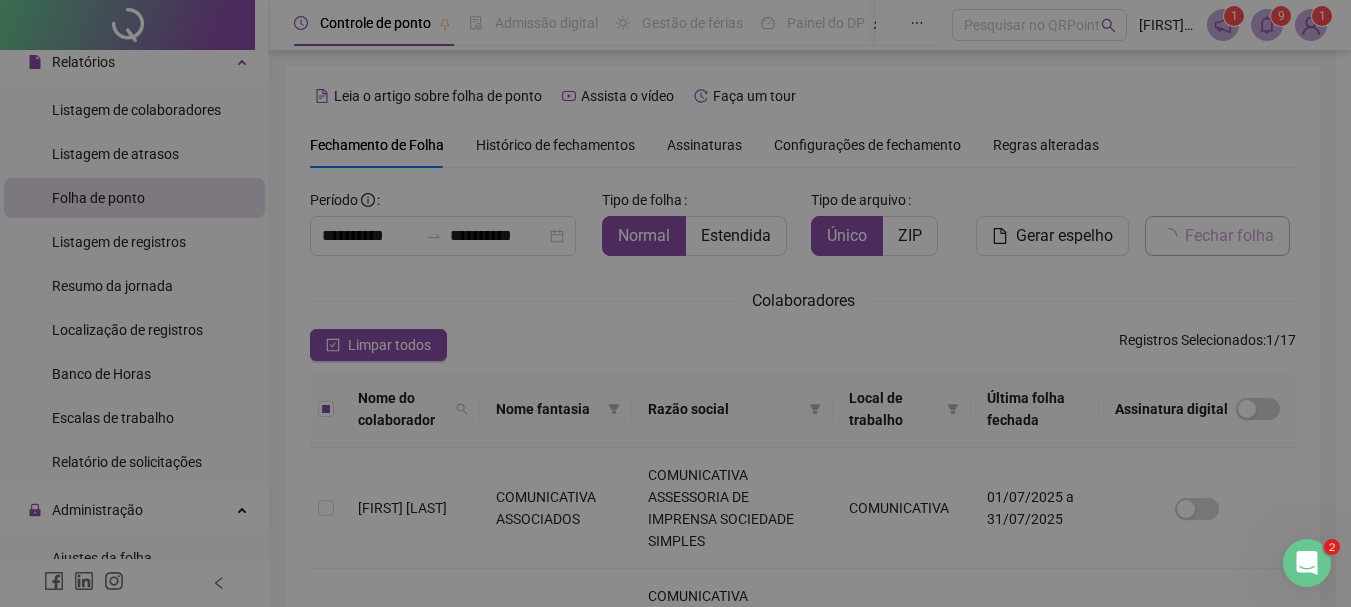 scroll, scrollTop: 106, scrollLeft: 0, axis: vertical 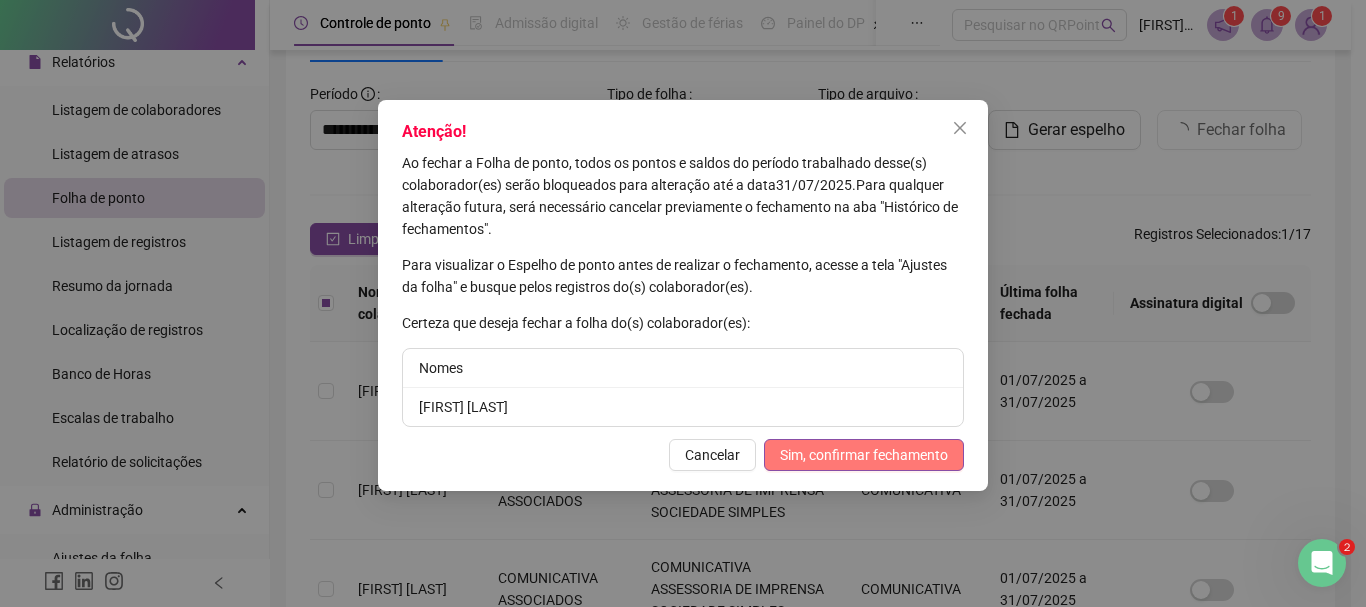 click on "Sim, confirmar fechamento" at bounding box center [864, 455] 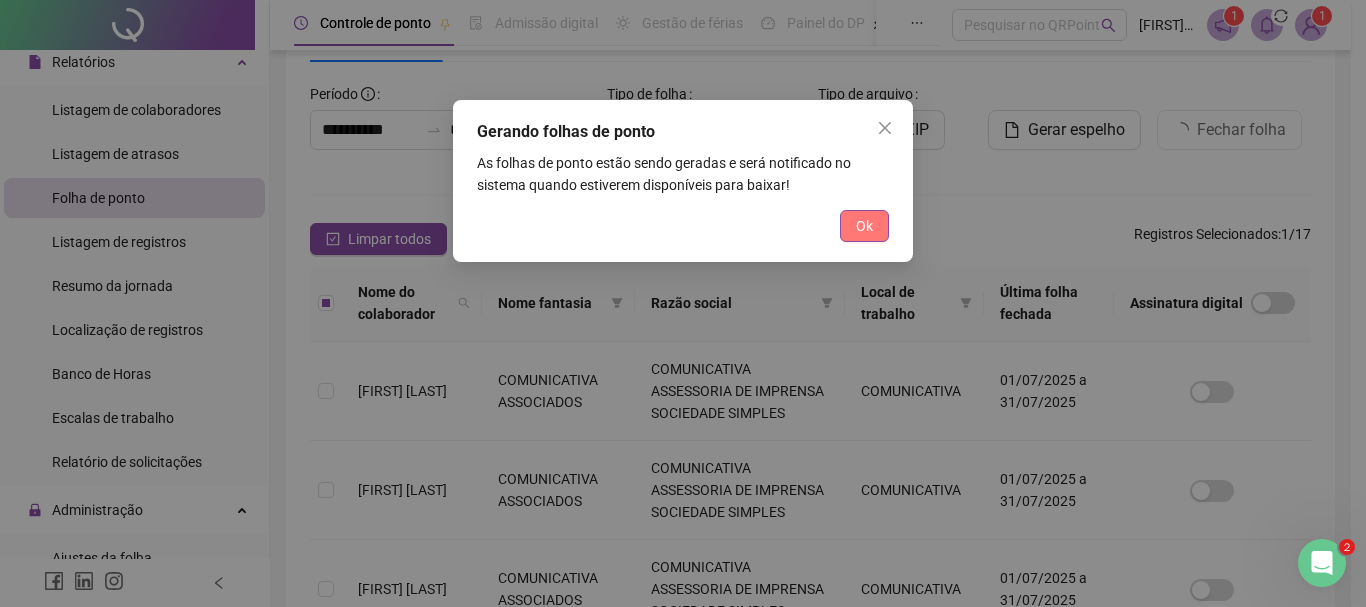 click on "Ok" at bounding box center (864, 226) 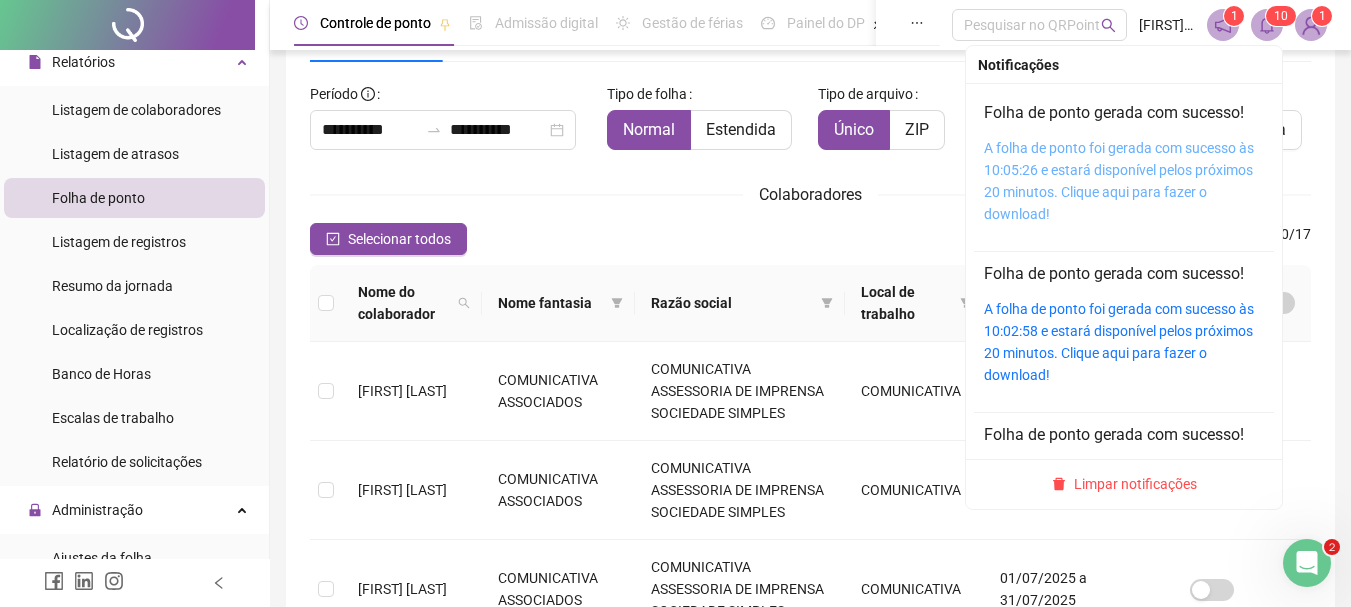click on "A folha de ponto foi gerada com sucesso às 10:05:26 e estará disponível pelos próximos 20 minutos.
Clique aqui para fazer o download!" at bounding box center [1119, 181] 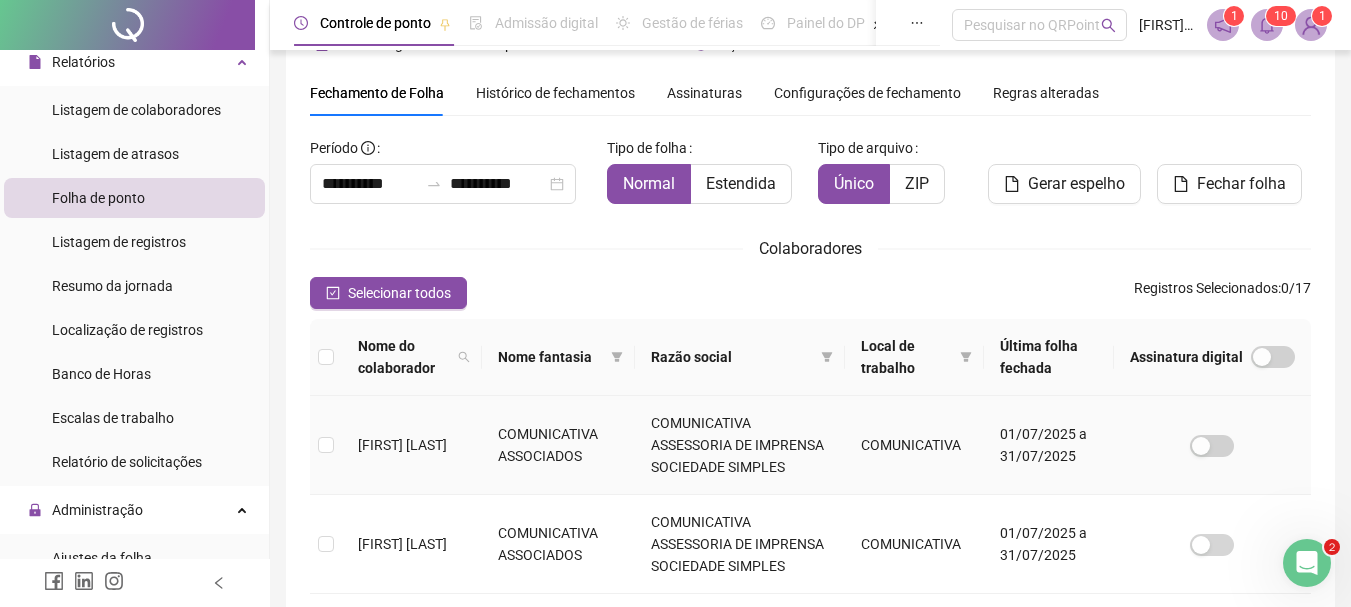 scroll, scrollTop: 0, scrollLeft: 0, axis: both 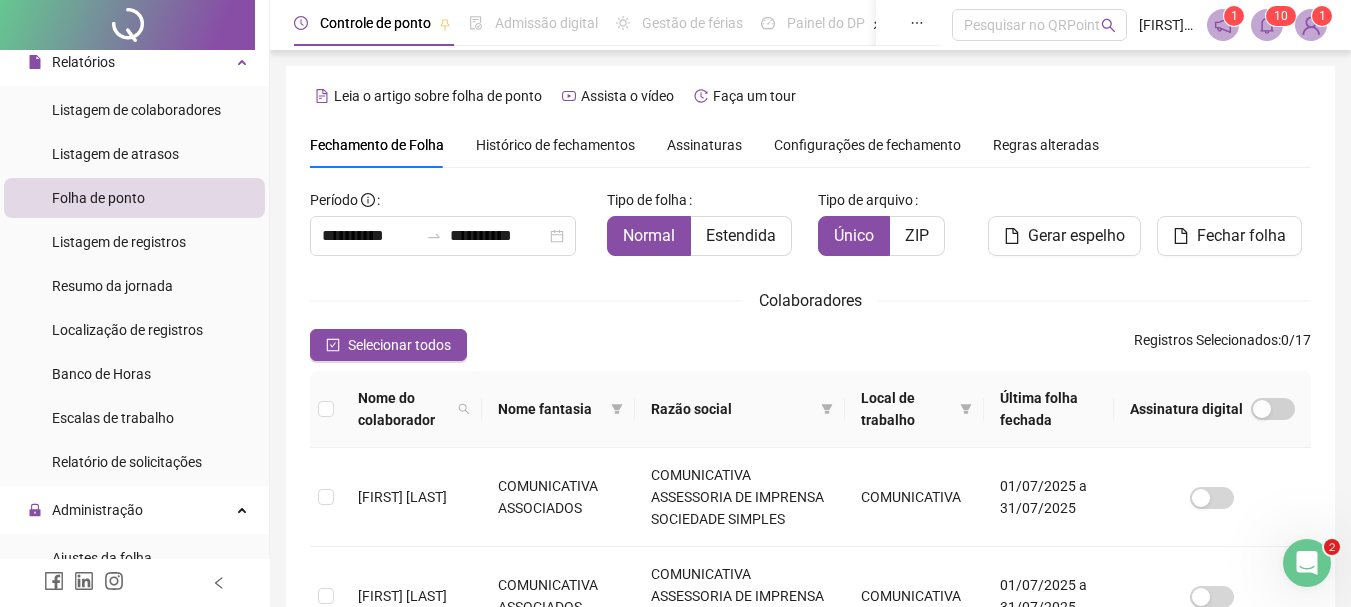 click on "Selecionar todos Registros Selecionados :  0 / 17" at bounding box center [810, 345] 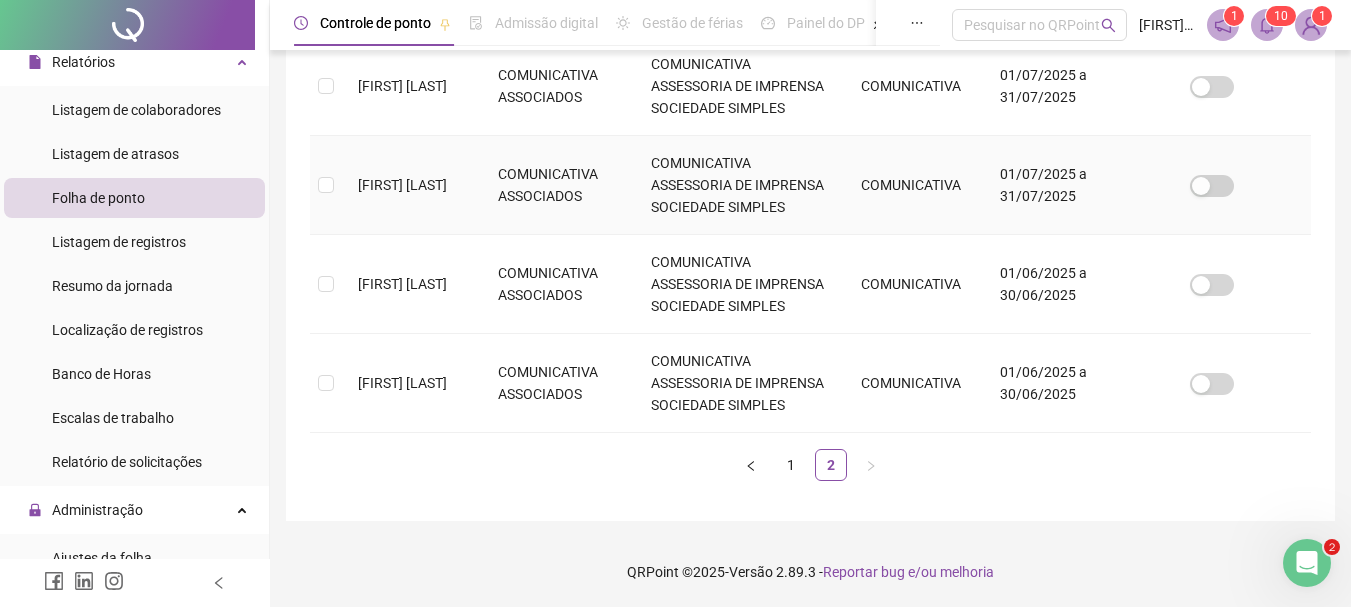 scroll, scrollTop: 862, scrollLeft: 0, axis: vertical 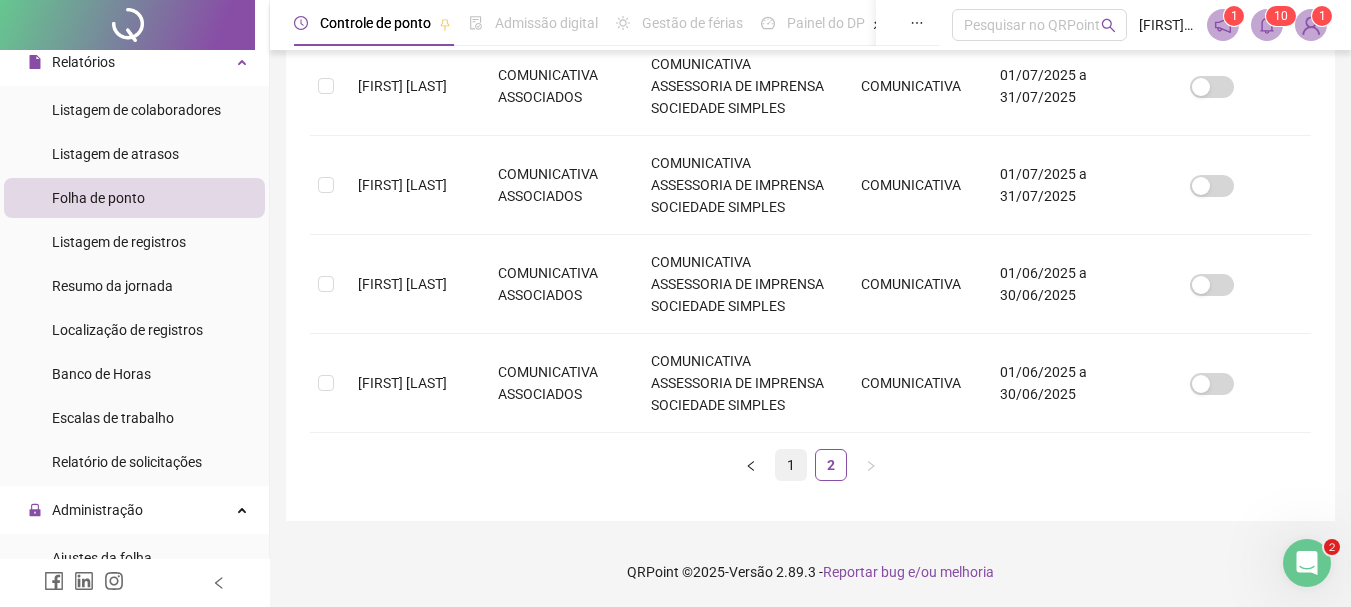 click on "1" at bounding box center [791, 465] 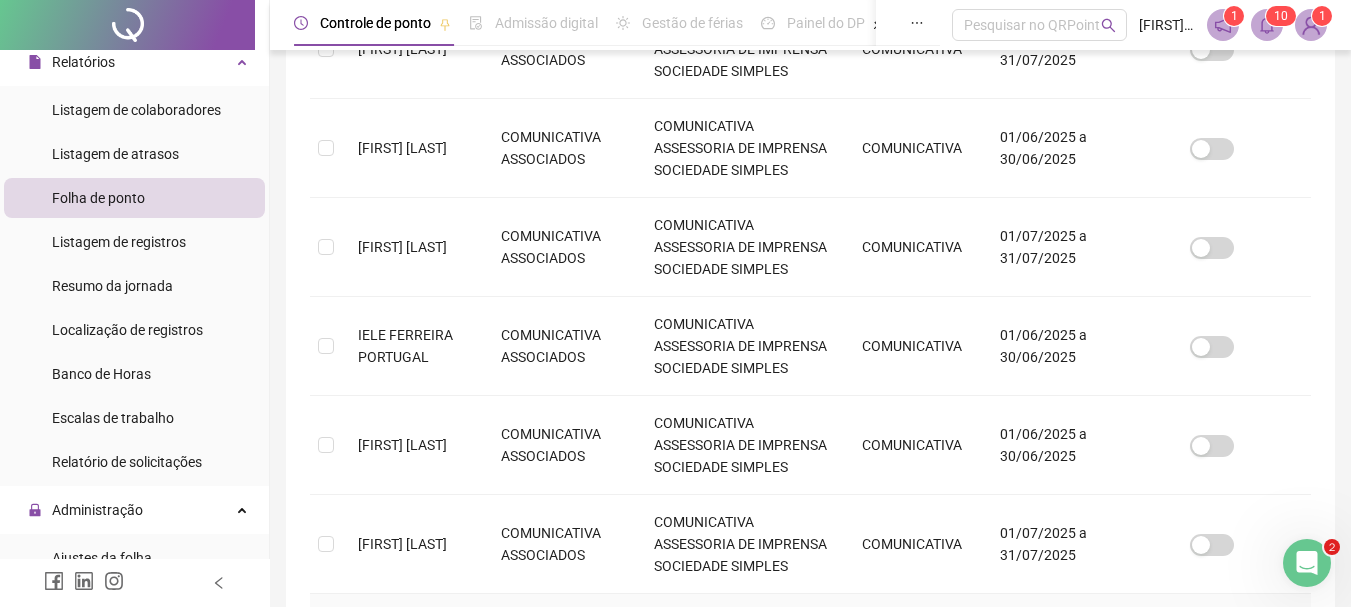 scroll, scrollTop: 605, scrollLeft: 0, axis: vertical 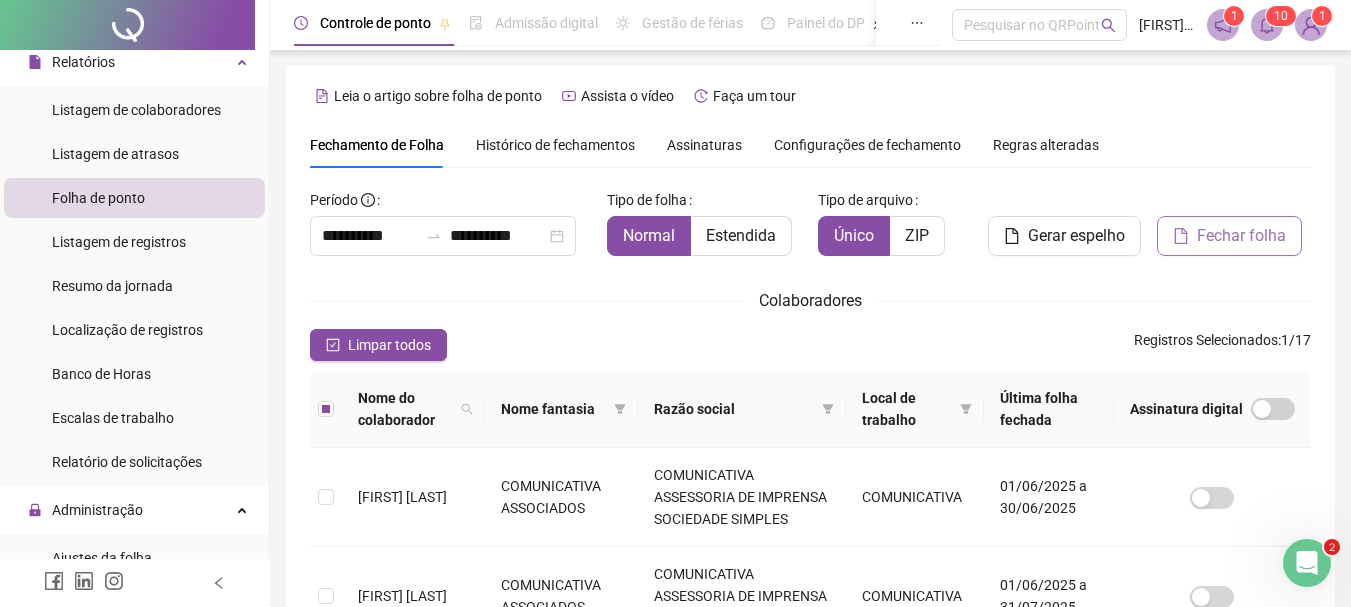 click on "Fechar folha" at bounding box center [1241, 236] 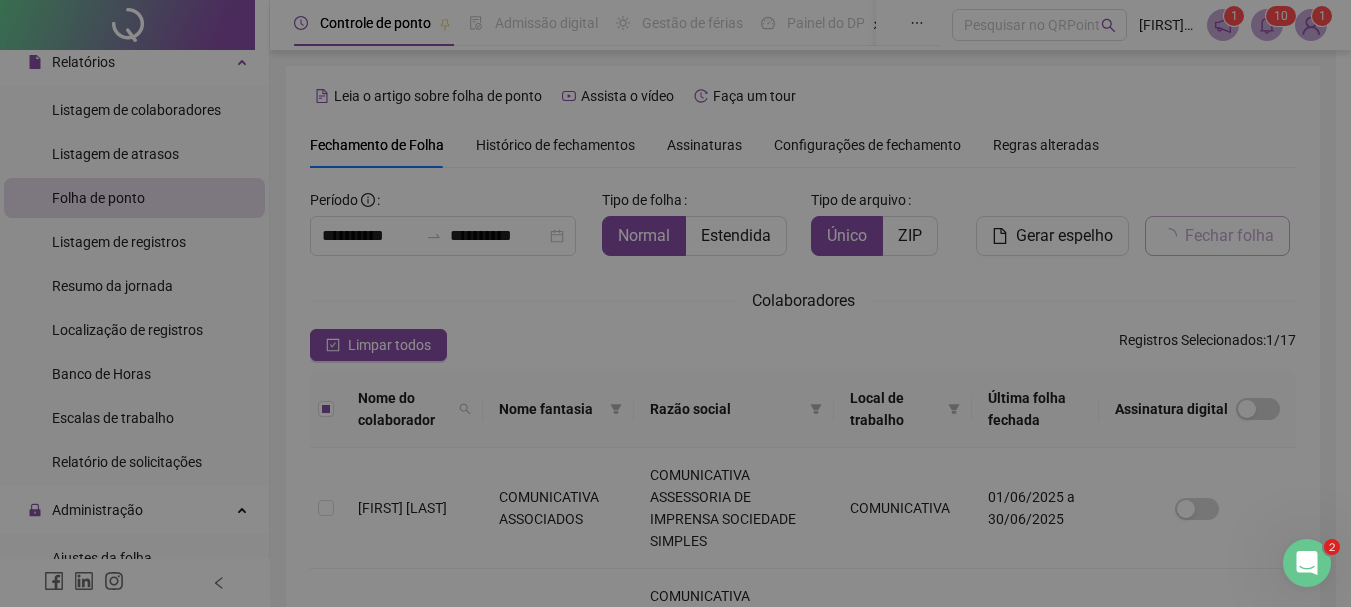 scroll, scrollTop: 106, scrollLeft: 0, axis: vertical 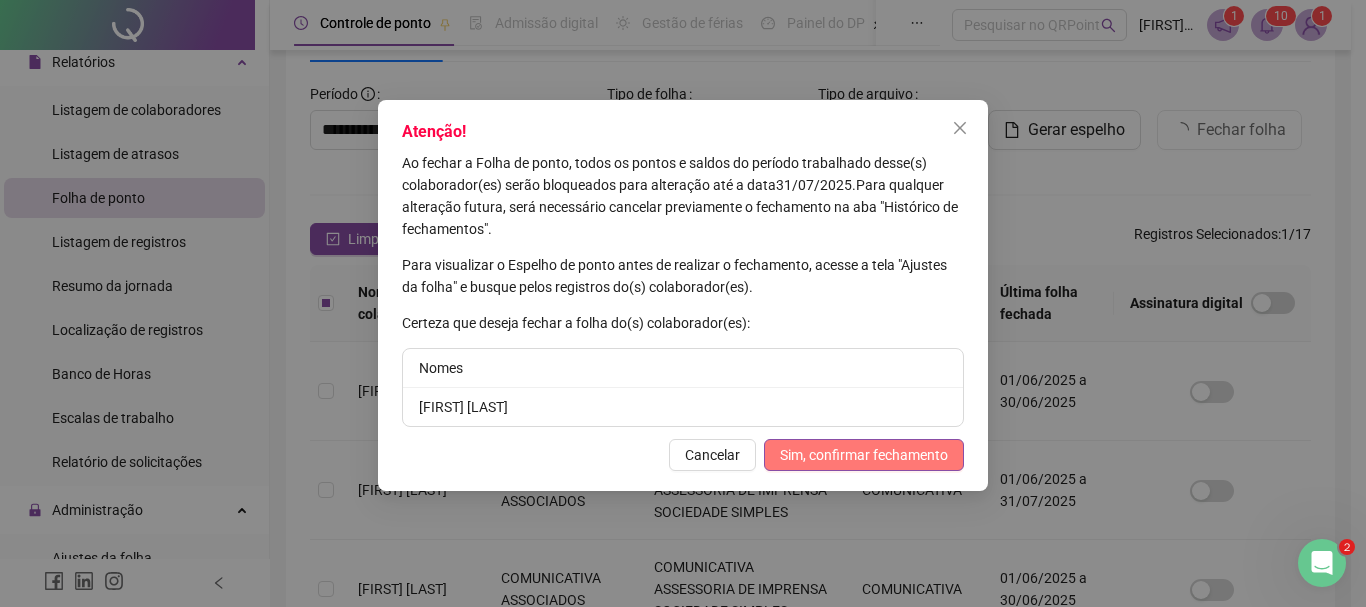 click on "Sim, confirmar fechamento" at bounding box center [864, 455] 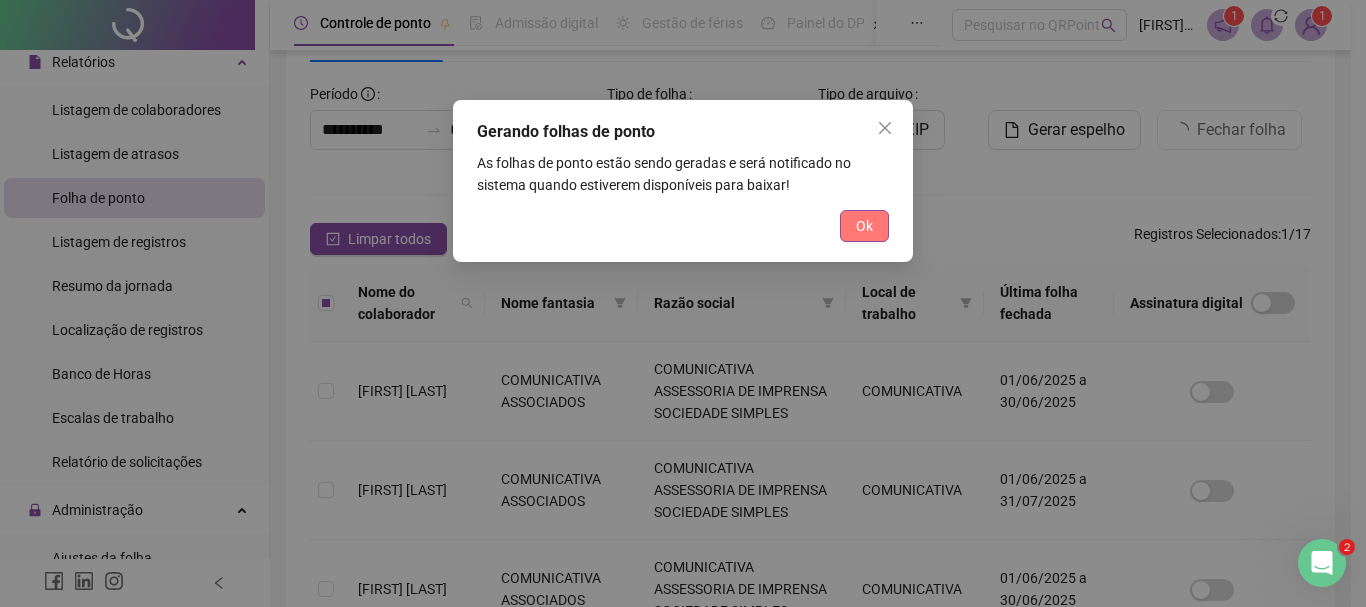 click on "Ok" at bounding box center [864, 226] 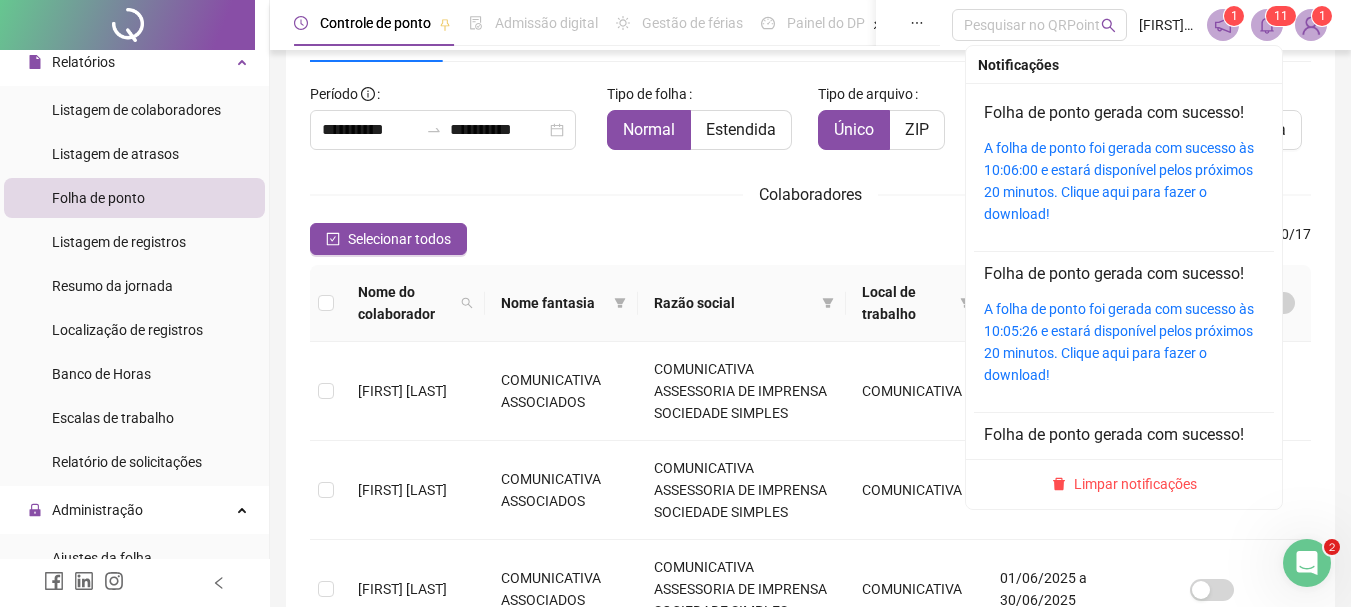 click on "1 1" at bounding box center (1281, 16) 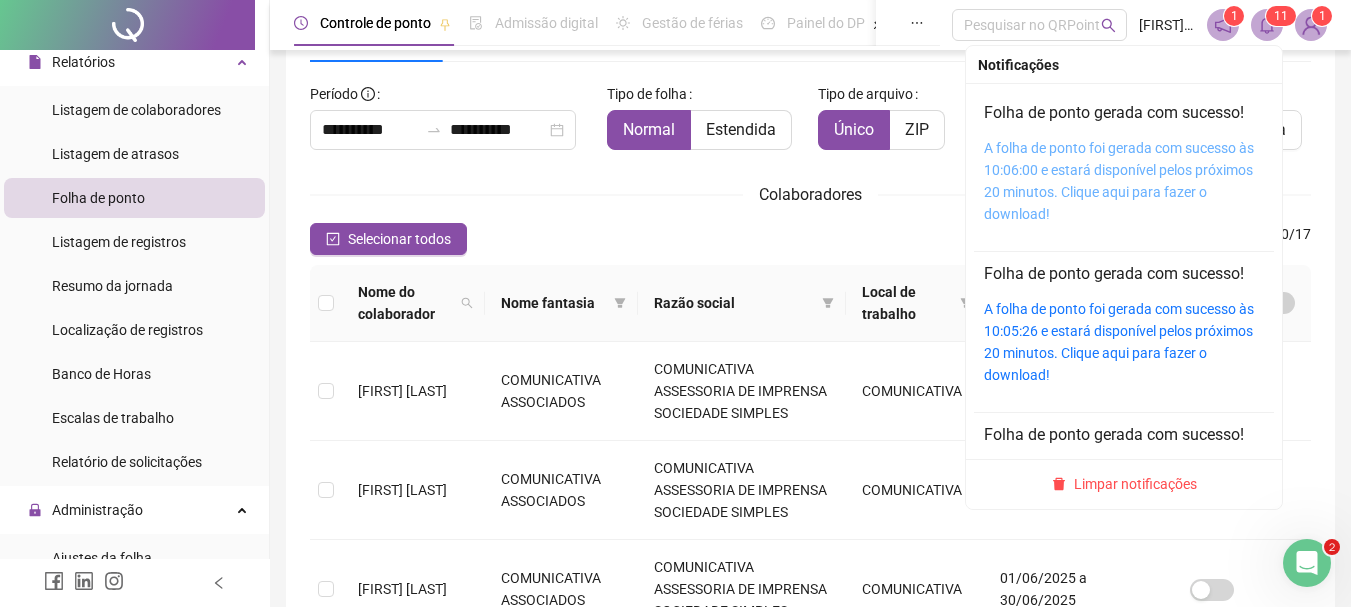 click on "A folha de ponto foi gerada com sucesso às 10:06:00 e estará disponível pelos próximos 20 minutos.
Clique aqui para fazer o download!" at bounding box center (1119, 181) 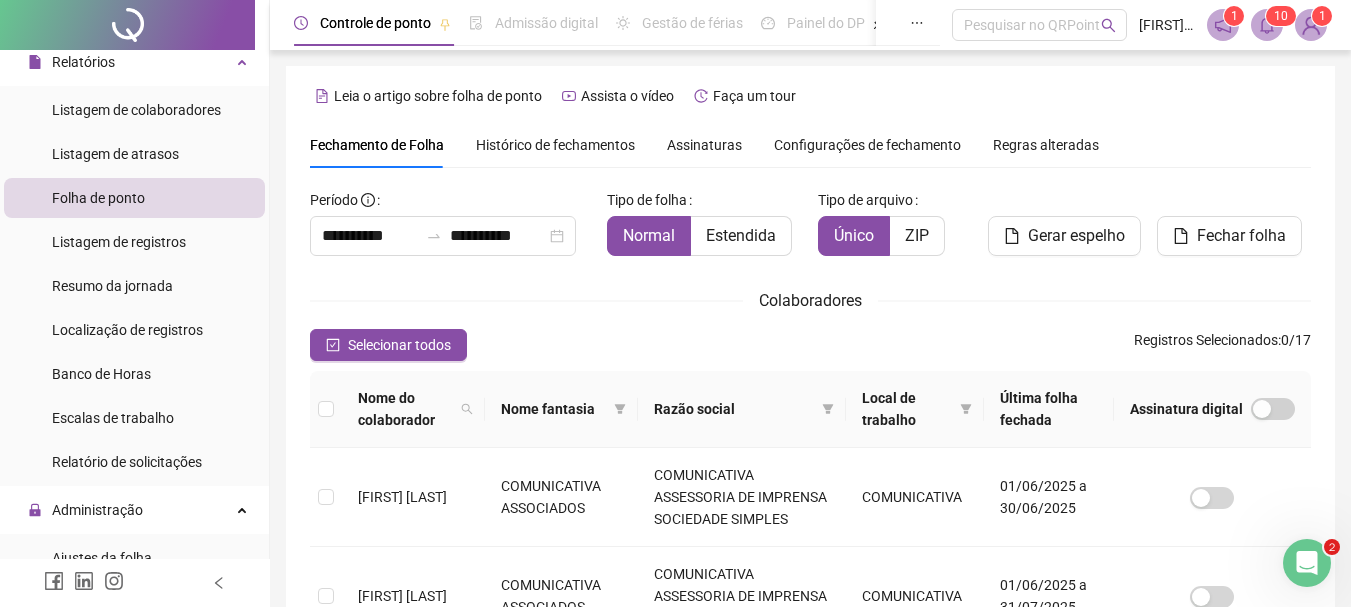 scroll, scrollTop: 106, scrollLeft: 0, axis: vertical 